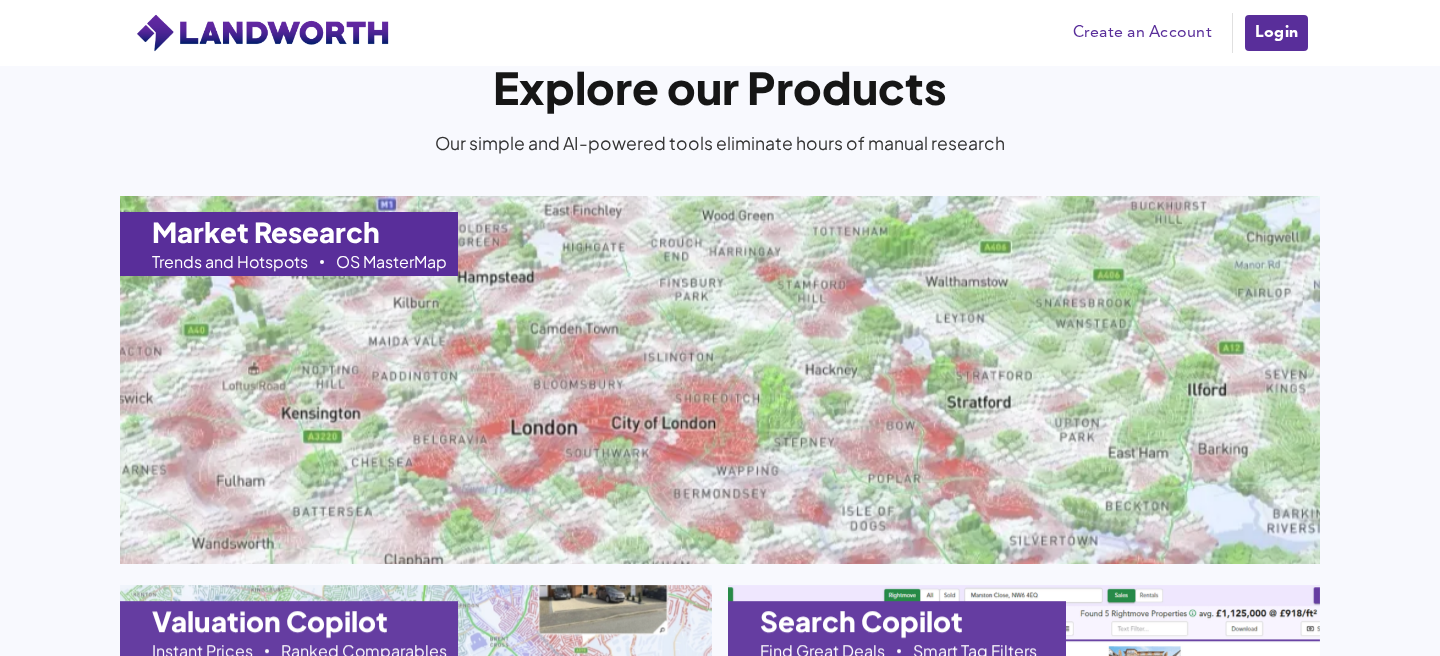 scroll, scrollTop: 1915, scrollLeft: 0, axis: vertical 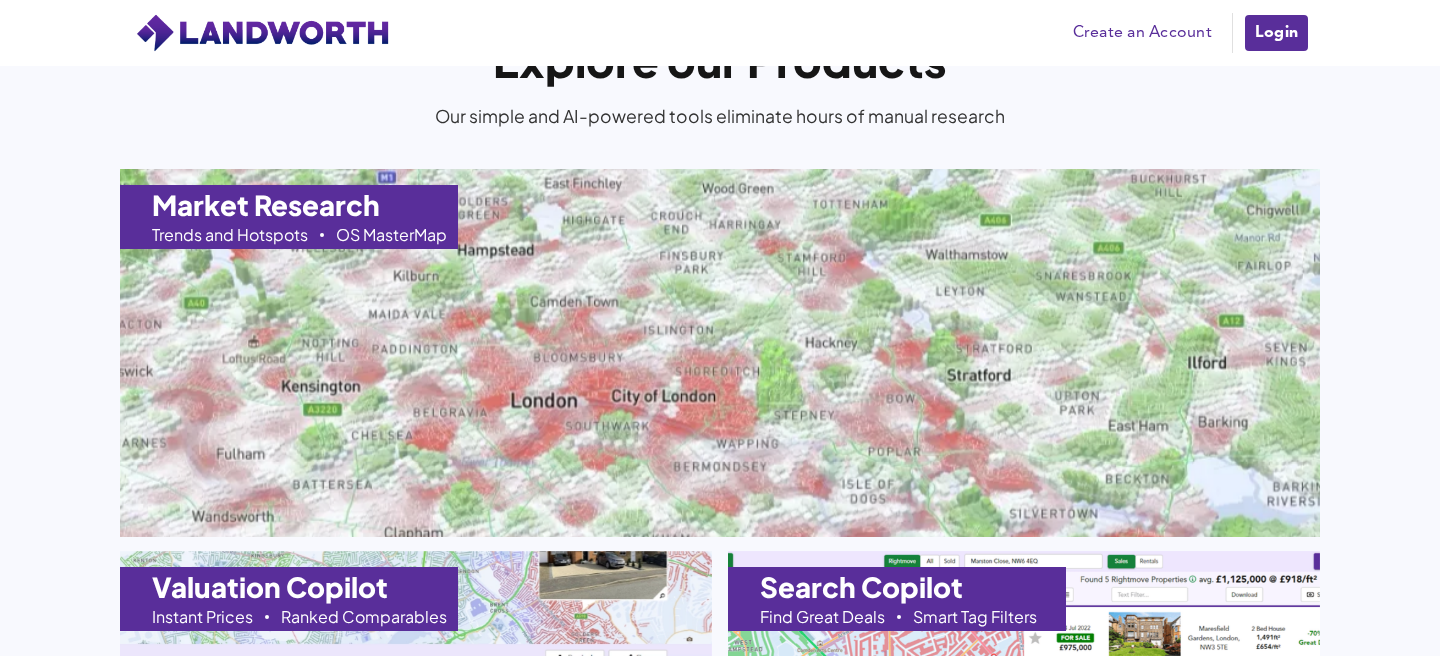 click at bounding box center (720, 352) 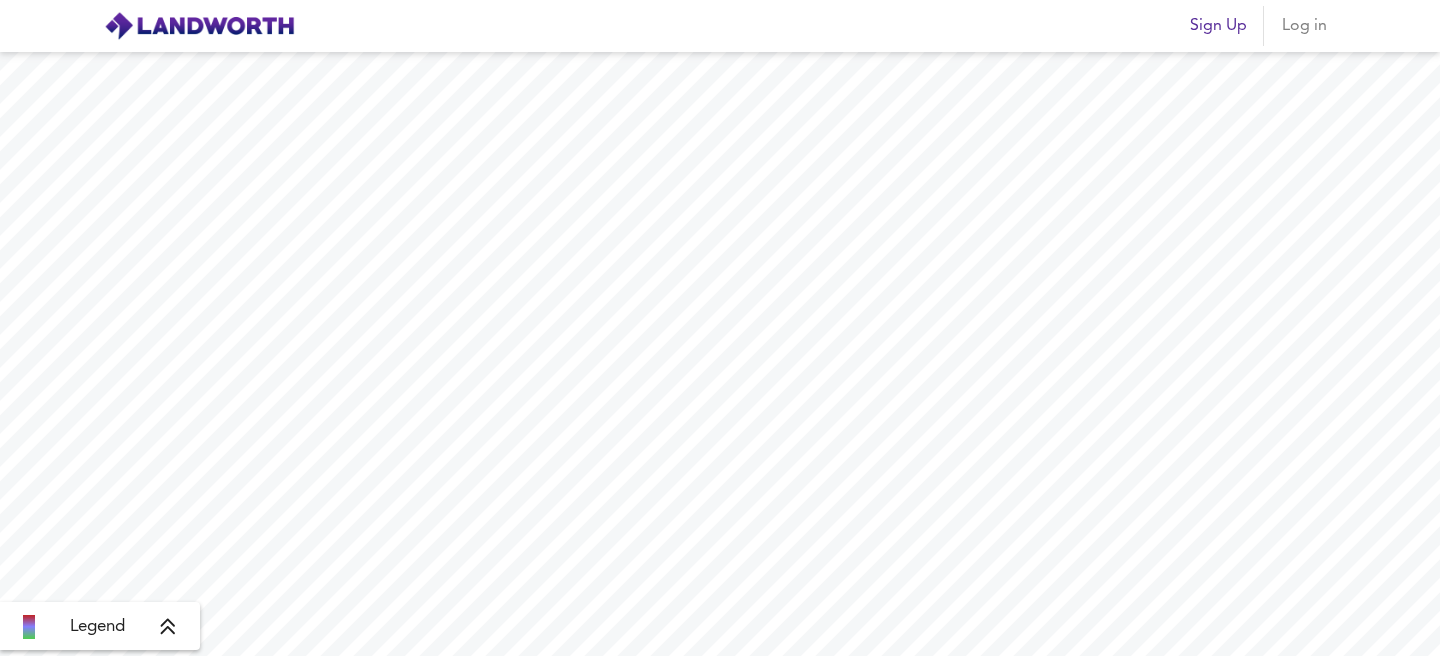 scroll, scrollTop: 0, scrollLeft: 0, axis: both 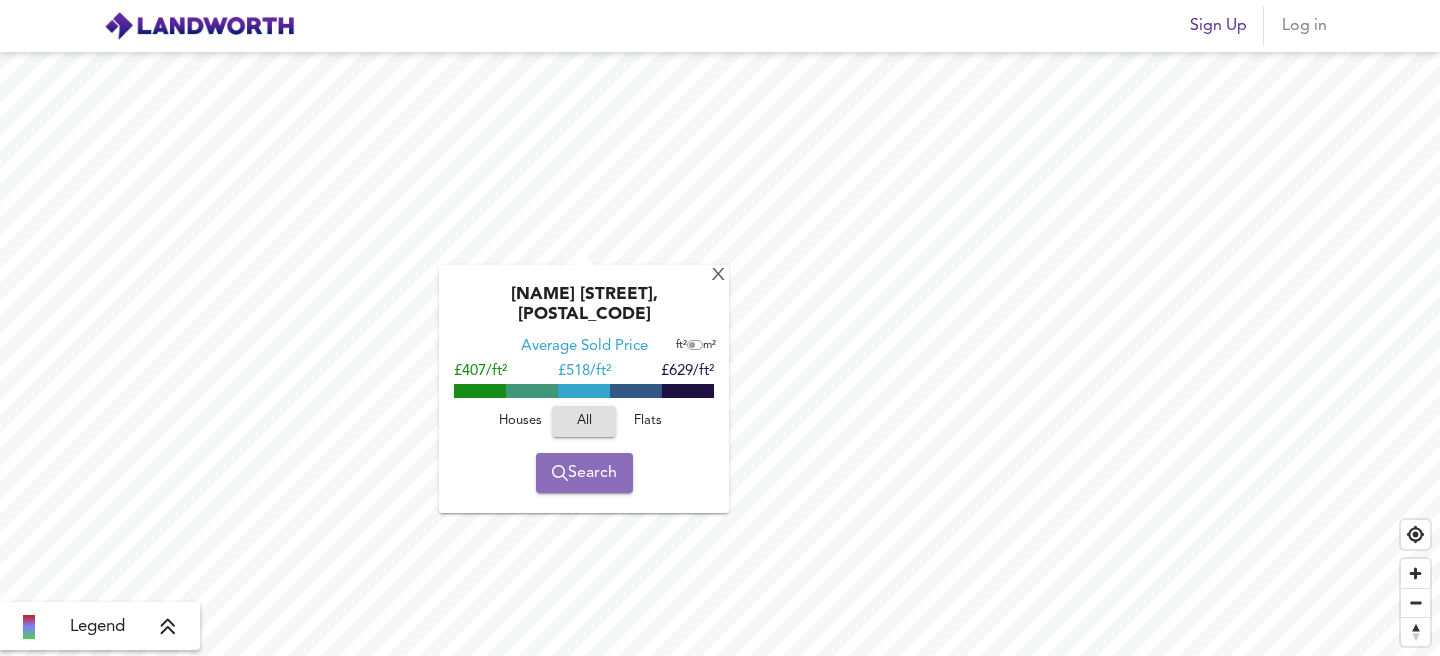 click on "Search" at bounding box center [584, 473] 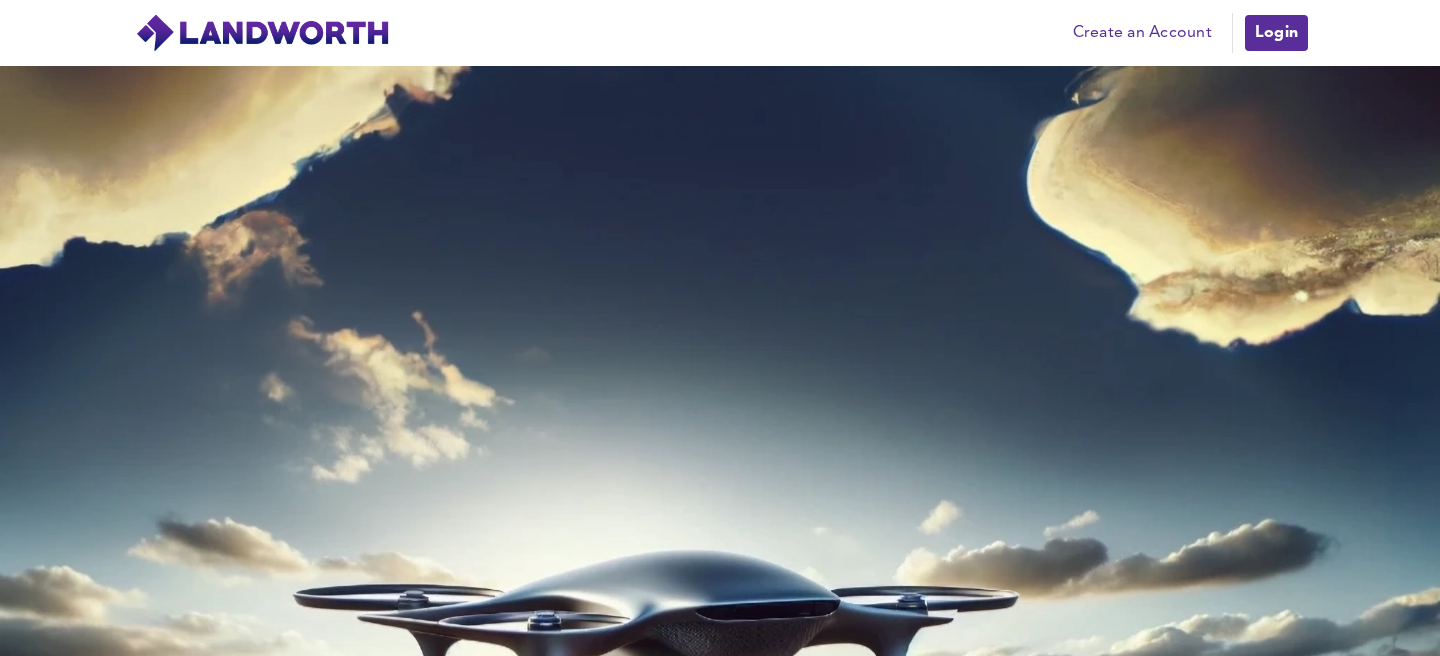 scroll, scrollTop: 0, scrollLeft: 0, axis: both 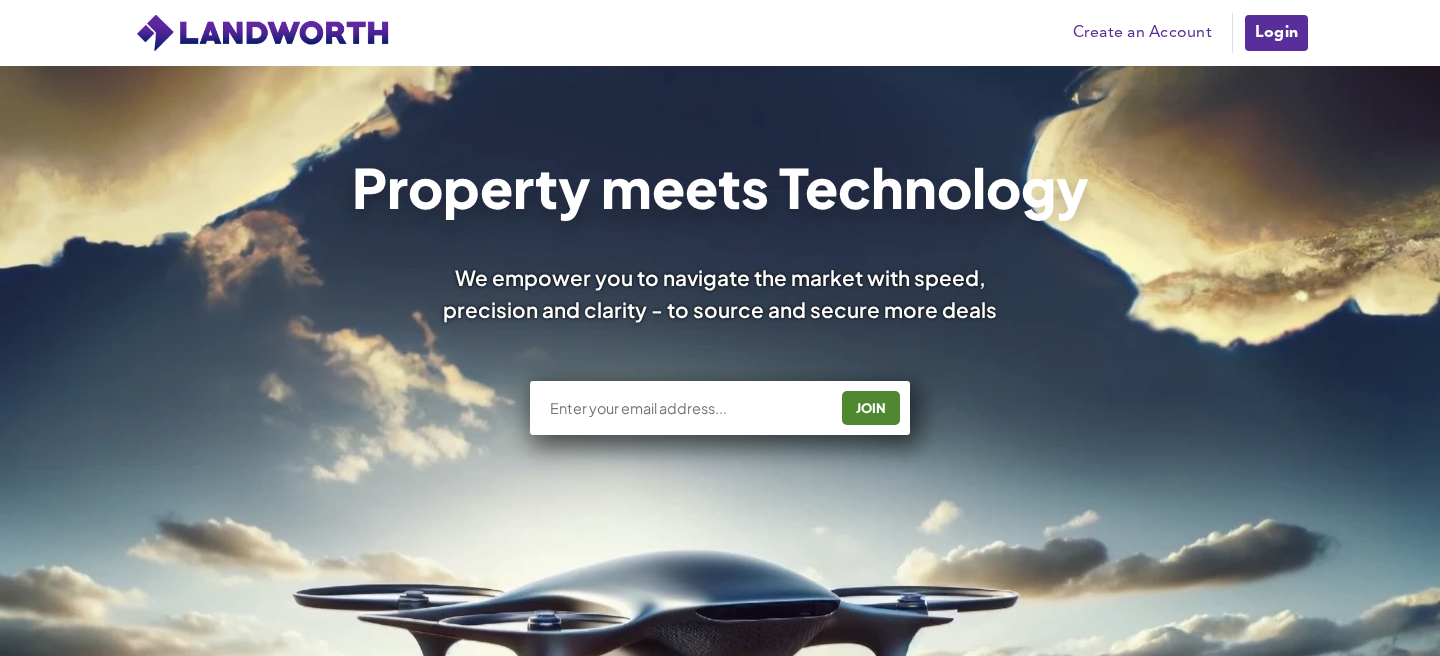 click on "JOIN" at bounding box center [720, 408] 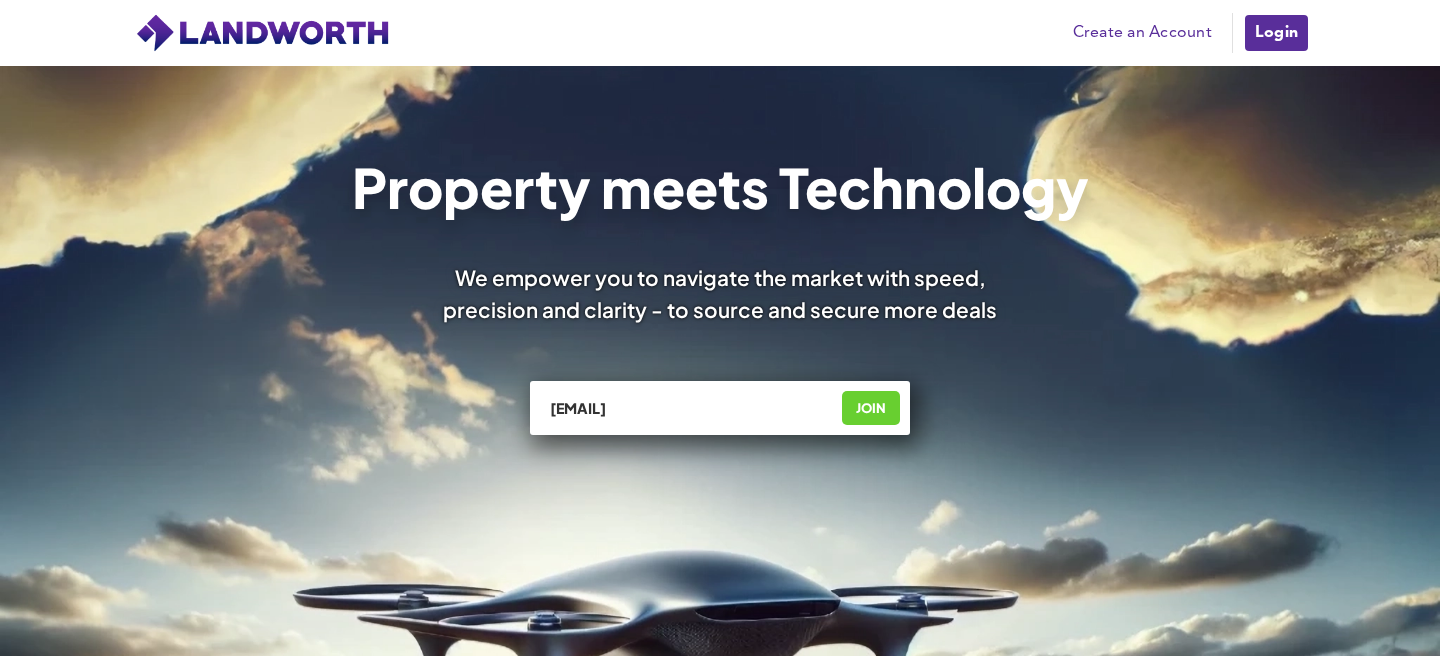 click on "JOIN" at bounding box center [871, 408] 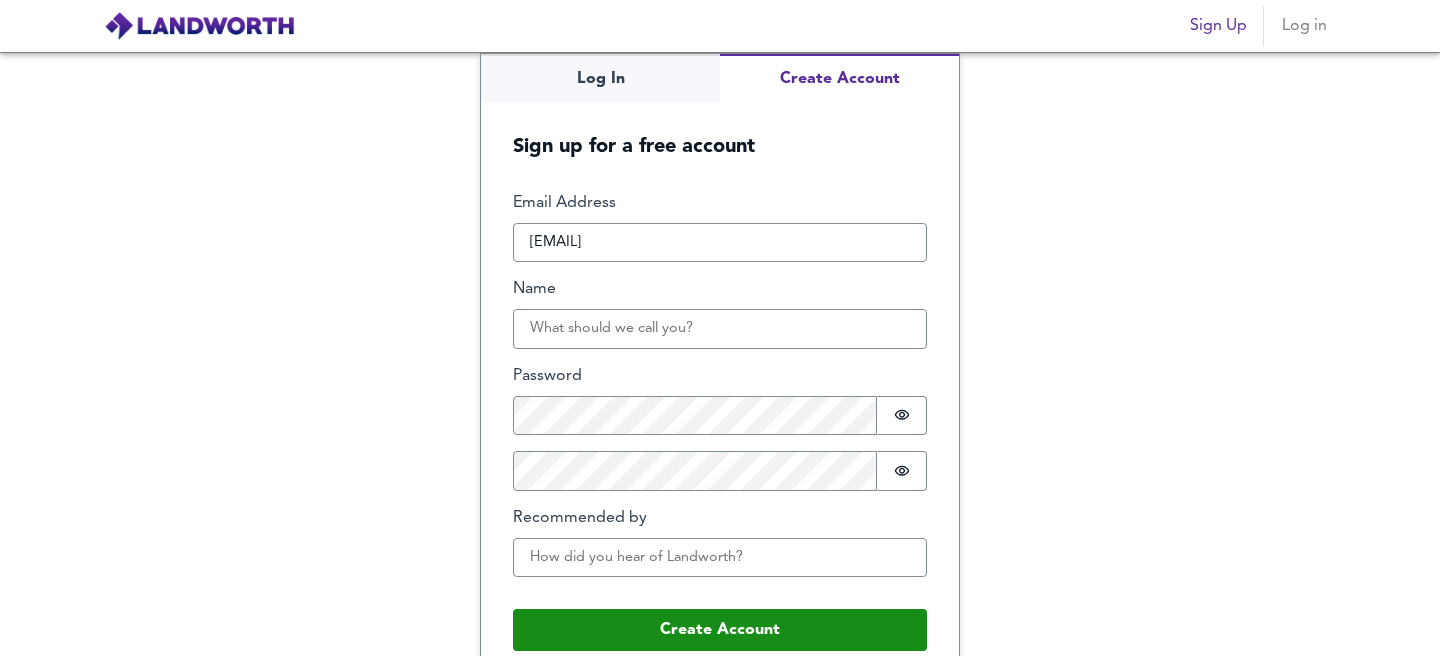 scroll, scrollTop: 0, scrollLeft: 0, axis: both 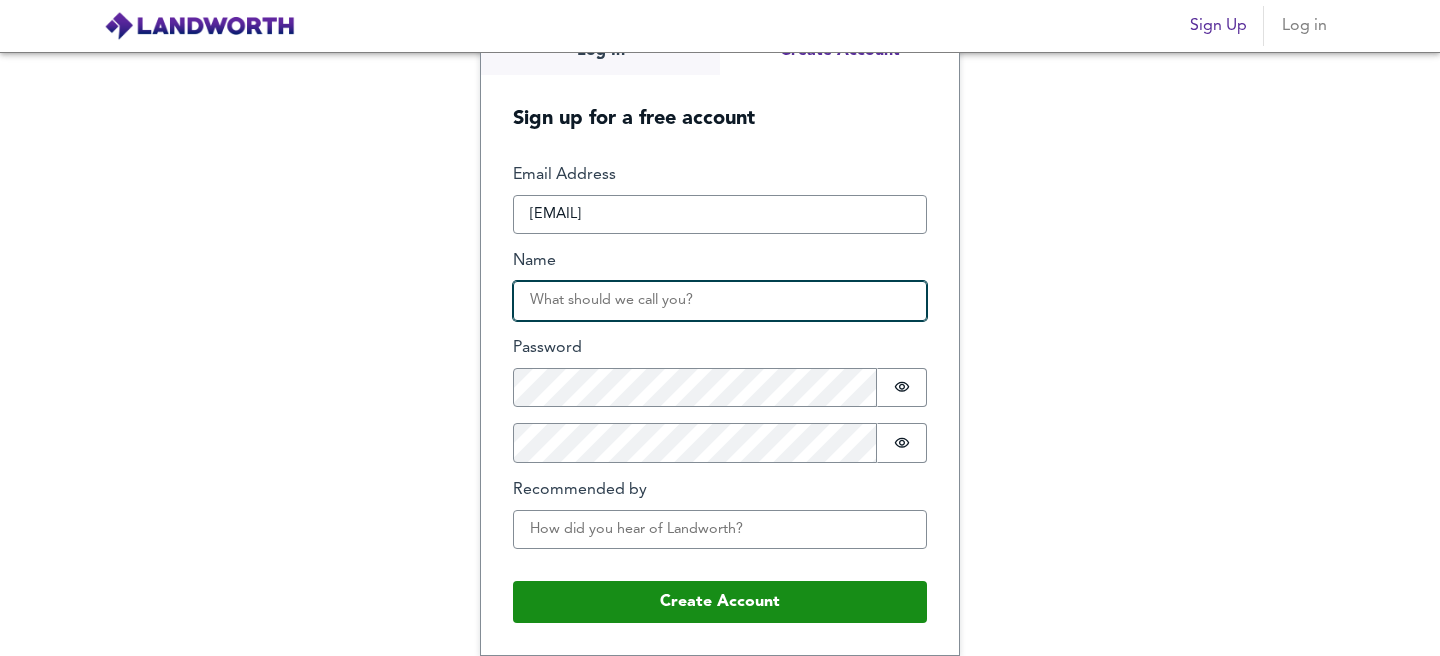 click on "Name" at bounding box center (720, 301) 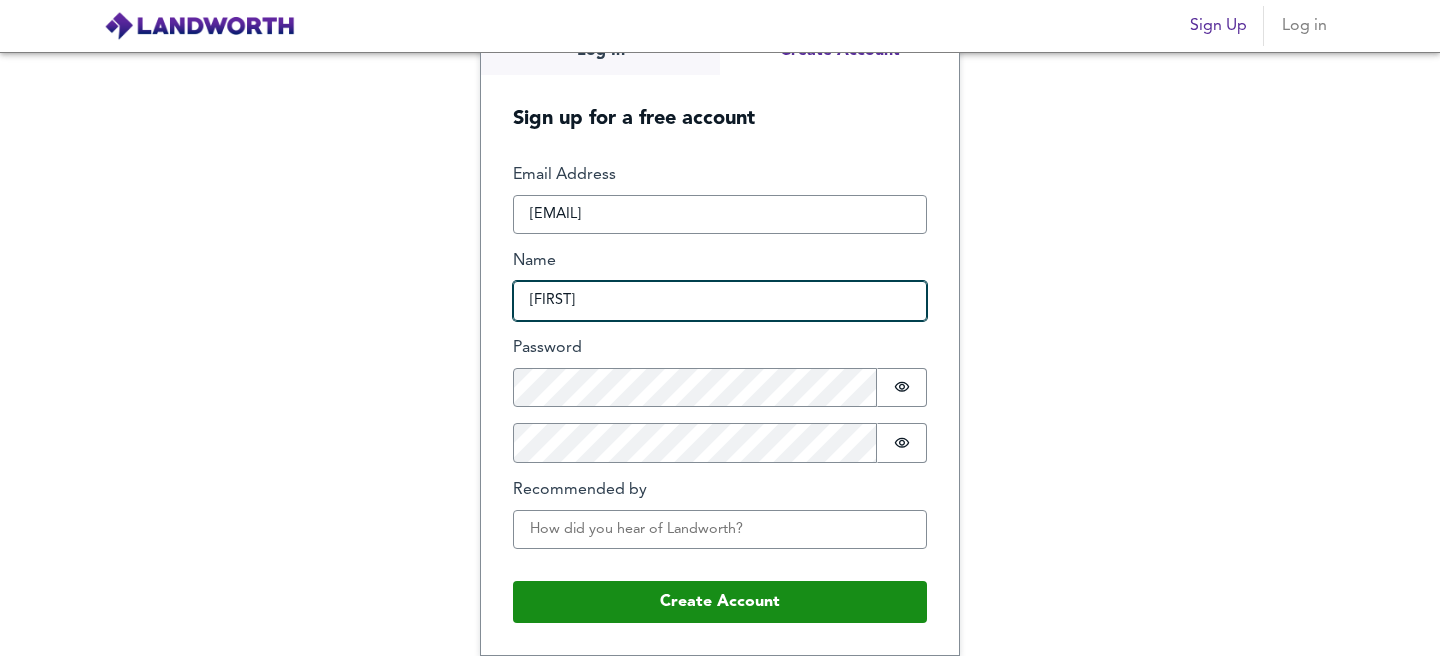 type on "[FIRST]" 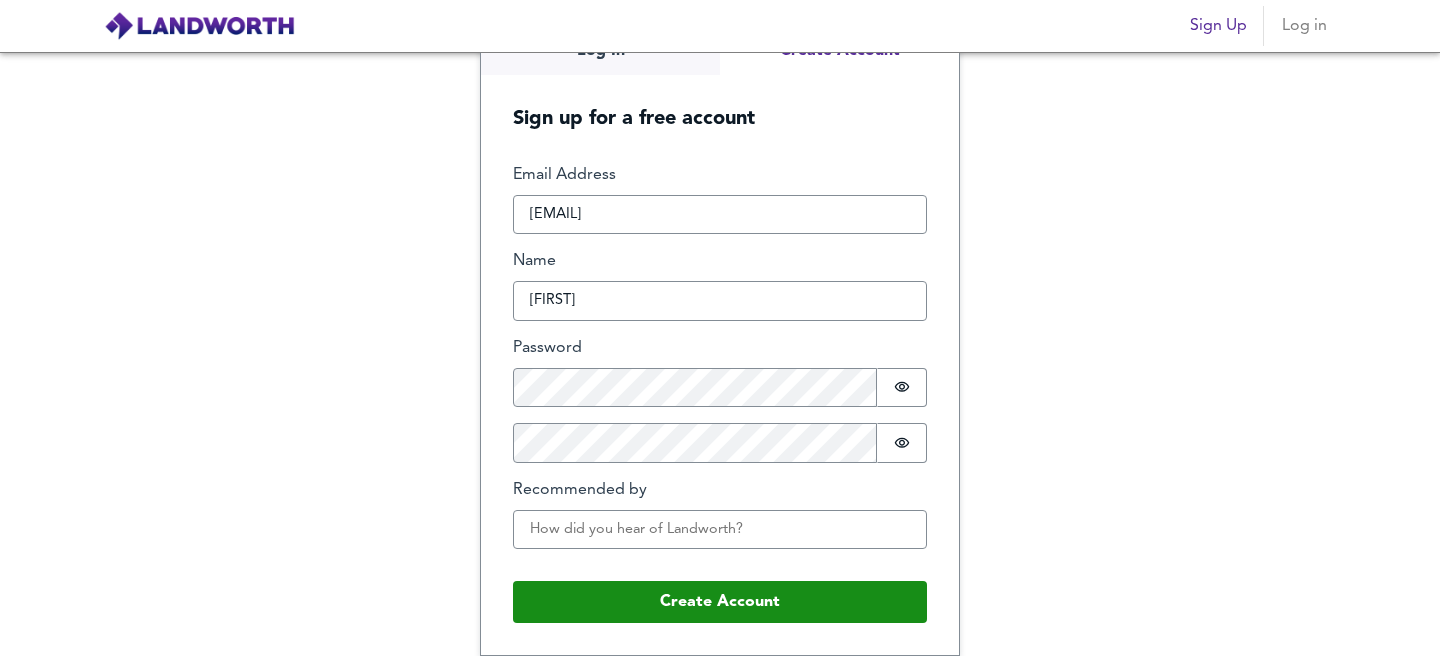 click on "Log In Create Account Sign up for a free account Email Address [EMAIL] Name [FIRST] Password Password is hidden Confirm Password Password is hidden Recommended by Buffer Create Account" at bounding box center [720, 354] 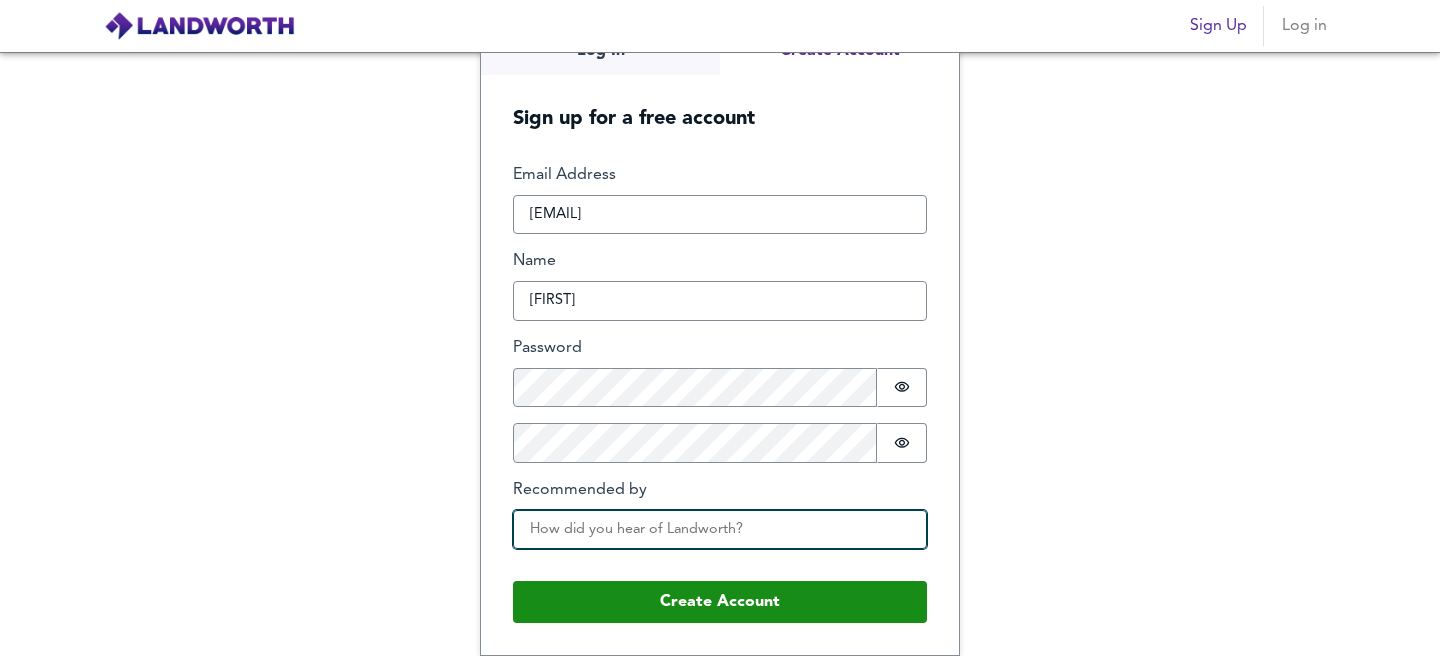 click on "Recommended by" at bounding box center [720, 530] 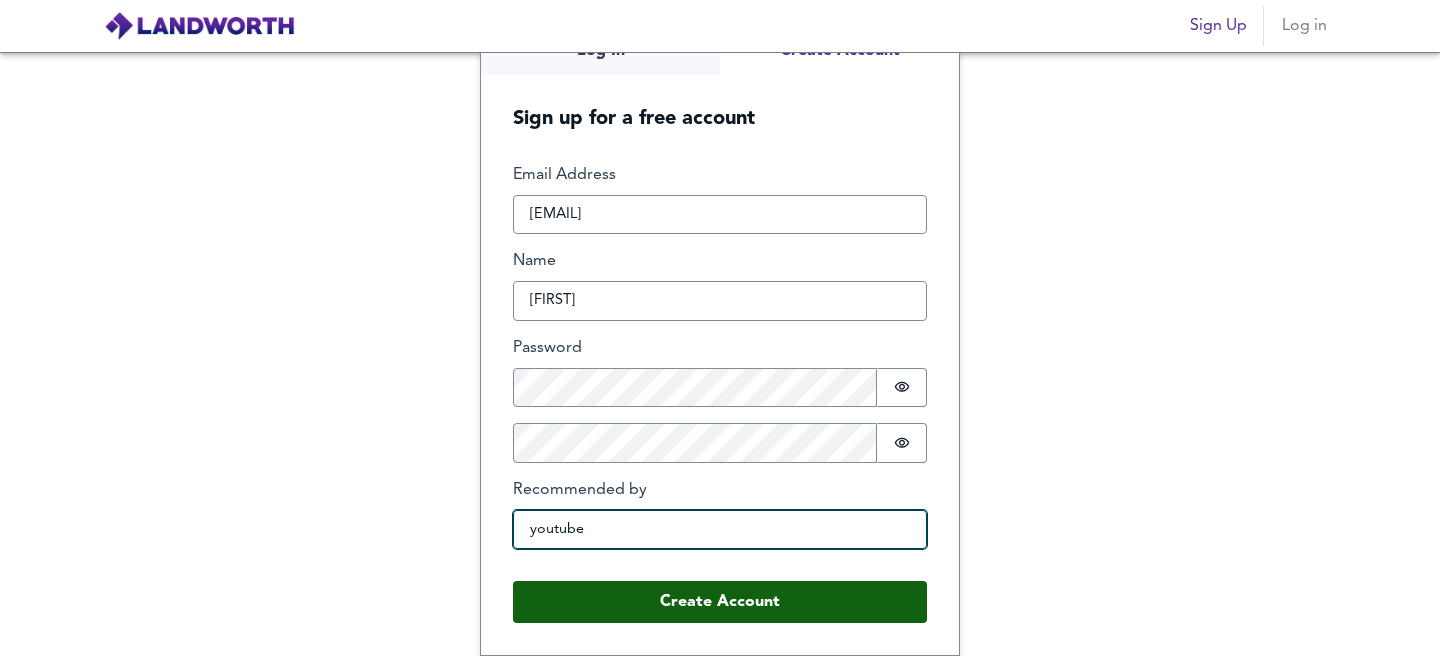 type on "youtube" 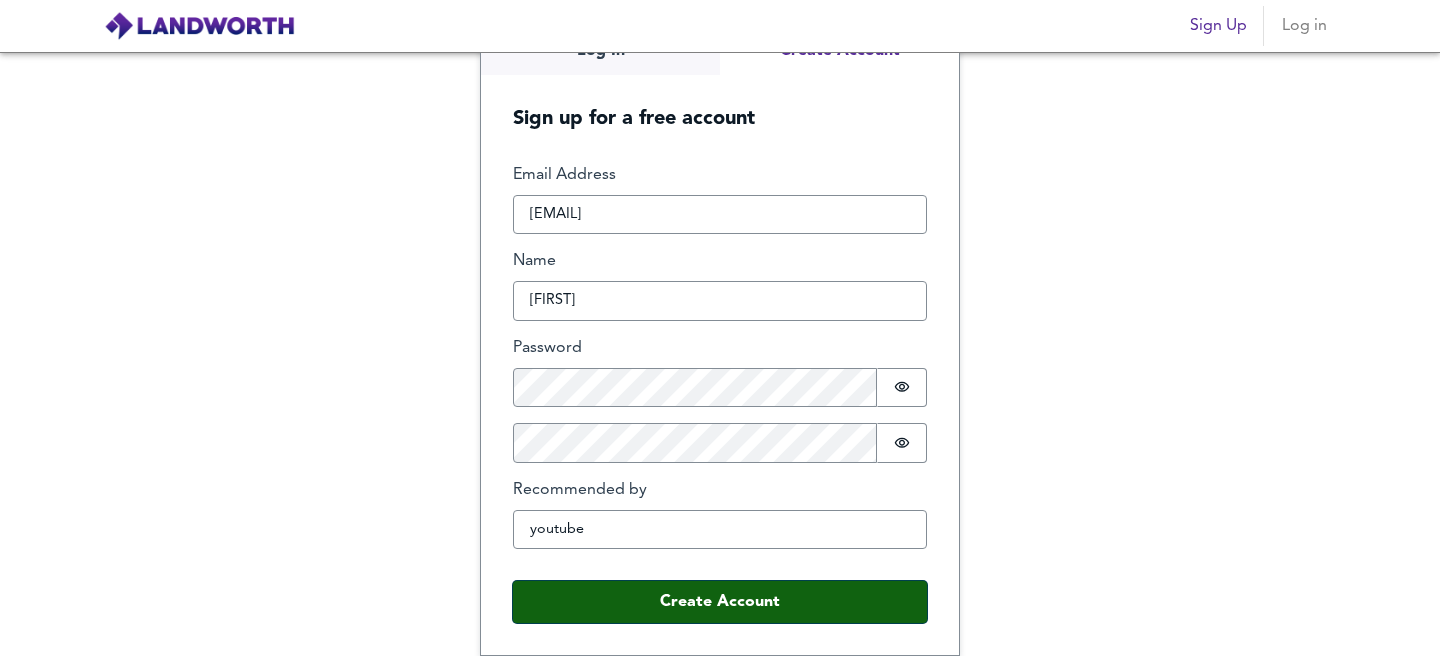 click on "Create Account" at bounding box center [720, 602] 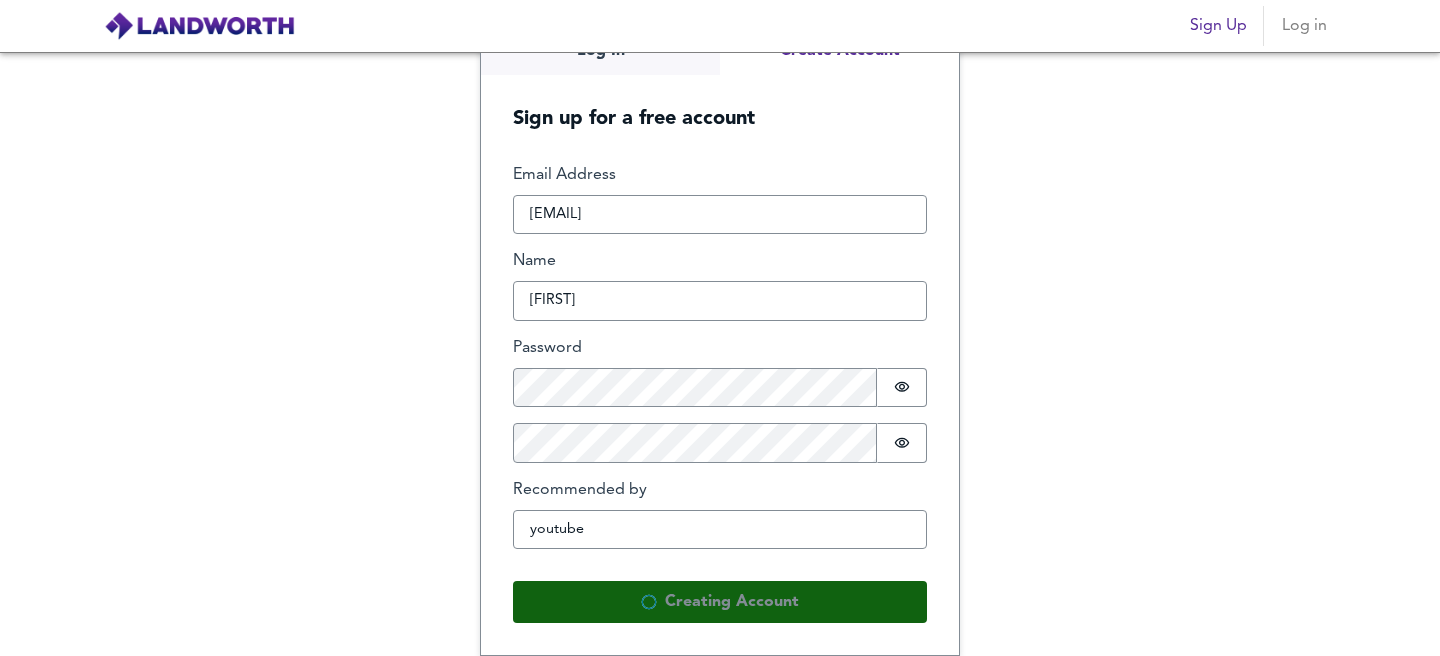 scroll, scrollTop: 0, scrollLeft: 0, axis: both 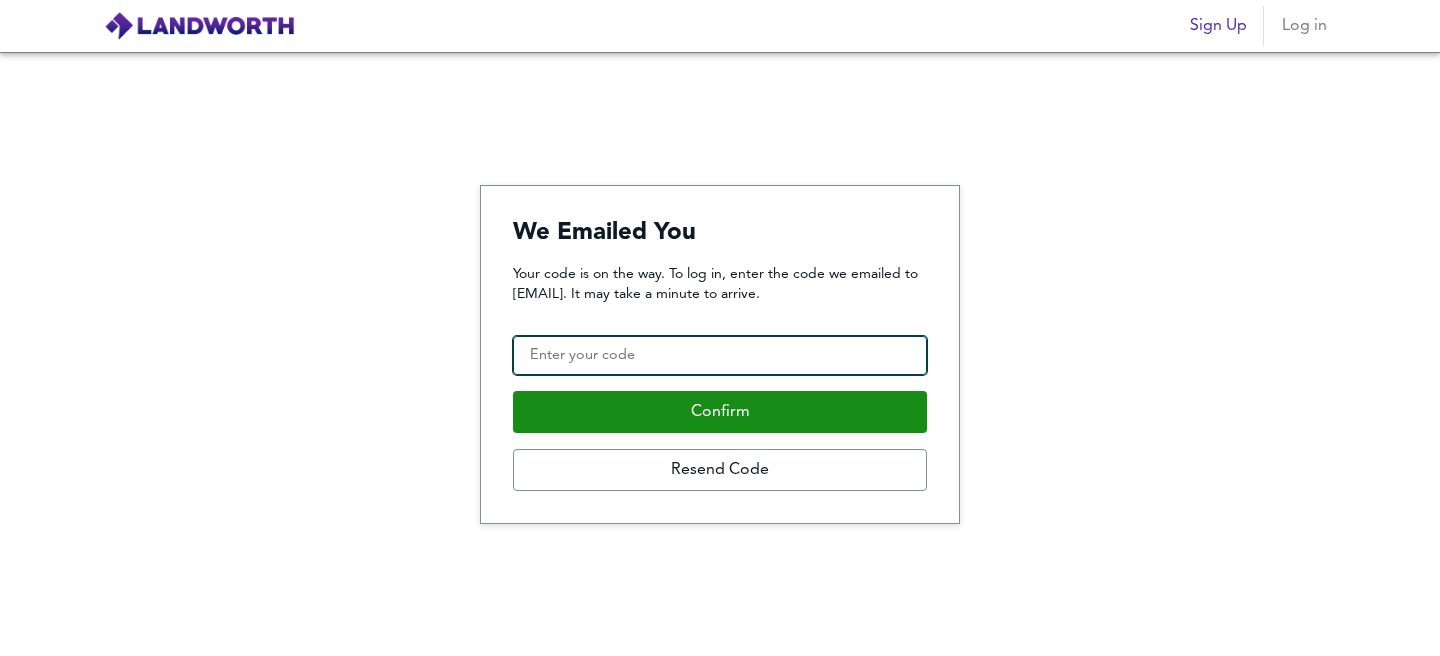 click on "Confirmation Code" at bounding box center (720, 356) 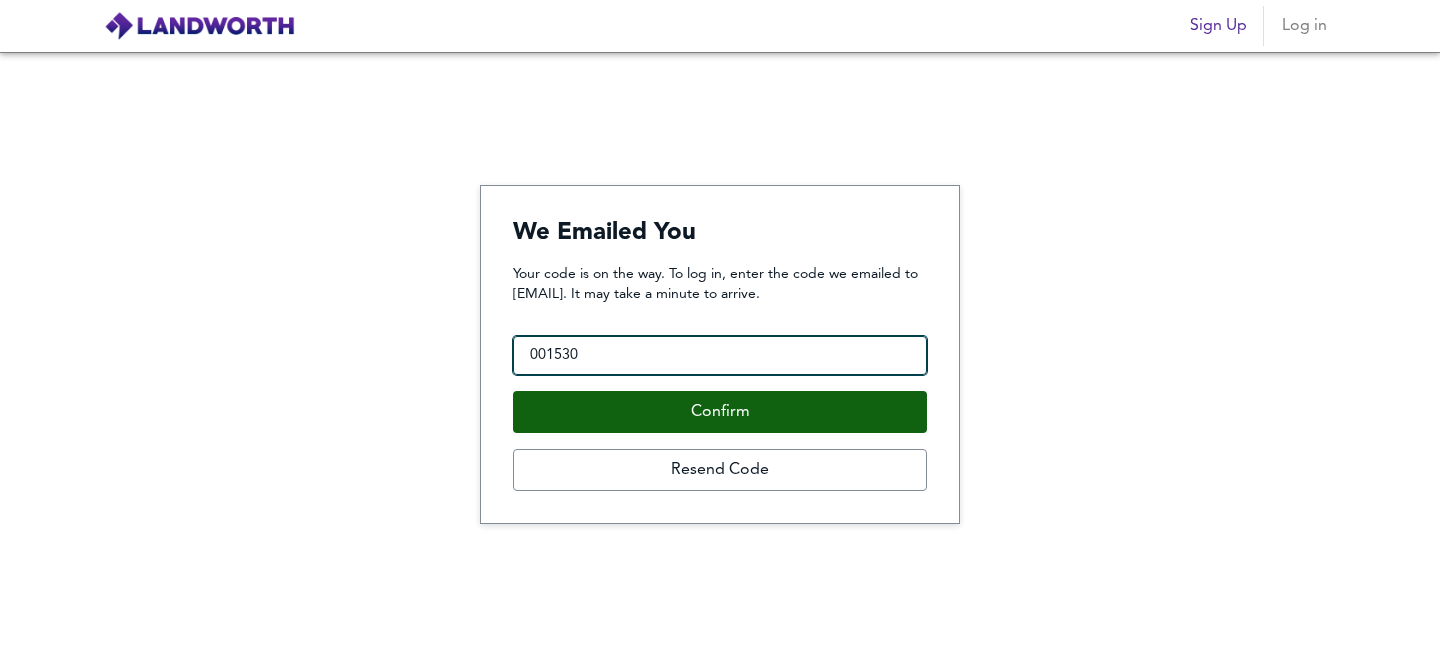 type on "001530" 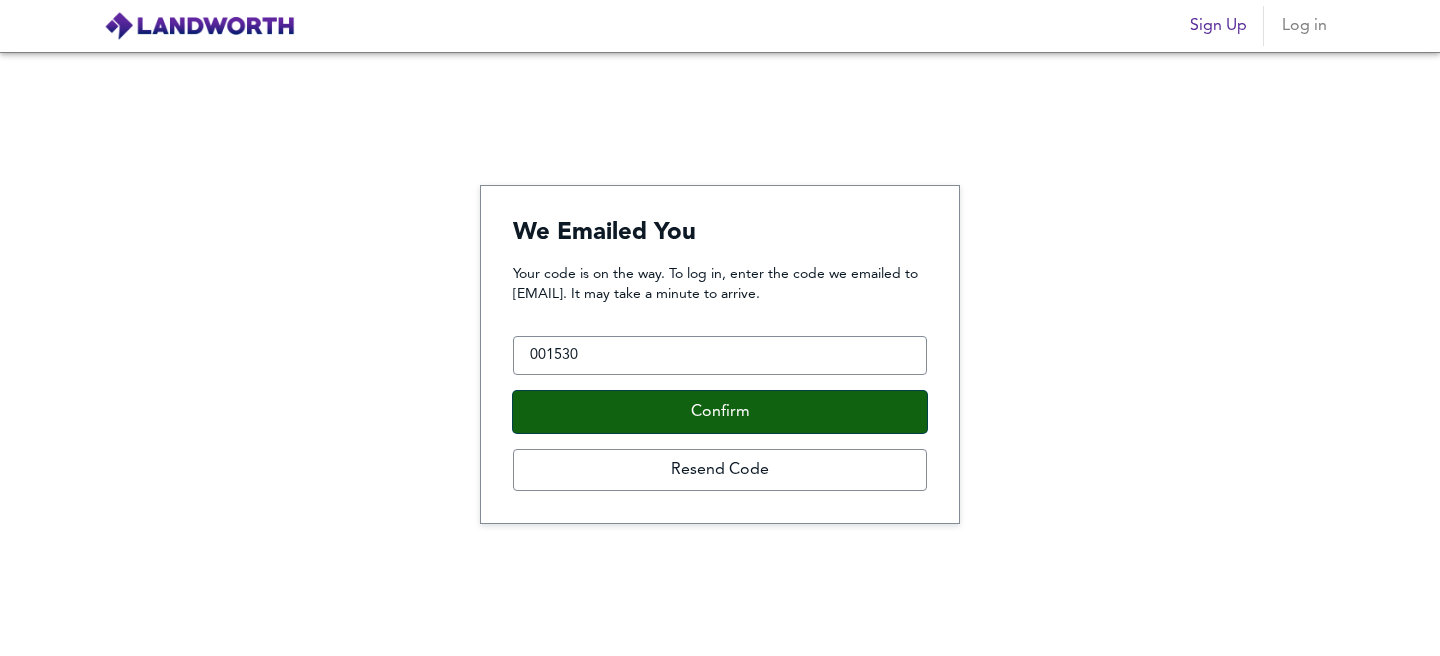 click on "Confirm" at bounding box center [720, 412] 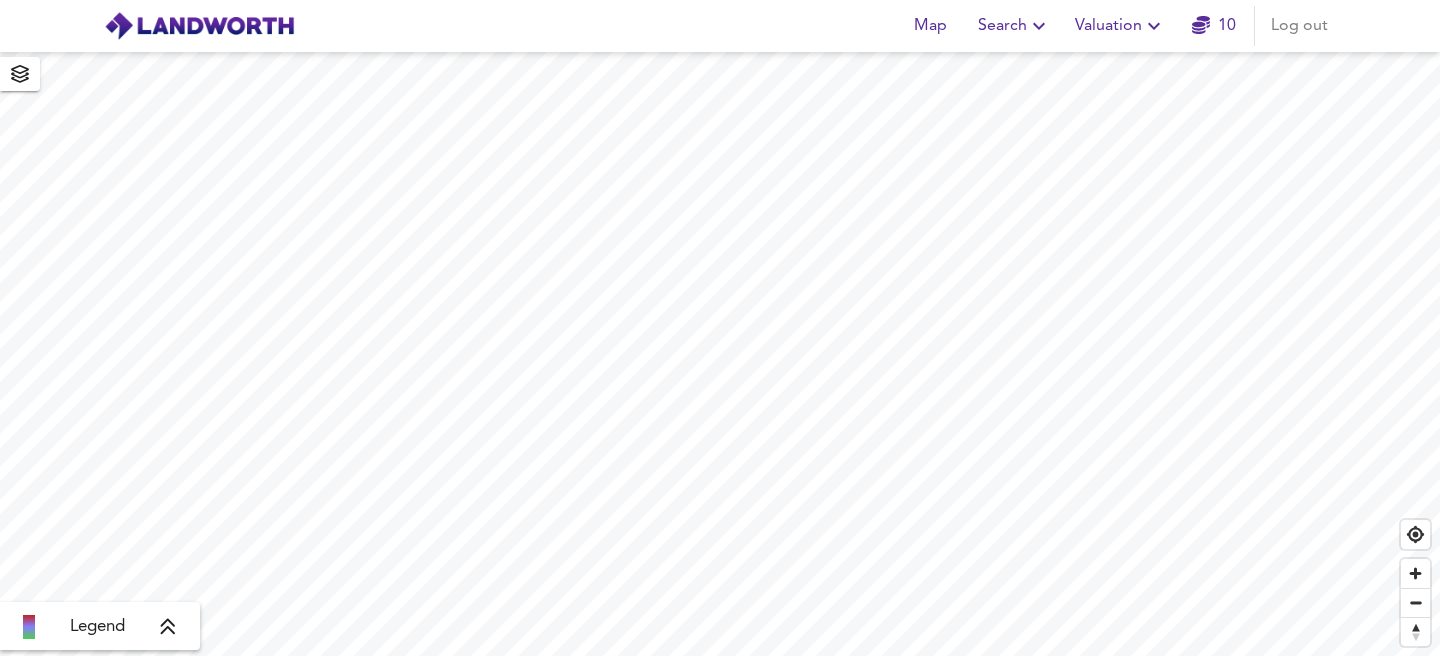 scroll, scrollTop: 0, scrollLeft: 0, axis: both 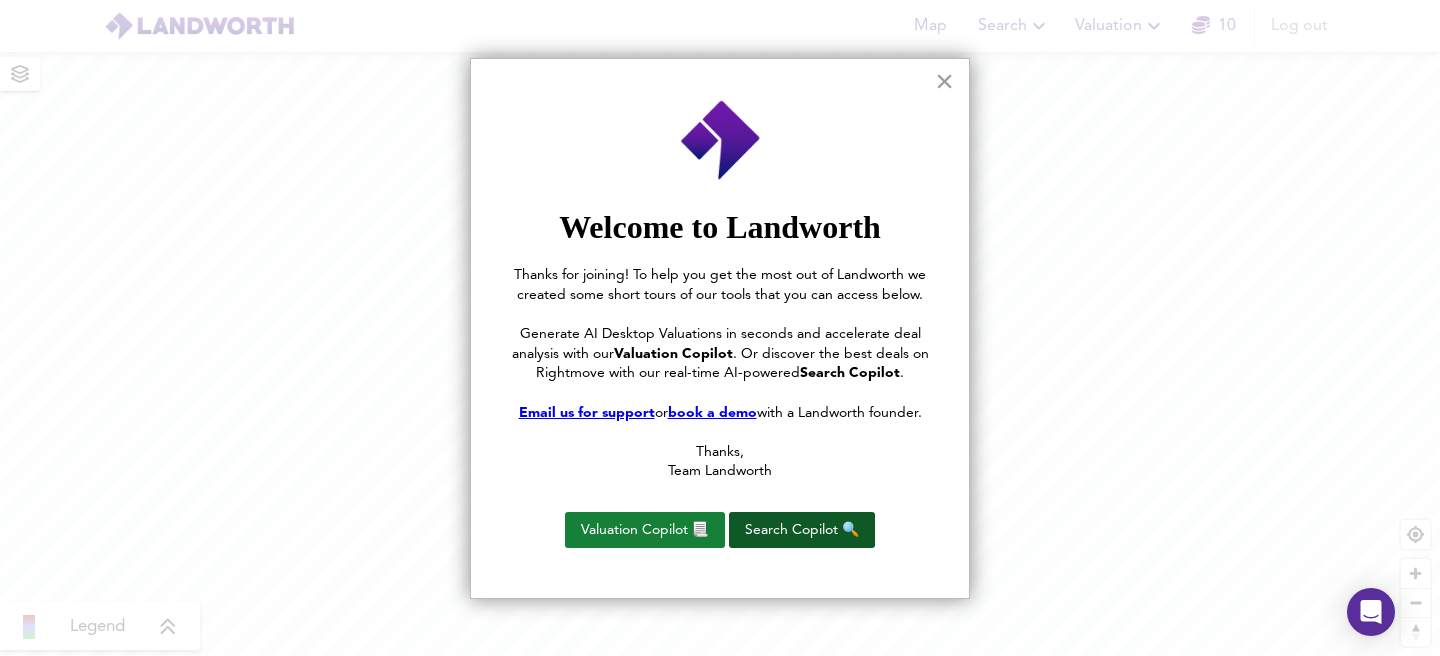 click on "Search Copilot 🔍" at bounding box center (802, 530) 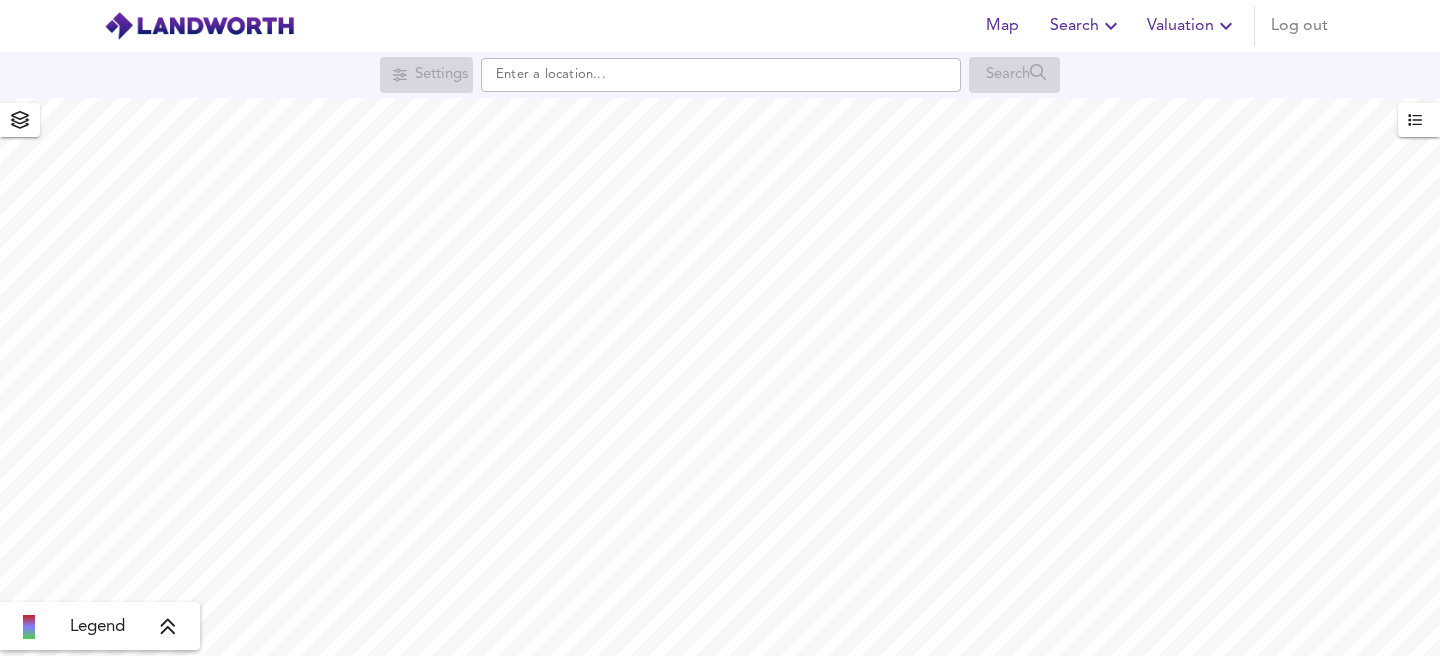 scroll, scrollTop: 0, scrollLeft: 0, axis: both 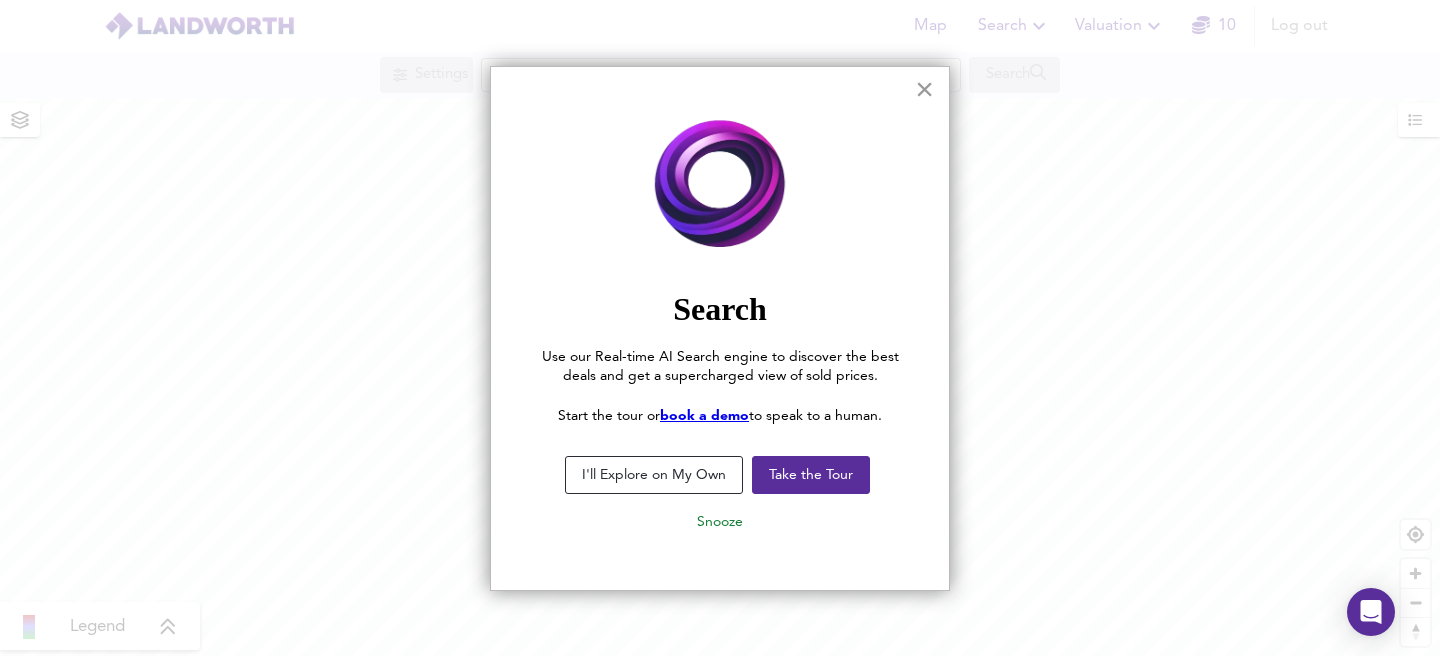 click on "×" at bounding box center (924, 89) 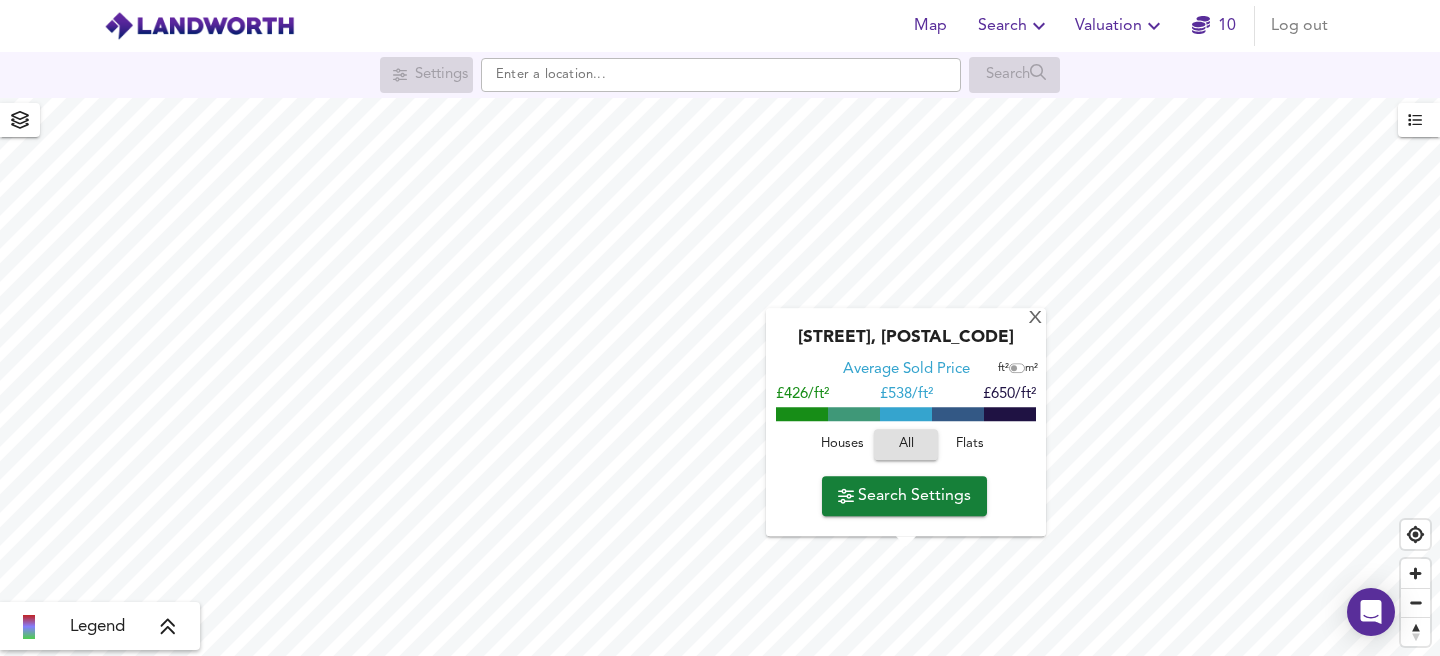 click on "Search Settings" at bounding box center [904, 496] 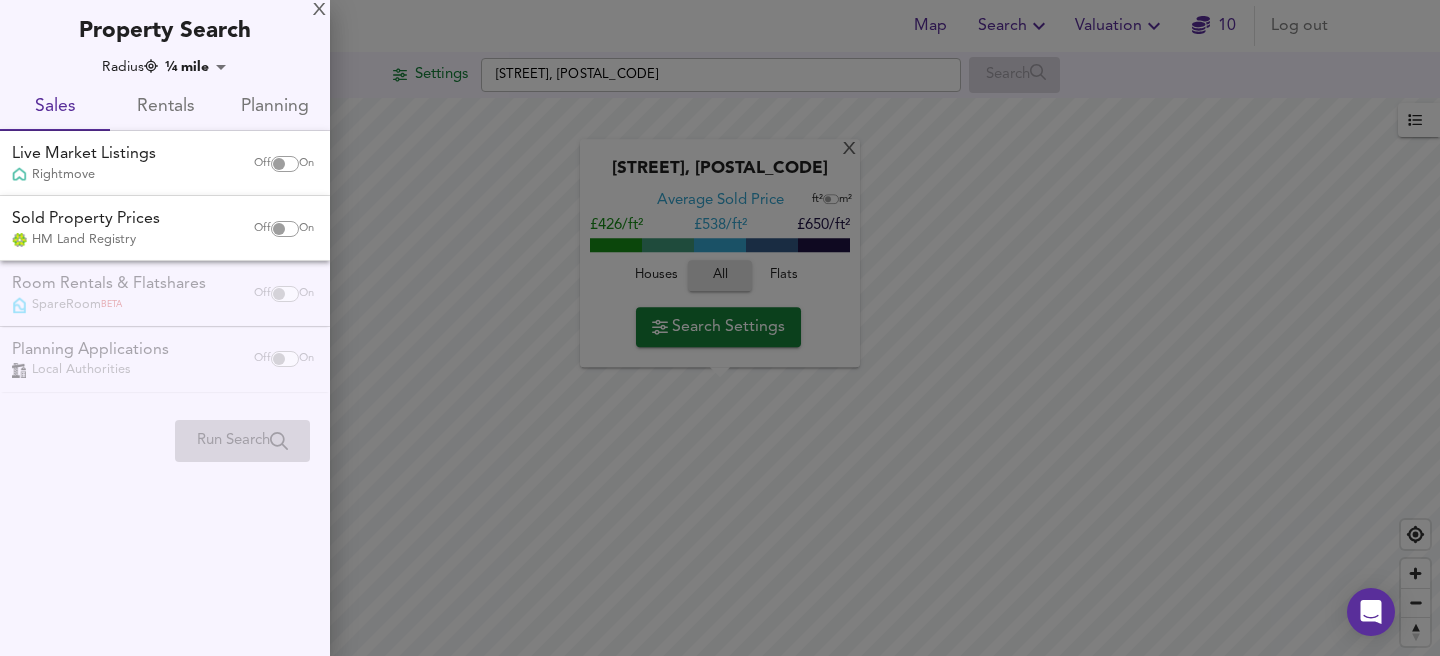 click at bounding box center (720, 328) 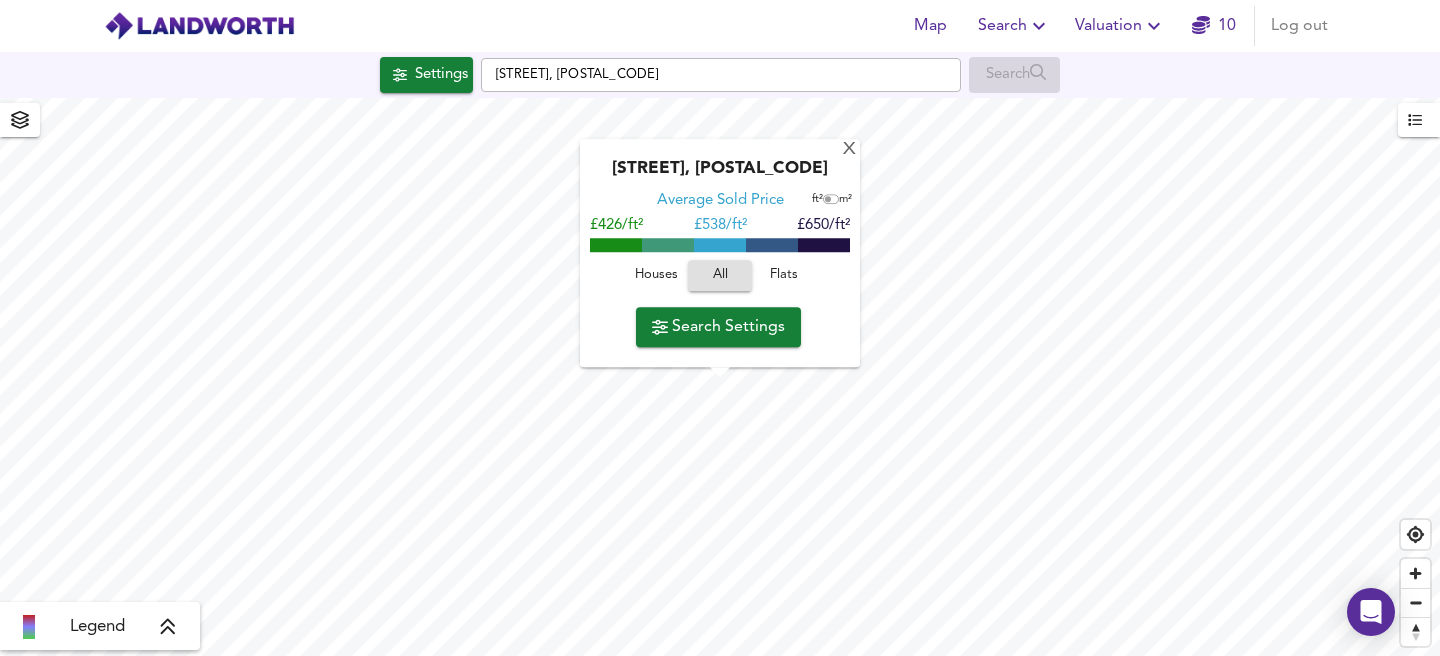 click on "Search Settings" at bounding box center (718, 327) 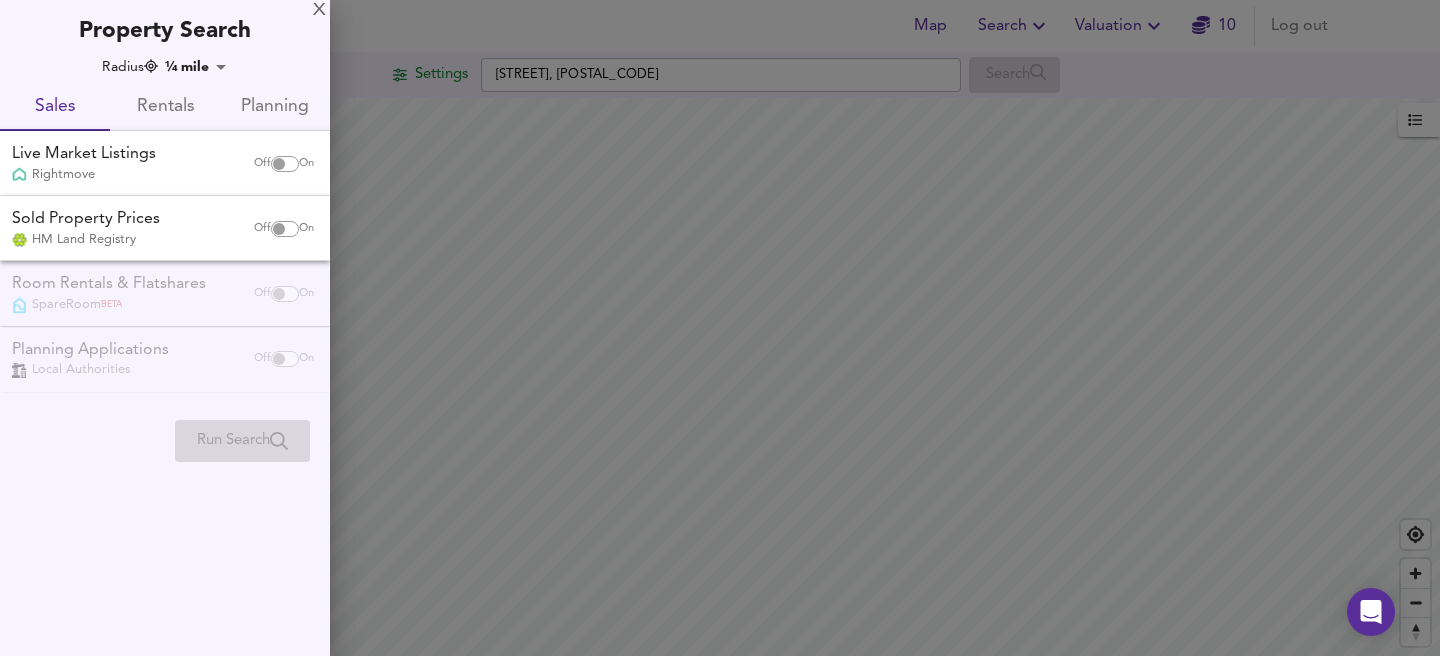 click at bounding box center (720, 328) 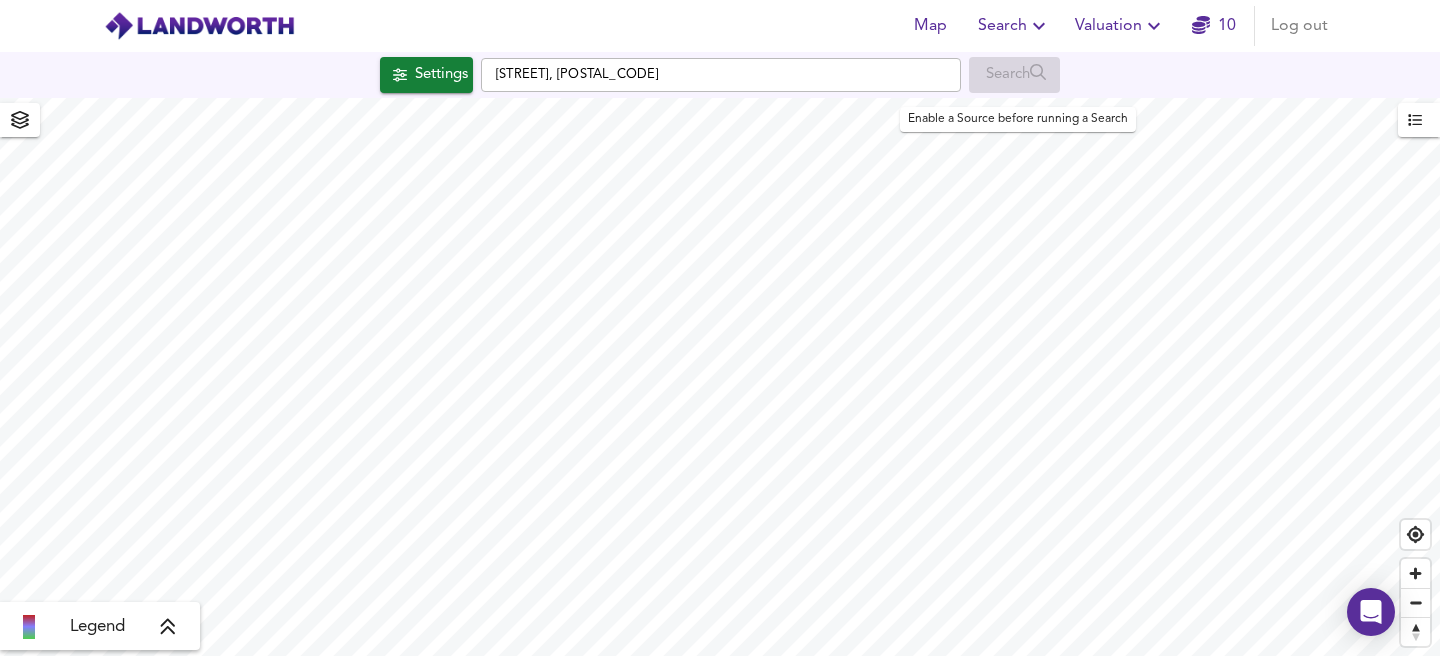 click on "Search" at bounding box center (1014, 75) 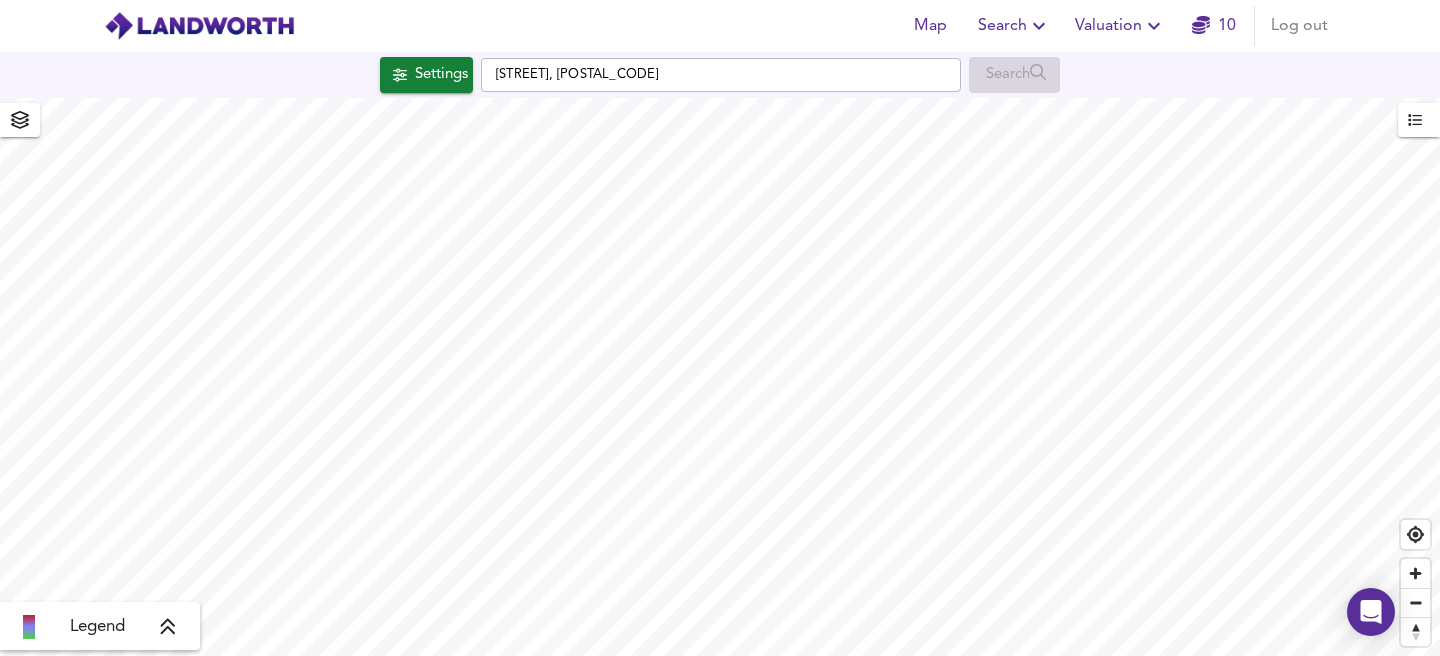 click at bounding box center (20, 120) 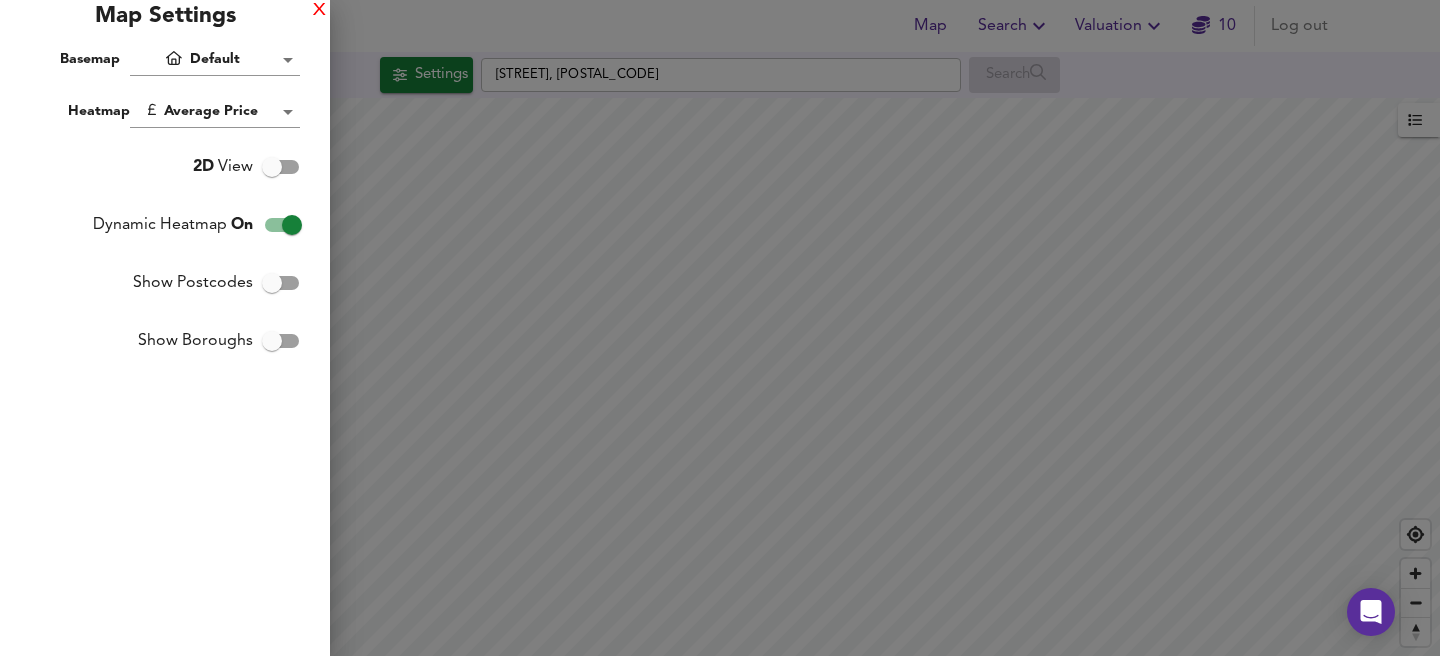 click on "X" at bounding box center (319, 11) 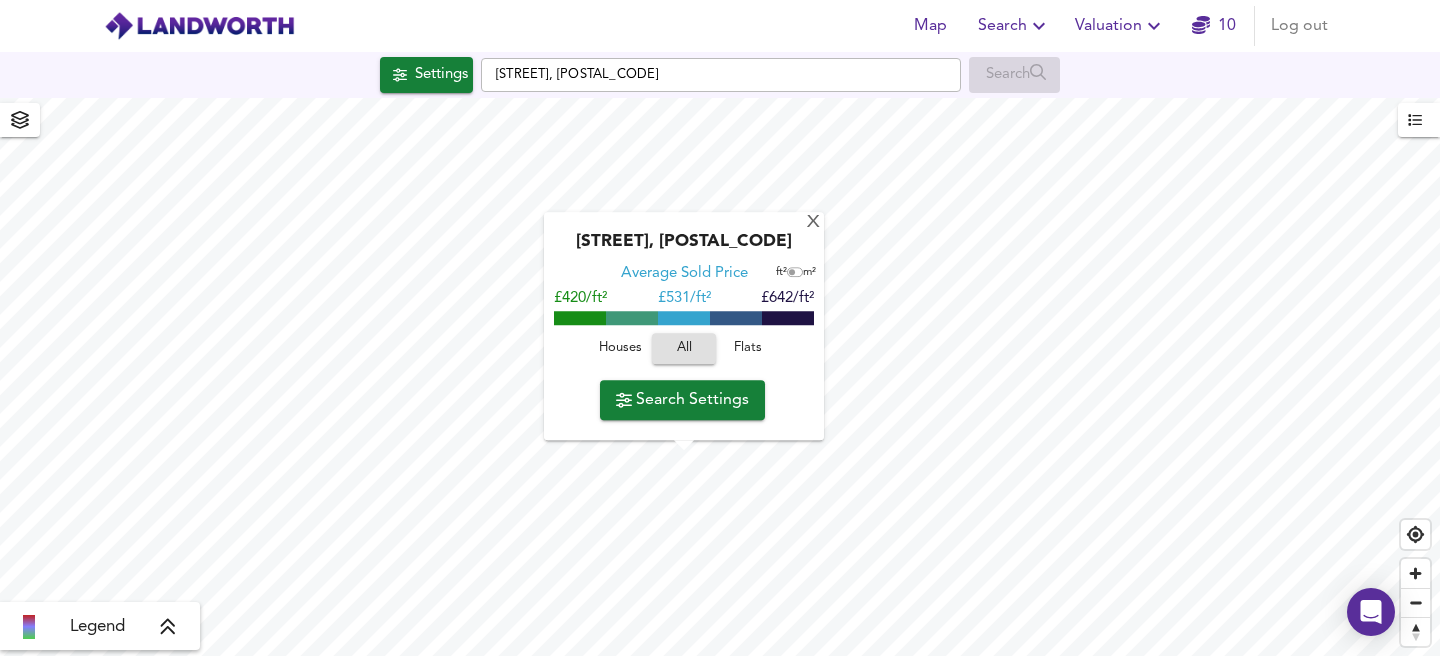 click on "Flats" at bounding box center [620, 349] 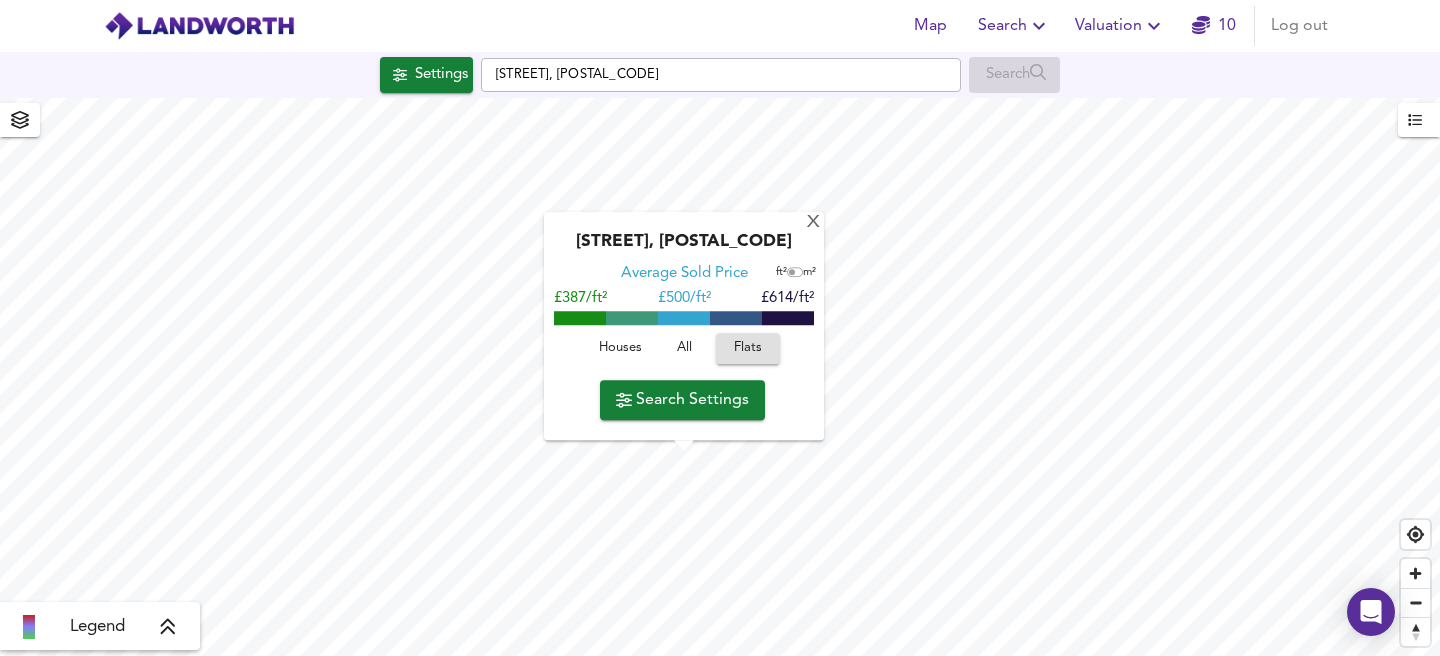 click at bounding box center (1201, 25) 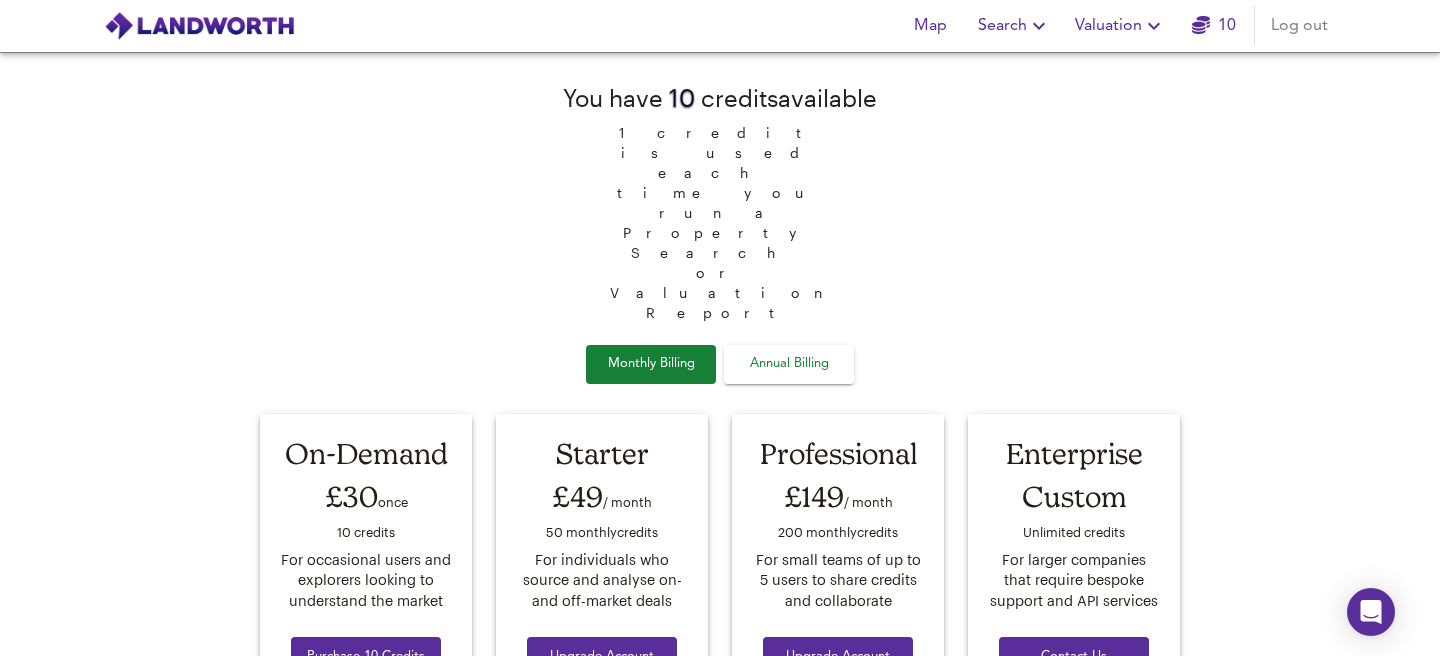 click on "Search" at bounding box center (1014, 26) 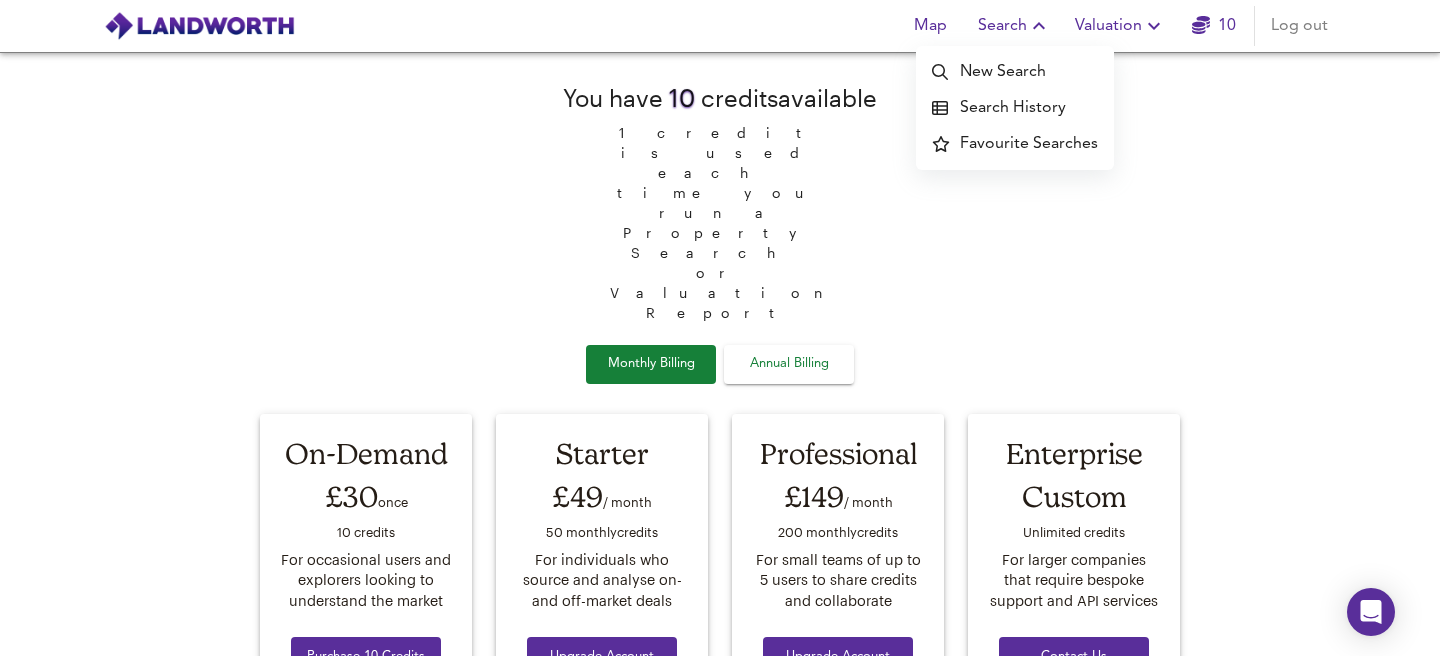 click on "Map" at bounding box center [930, 26] 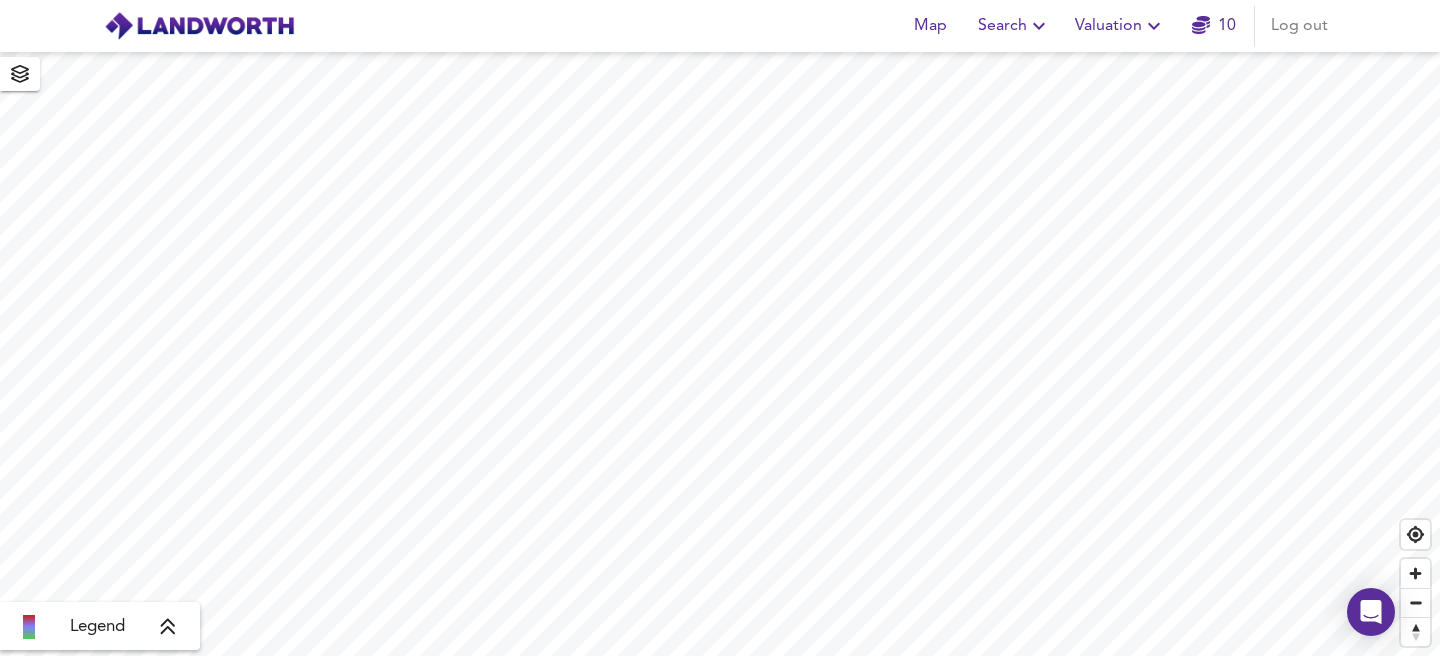 click on "Legend" at bounding box center [100, 627] 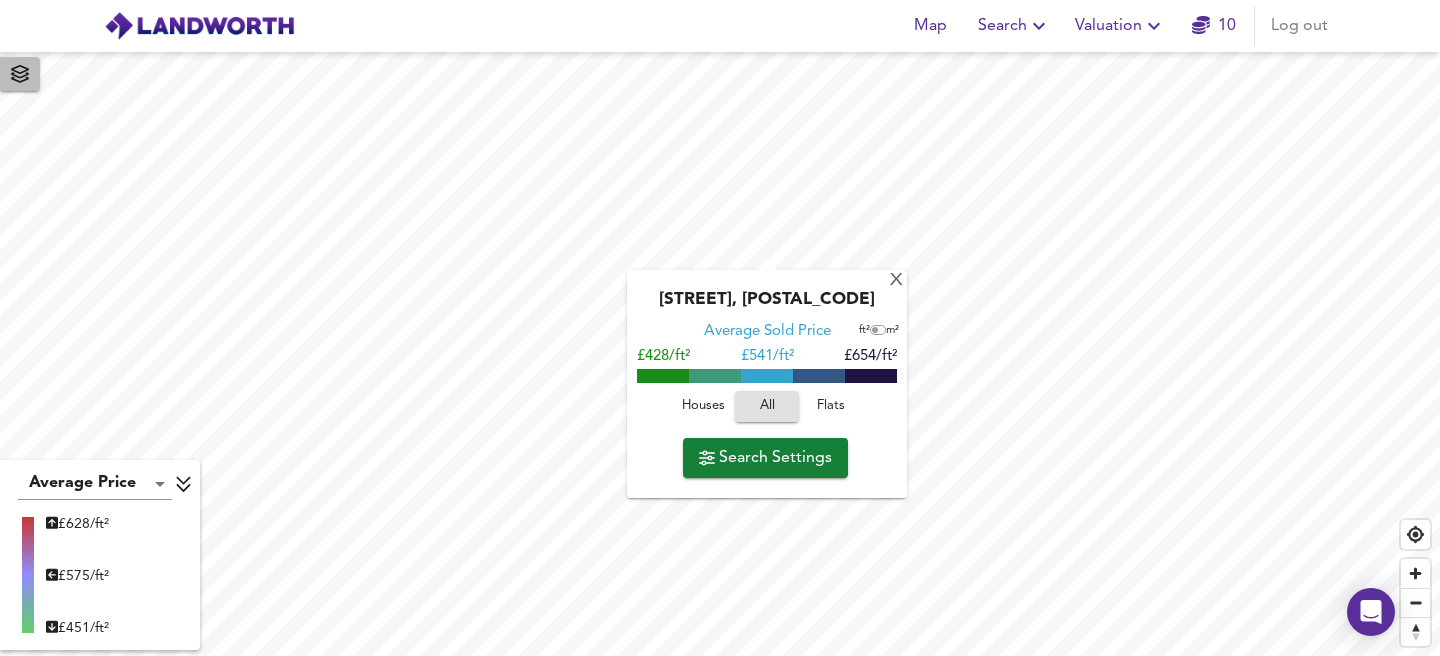 click at bounding box center (20, 74) 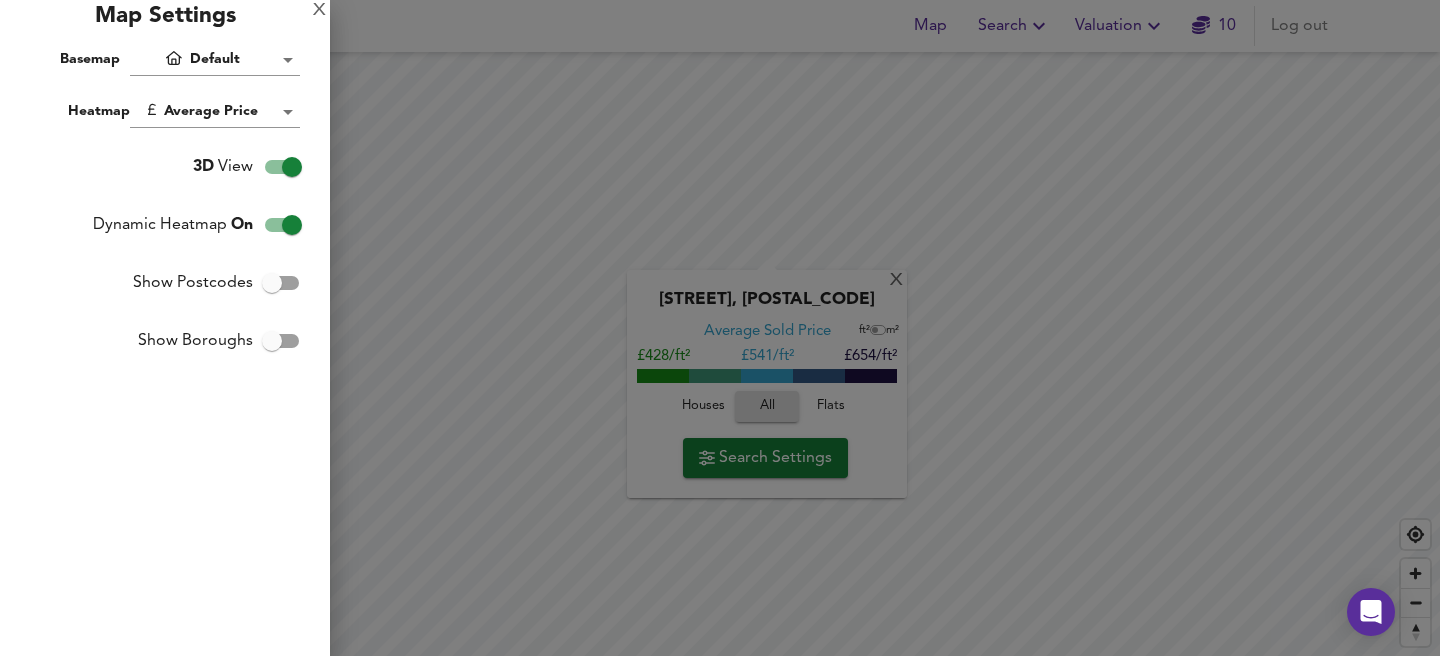 click on "Show Postcodes" at bounding box center (292, 167) 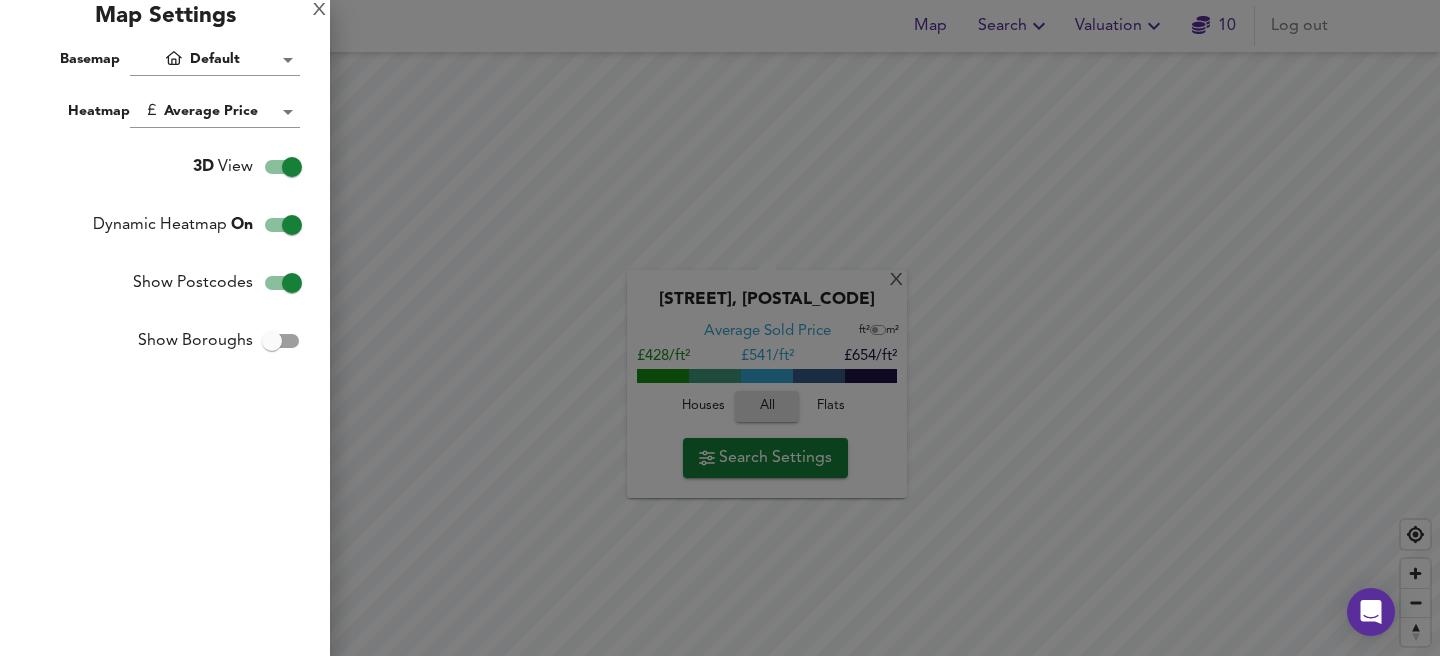 click at bounding box center [720, 328] 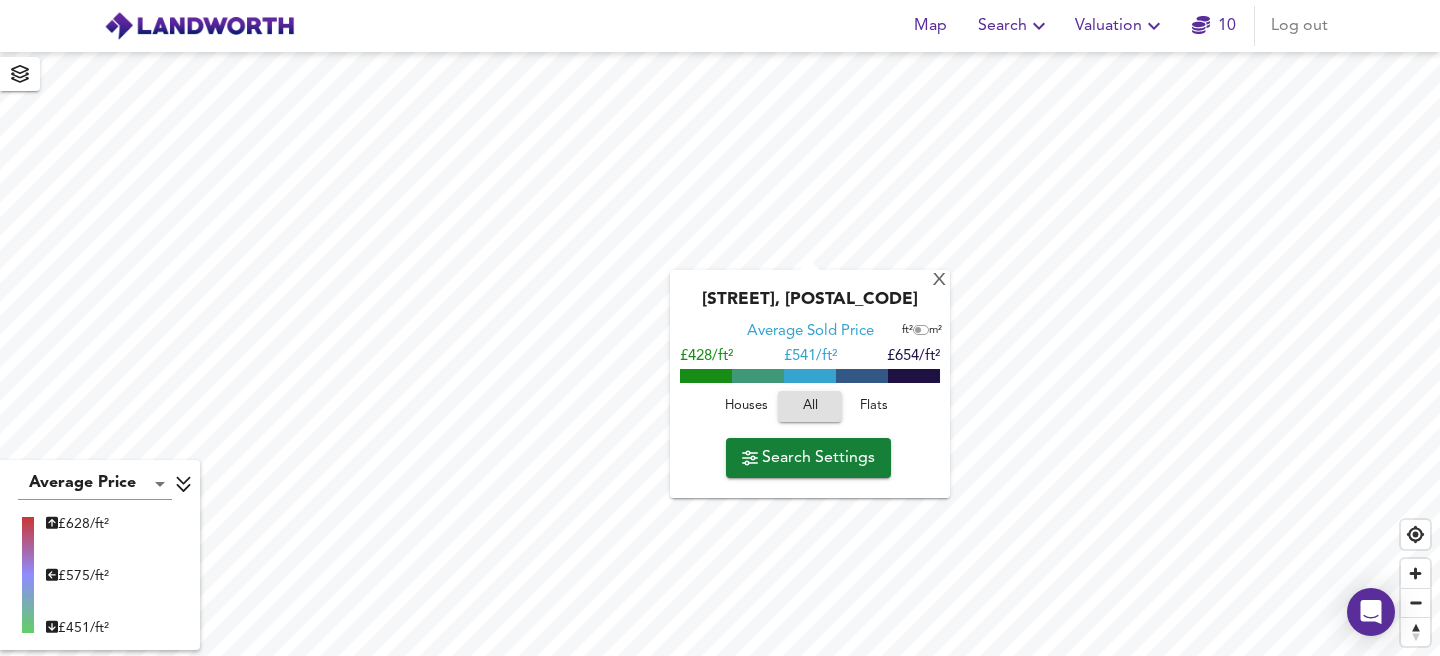 click at bounding box center (1039, 26) 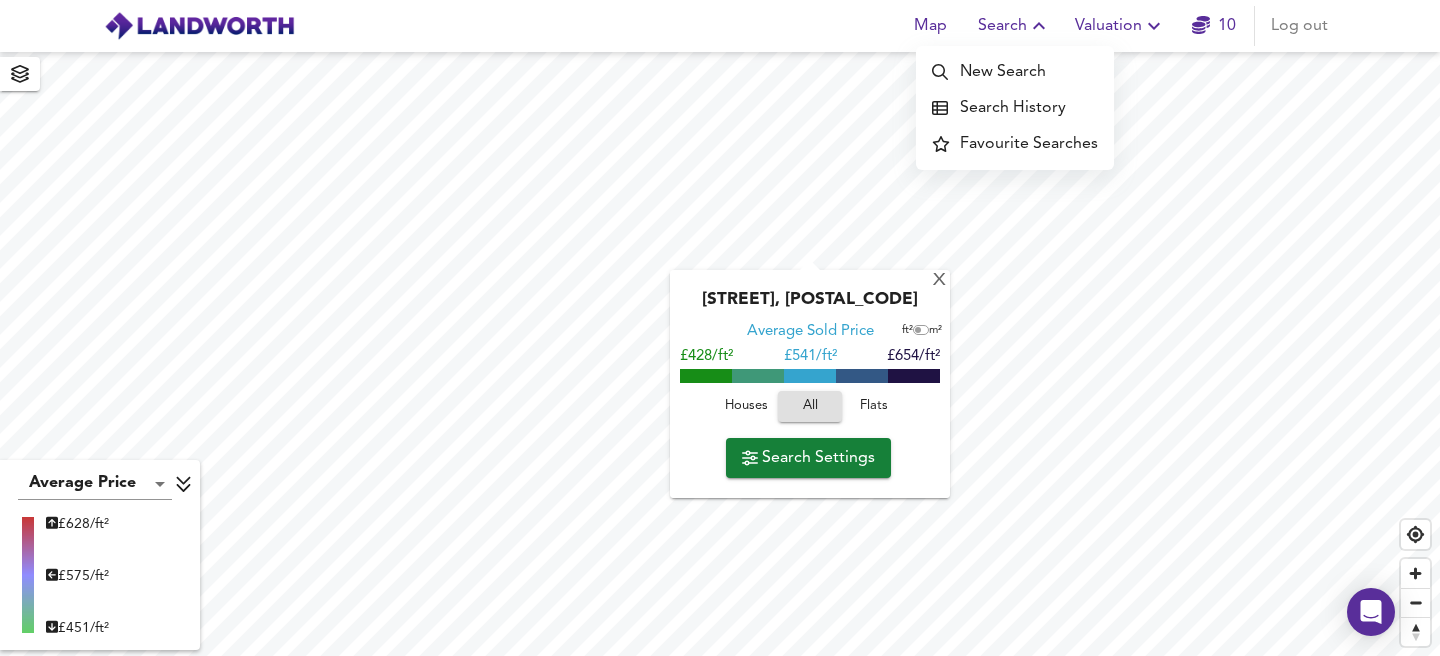 click on "New Search" at bounding box center (1015, 72) 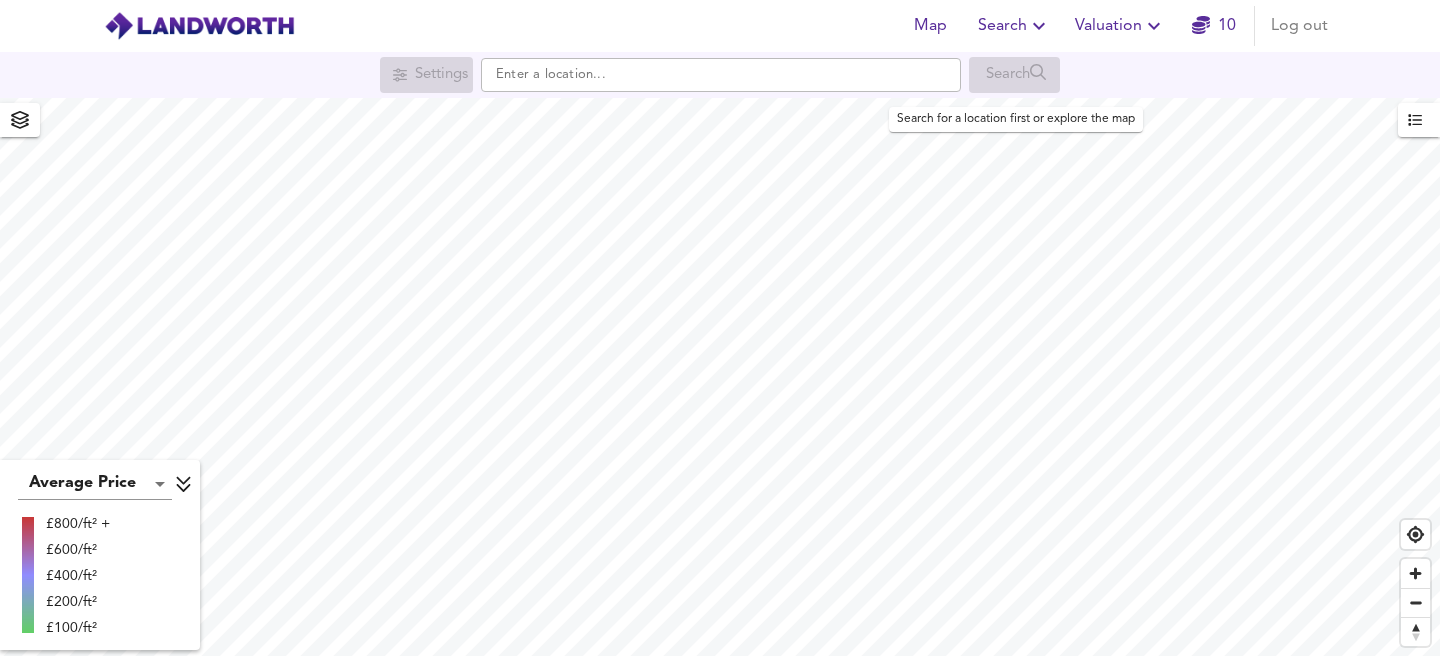 scroll, scrollTop: 0, scrollLeft: 0, axis: both 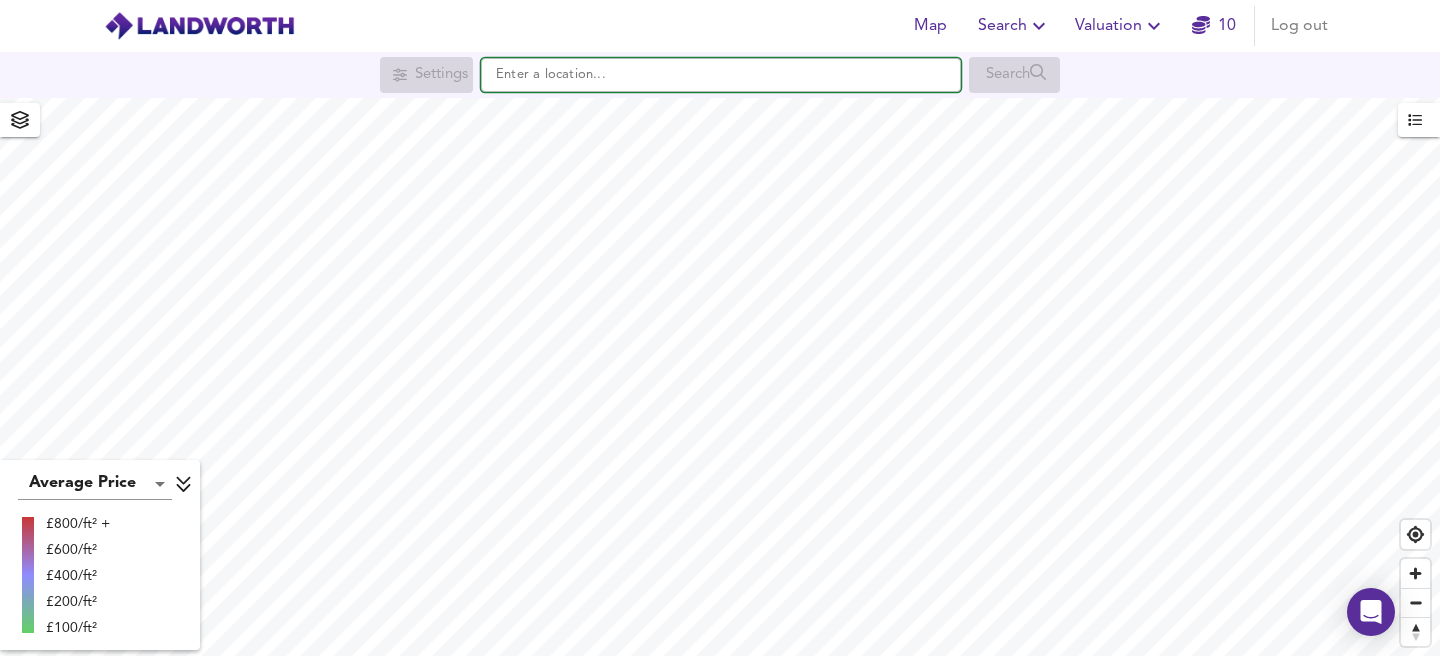 click at bounding box center [721, 75] 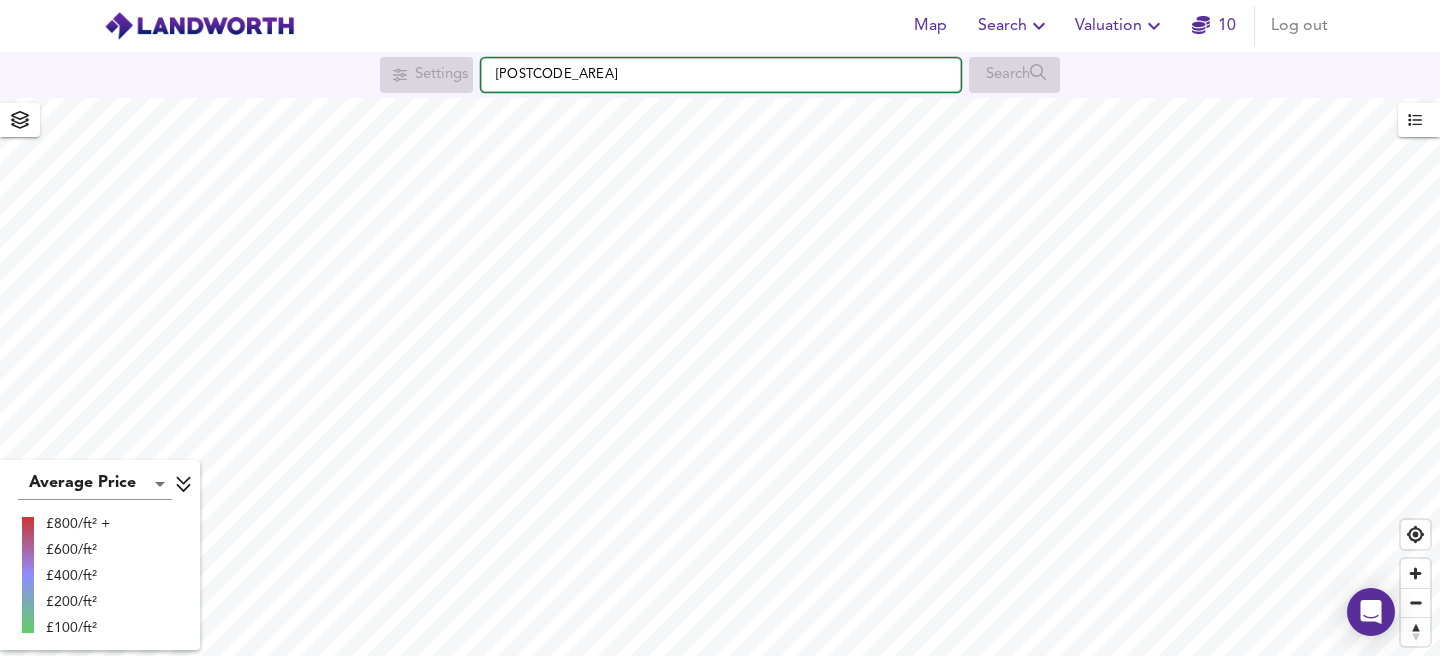 type on "[CITY] [POSTCODE_AREA]" 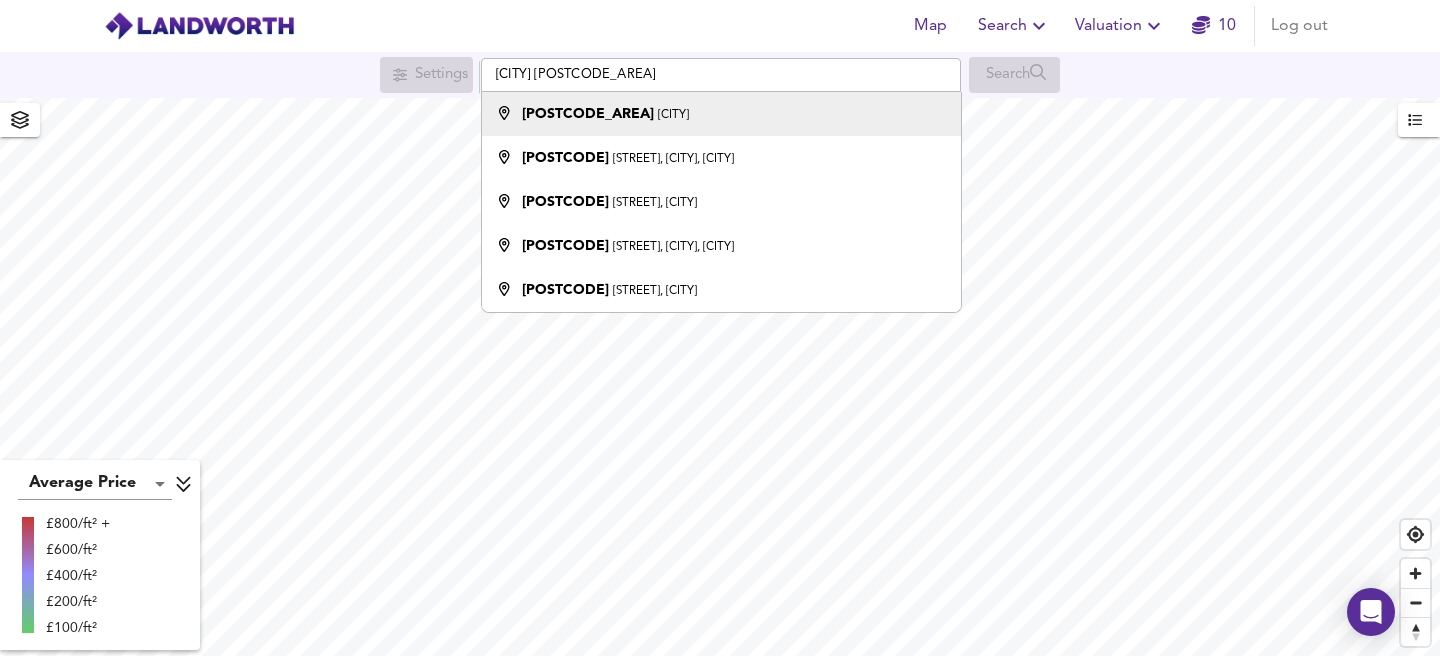click on "[POSTCODE_AREA] [CITY]" at bounding box center (716, 114) 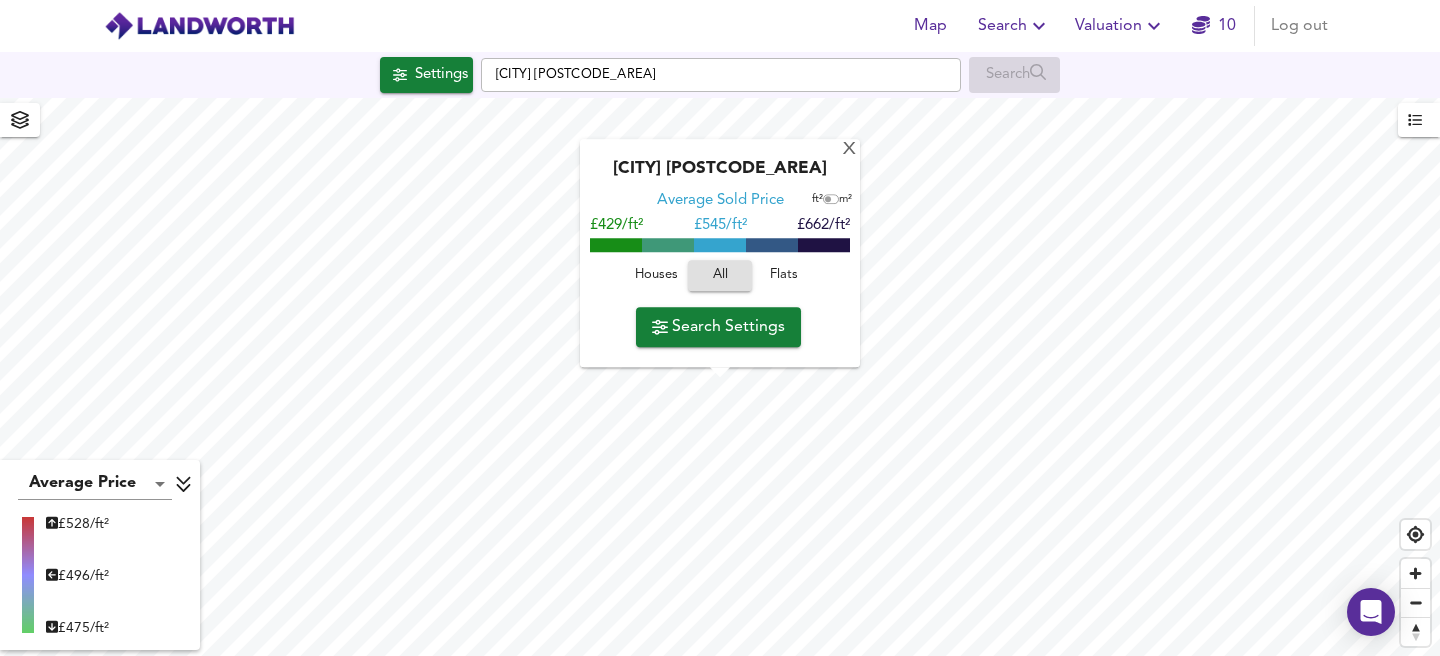 click on "Houses All Flats" at bounding box center (720, 281) 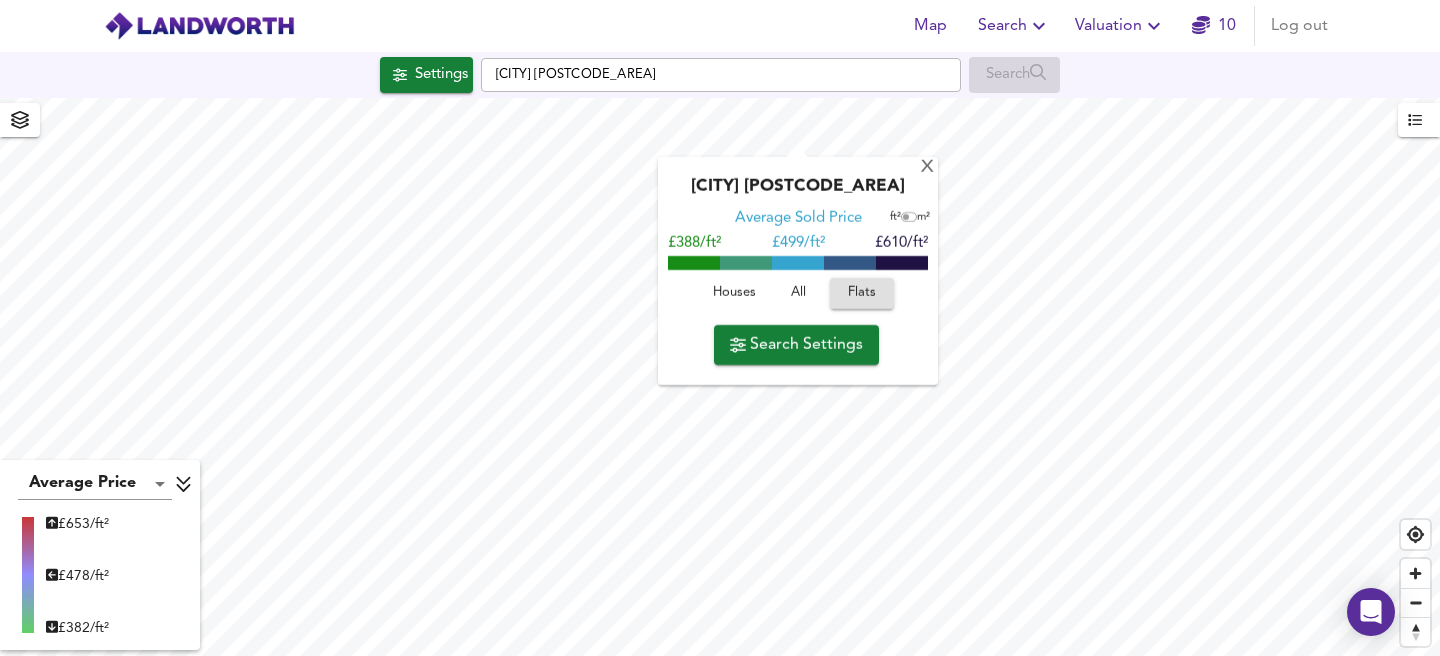 click on "All" at bounding box center [734, 293] 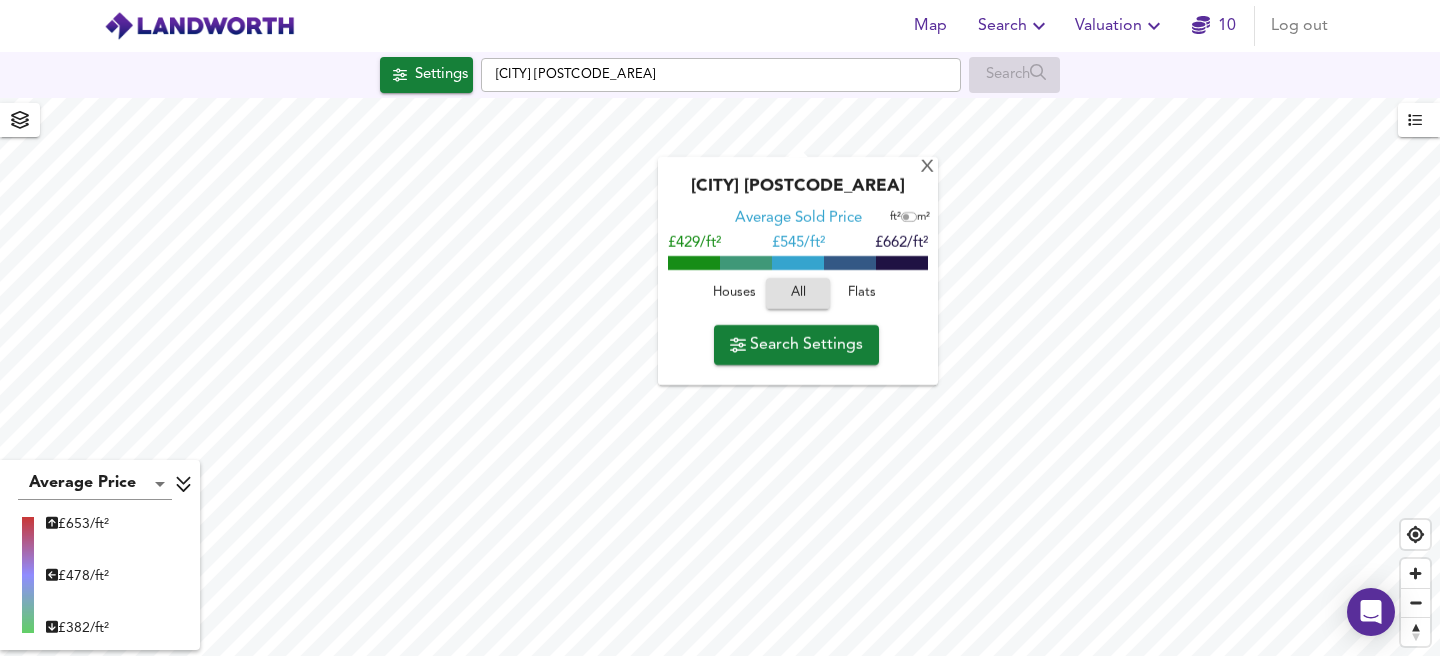 click on "Flats" at bounding box center (734, 293) 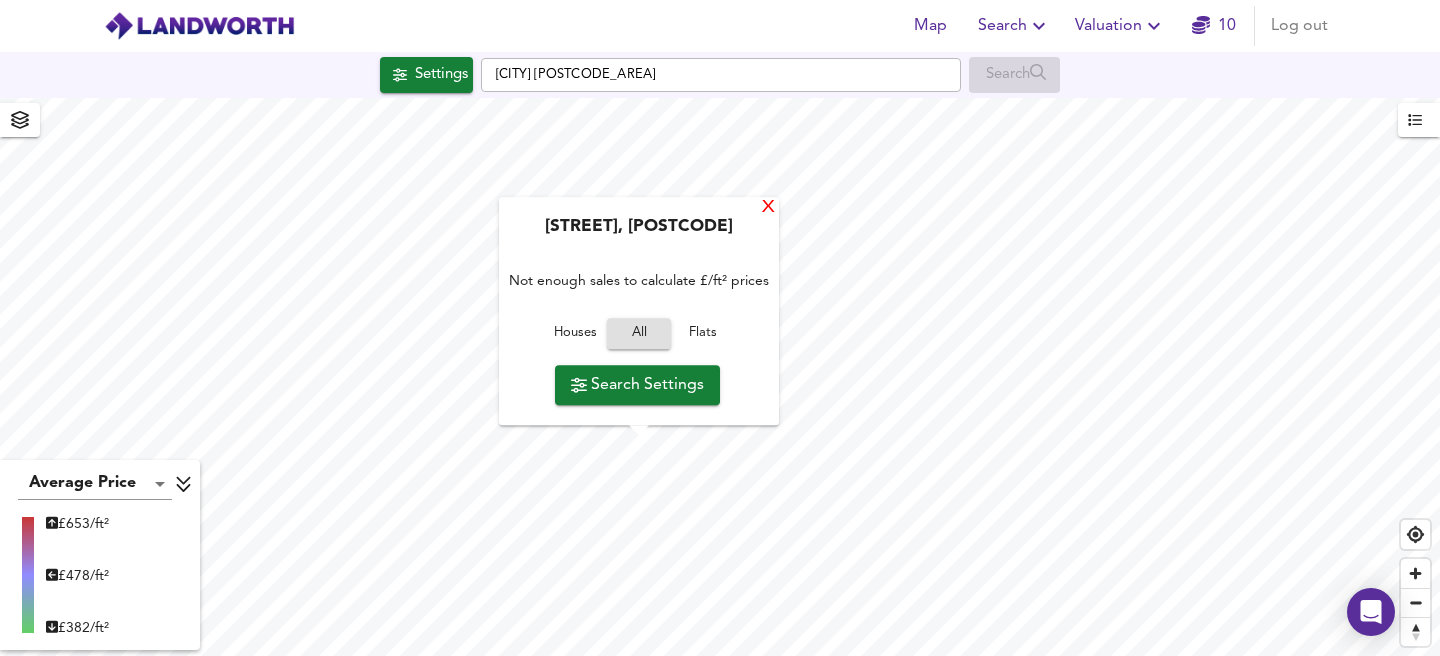 click on "X" at bounding box center (768, 208) 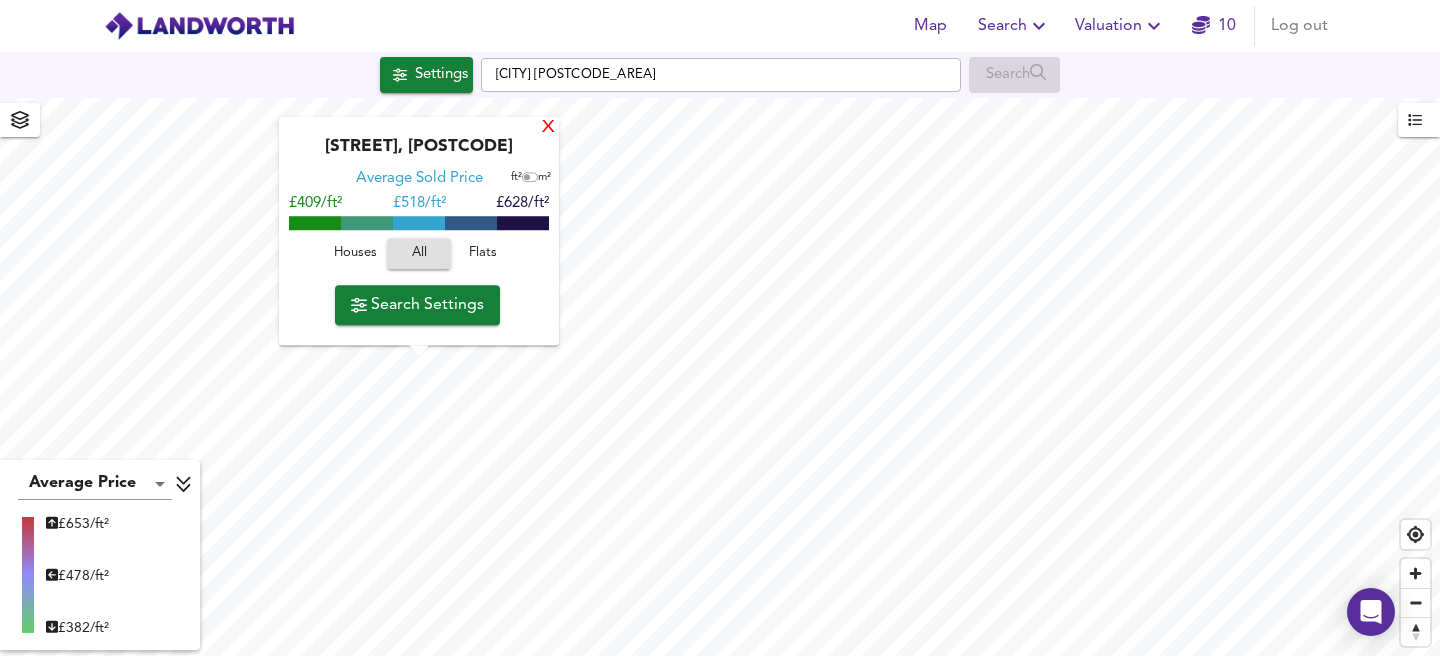 click on "X" at bounding box center [548, 128] 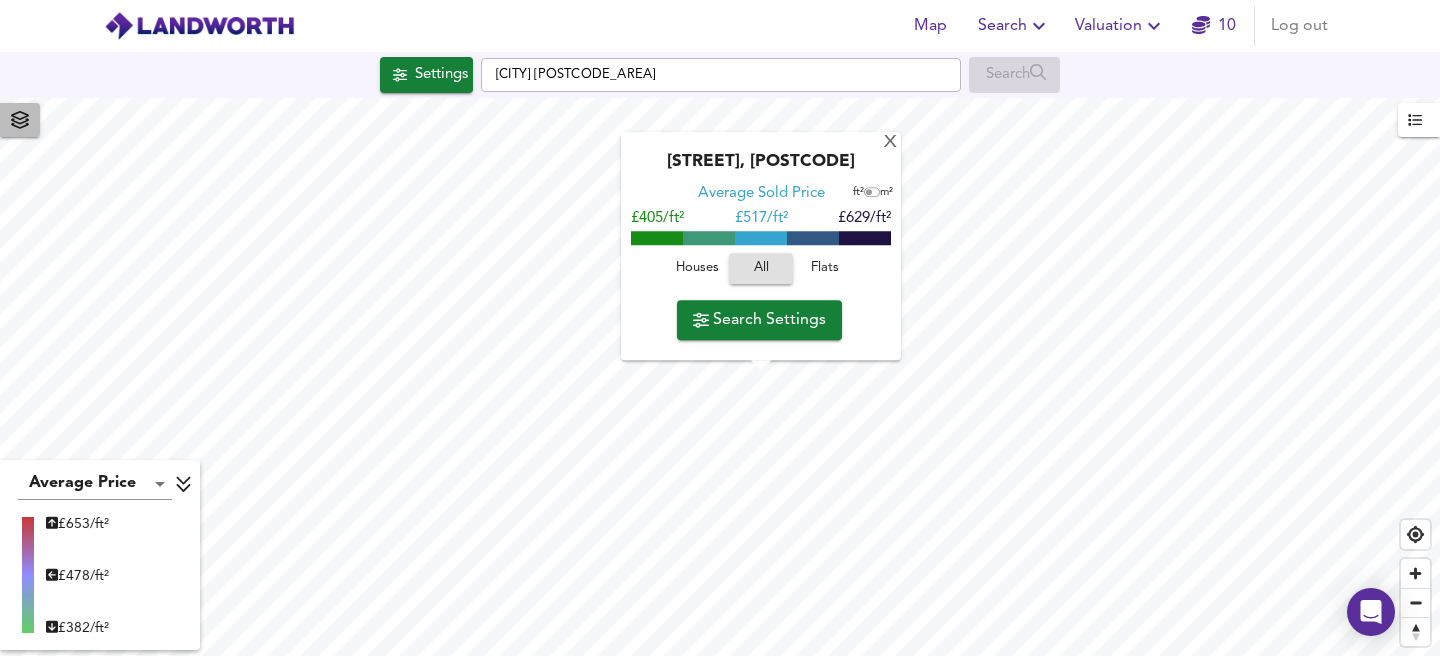 click at bounding box center [20, 120] 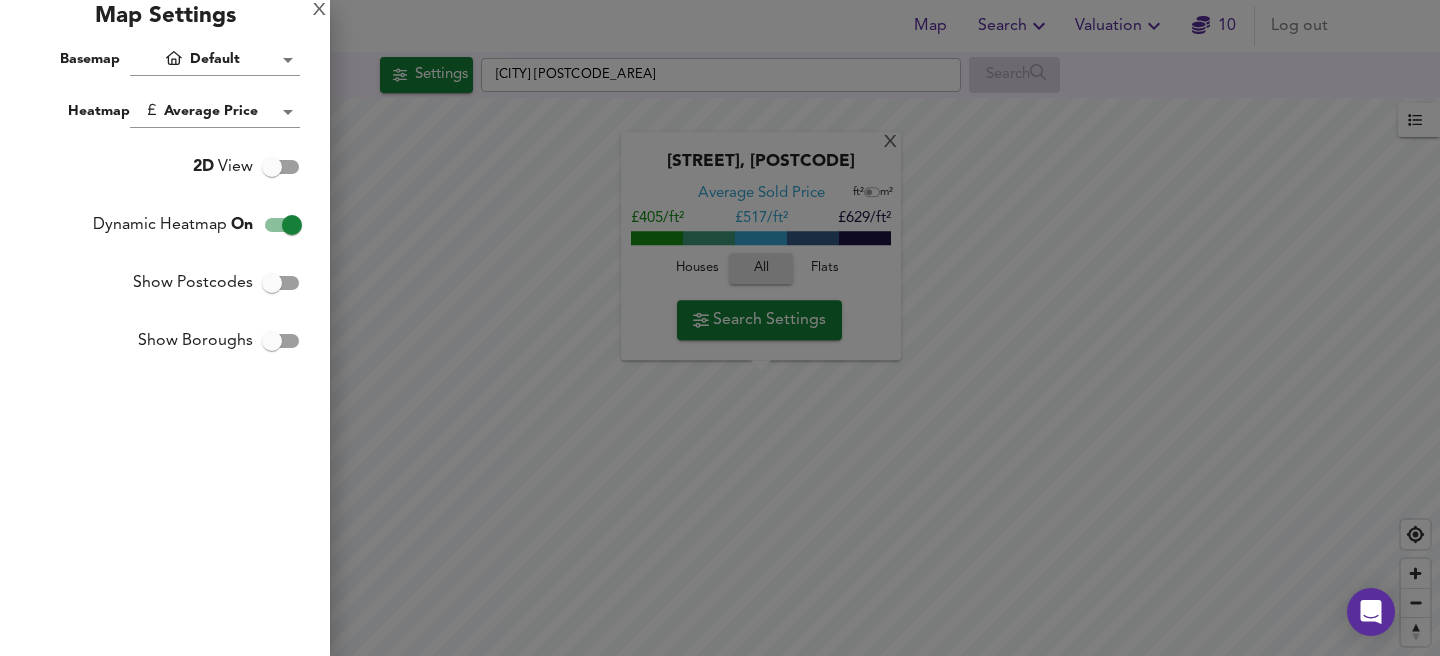 click on "2D   View" at bounding box center (272, 167) 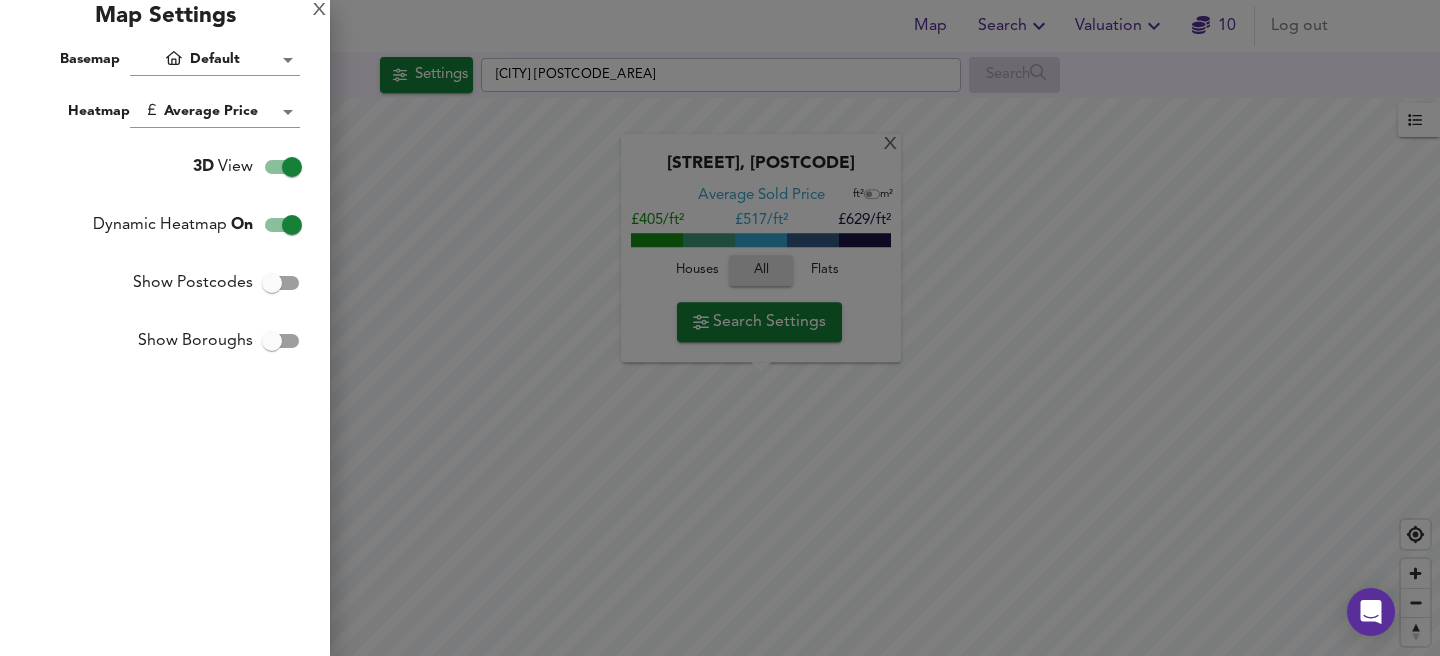 click on "Show Postcodes" at bounding box center (292, 167) 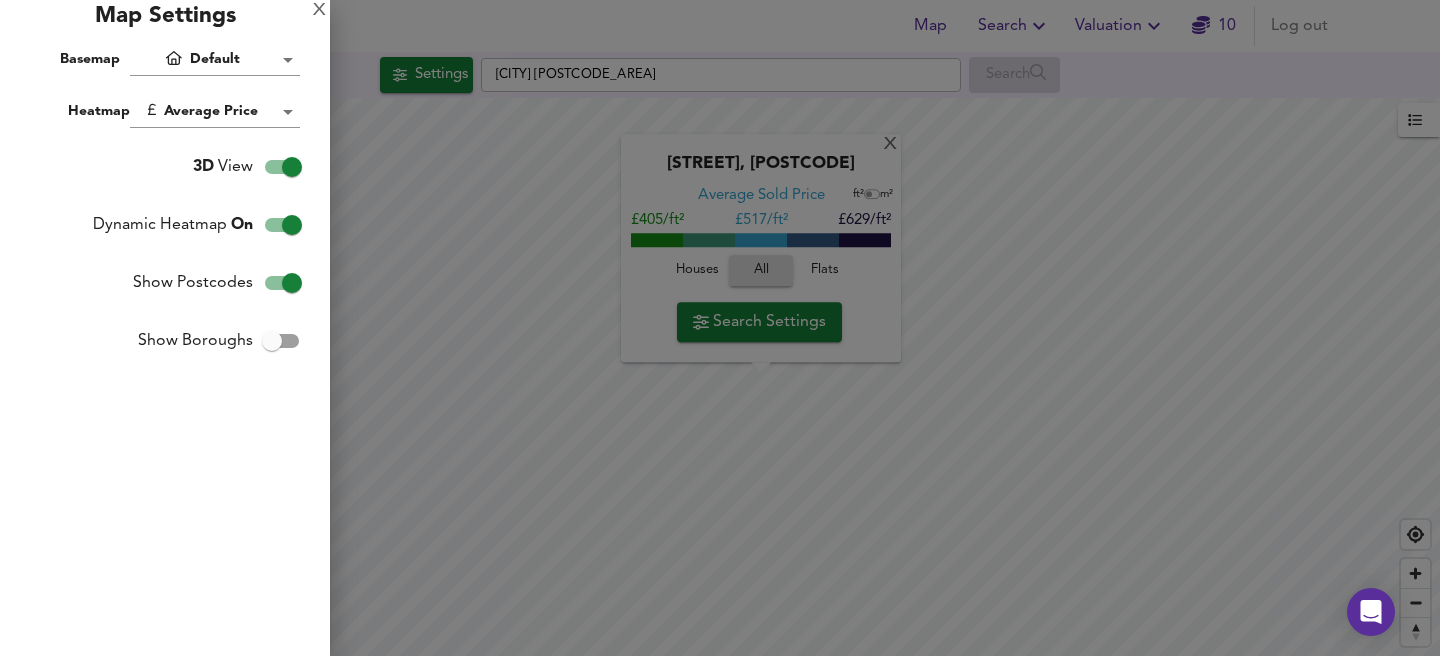 click on "Show Boroughs" at bounding box center [292, 167] 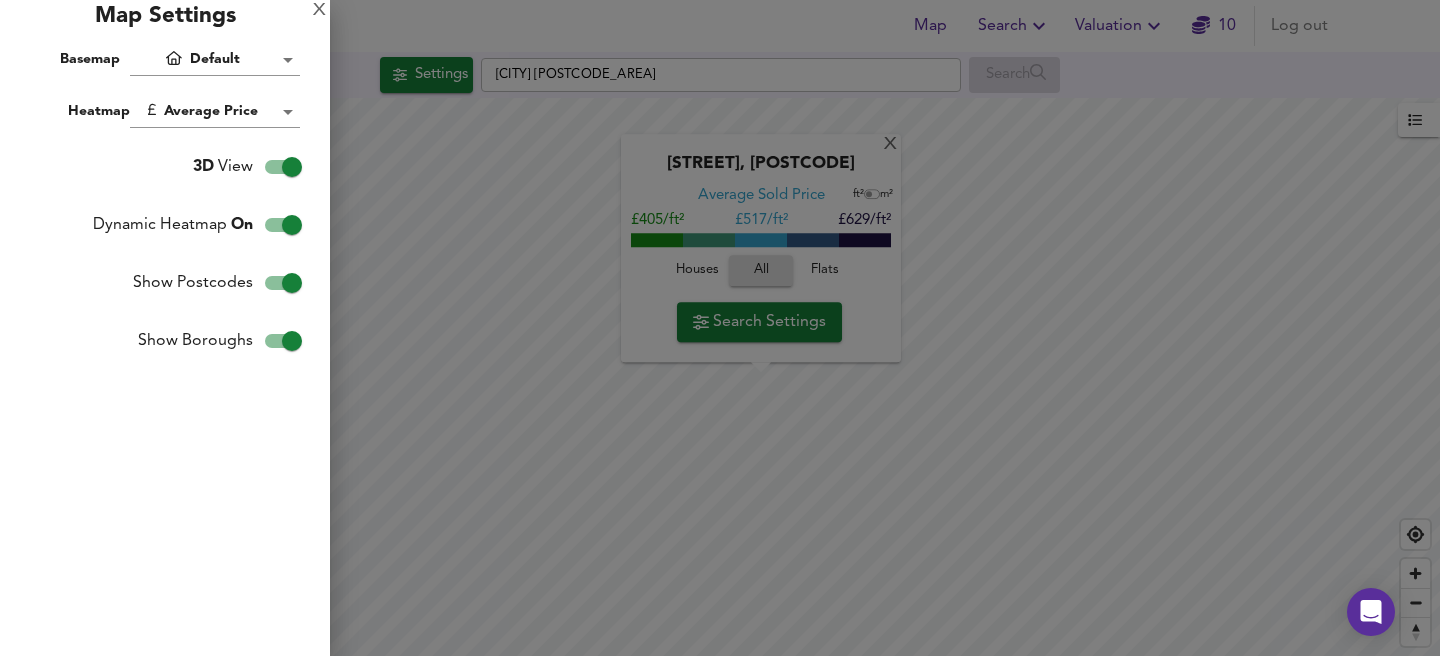 click on "Map Search Valuation    10 Log out        Settings     Hayes UB3        Search      X David Close, UB3 5AE Average Sold Price ft²   m² £405/ft² £ 517/ft² £629/ft² Houses All Flats    Search Settings             Average Price landworth    £ 653/ft²    £ 478/ft²    £ 382/ft²     UK Average Price   for July 2025 £ 338 / ft²      +6.6% Source:   Land Registry Data - May 2025 England & Wales - Average £/ ft²  History England & Wales - Total Quarterly Sales History X Map Settings Basemap          Default hybrid Heatmap          Average Price landworth 3D   View Dynamic Heatmap   On Show Postcodes Show Boroughs 2D 3D Find Me X Property Search Radius   2.54 mile 4082 Sales Rentals Planning    Live Market Listings   Rightmove Off   On     Sold Property Prices   HM Land Registry Off   On     Room Rentals & Flatshares   SpareRoom   BETA Off   On     Planning Applications Local Authorities Off   On  Run Search" at bounding box center [720, 328] 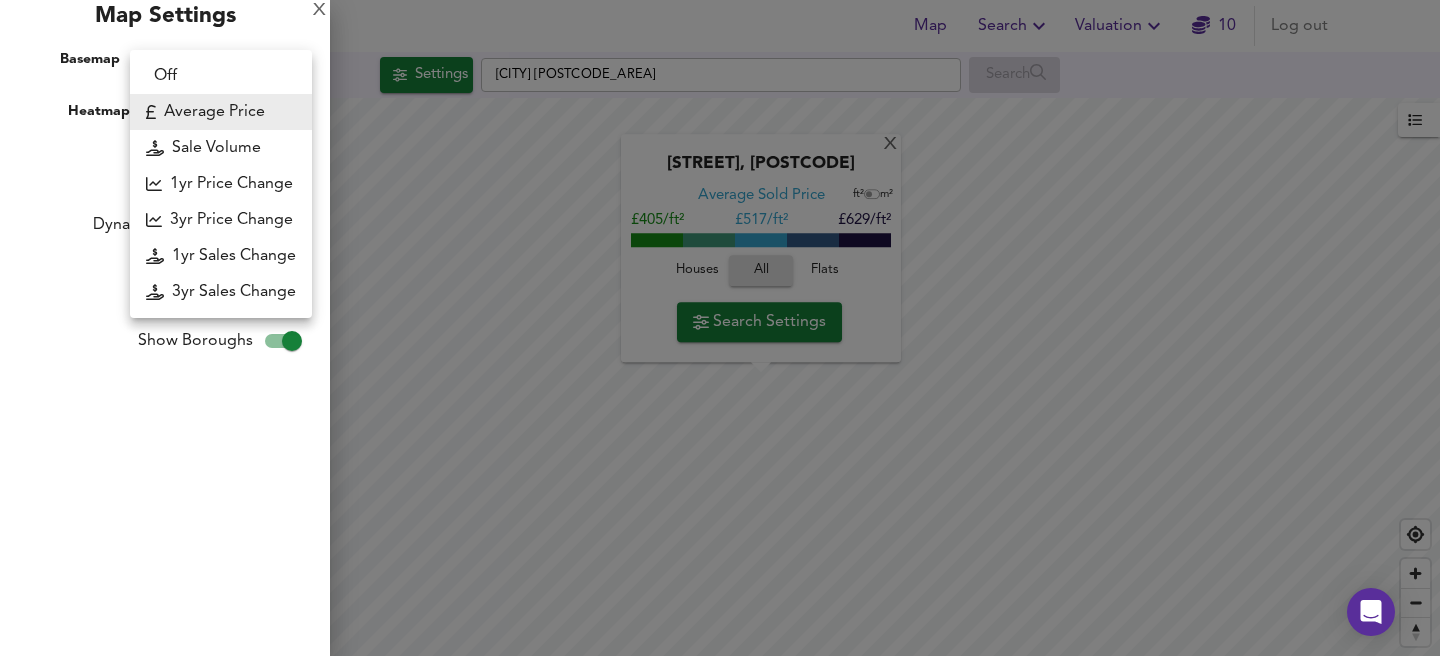 click on "Average Price" at bounding box center (221, 112) 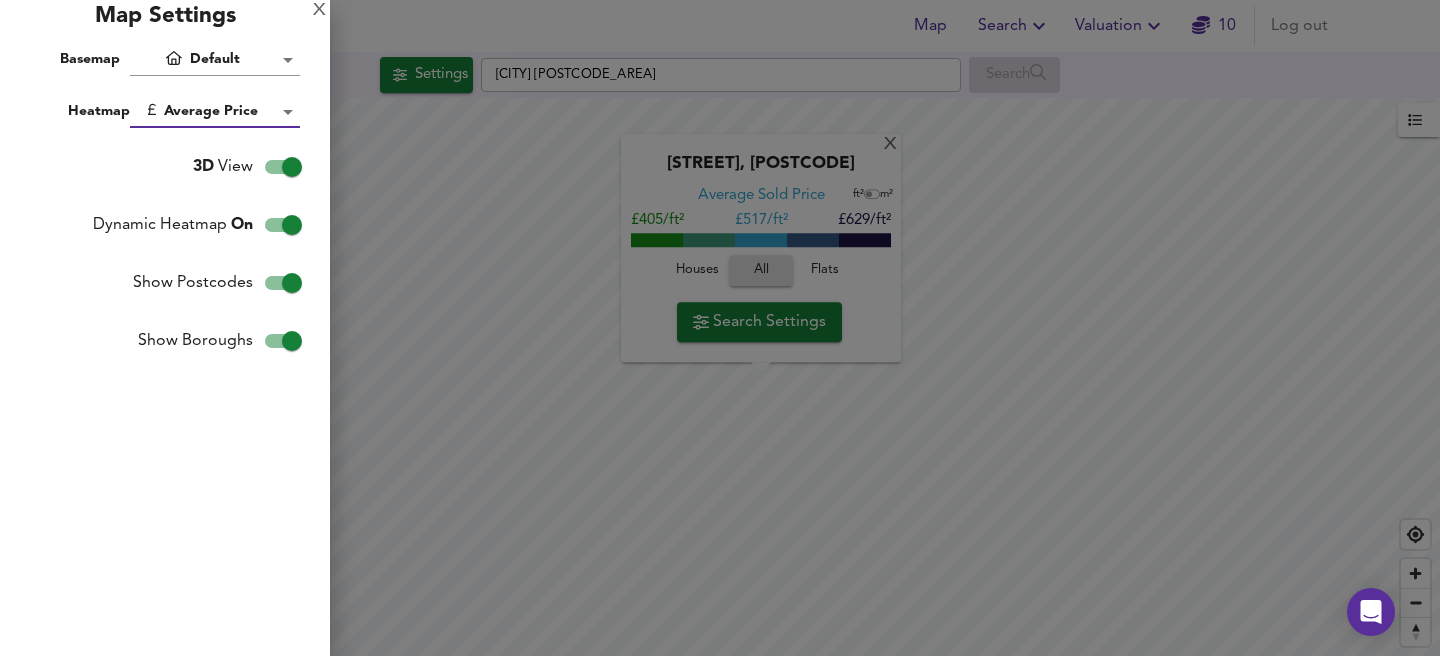 click on "Map Search Valuation    10 Log out        Settings     Hayes UB3        Search      X David Close, UB3 5AE Average Sold Price ft²   m² £405/ft² £ 517/ft² £629/ft² Houses All Flats    Search Settings             Average Price landworth    £ 653/ft²    £ 478/ft²    £ 382/ft²     UK Average Price   for July 2025 £ 338 / ft²      +6.6% Source:   Land Registry Data - May 2025 England & Wales - Average £/ ft²  History England & Wales - Total Quarterly Sales History X Map Settings Basemap          Default hybrid Heatmap          Average Price landworth 3D   View Dynamic Heatmap   On Show Postcodes Show Boroughs 2D 3D Find Me X Property Search Radius   2.54 mile 4082 Sales Rentals Planning    Live Market Listings   Rightmove Off   On     Sold Property Prices   HM Land Registry Off   On     Room Rentals & Flatshares   SpareRoom   BETA Off   On     Planning Applications Local Authorities Off   On  Run Search" at bounding box center [720, 328] 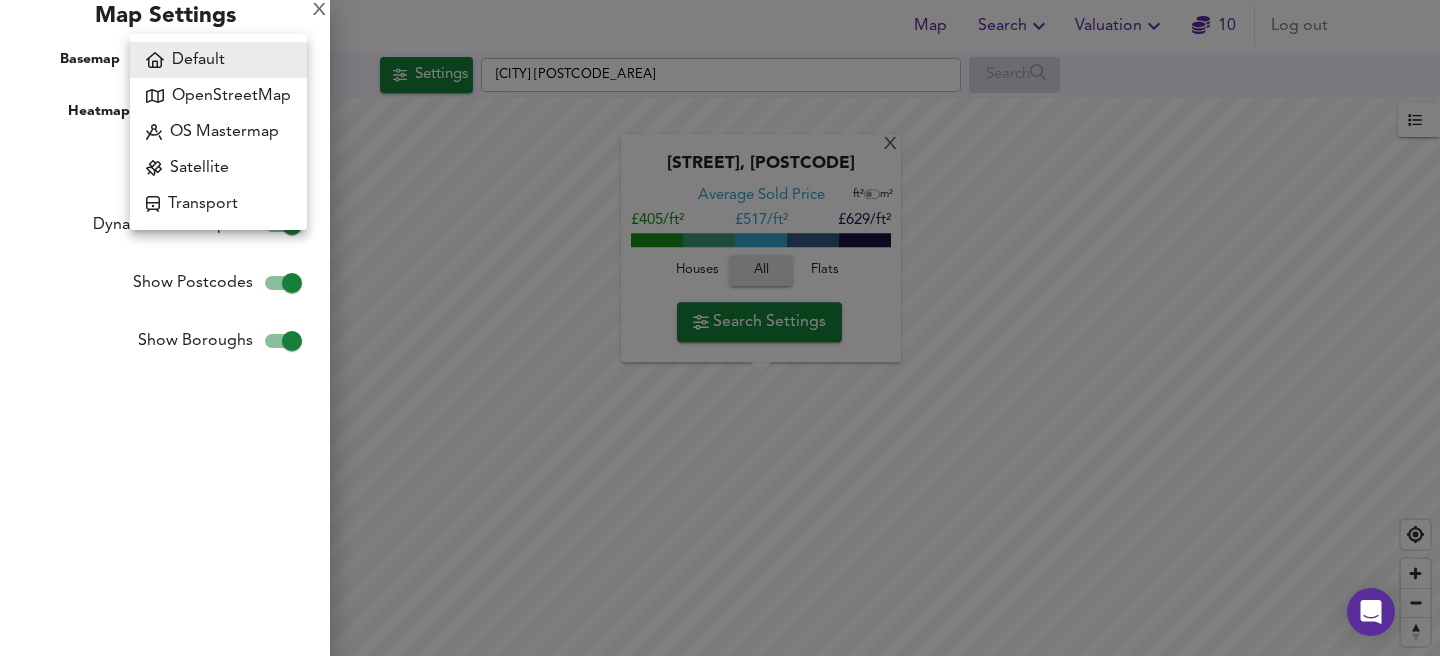 click on "Default" at bounding box center (218, 60) 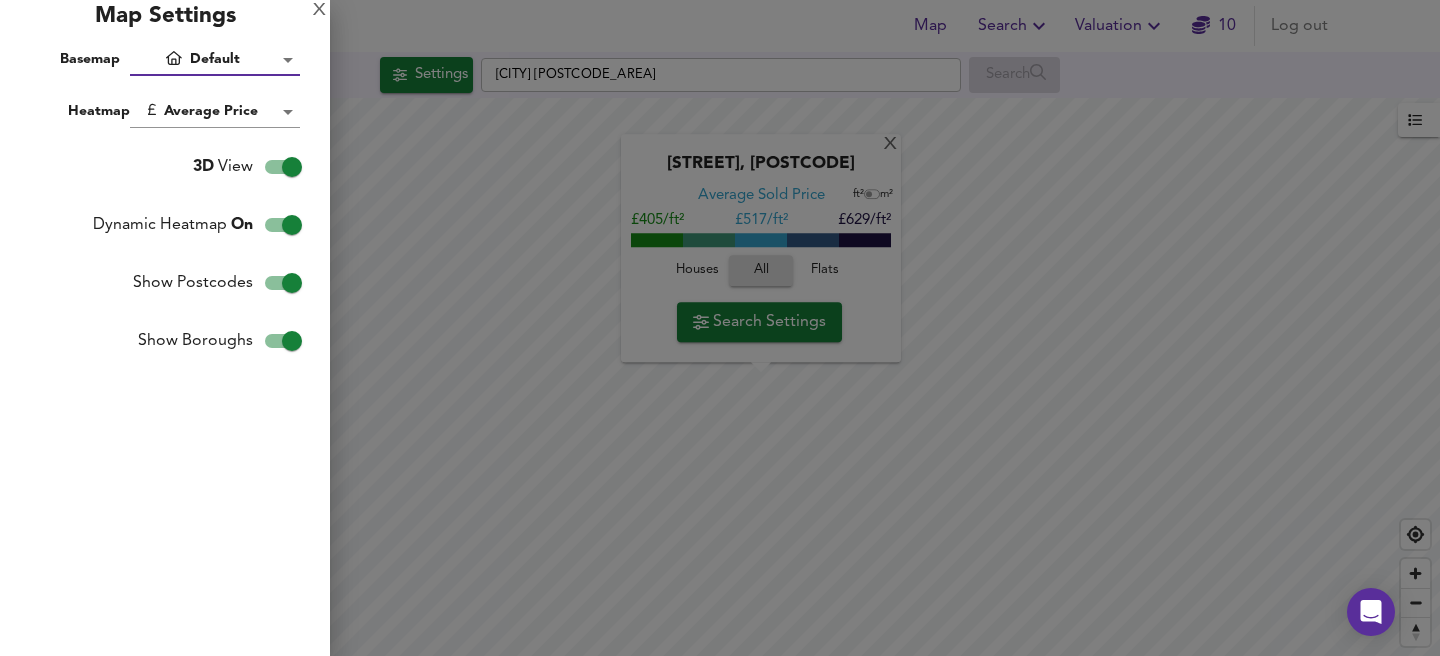 click at bounding box center [720, 328] 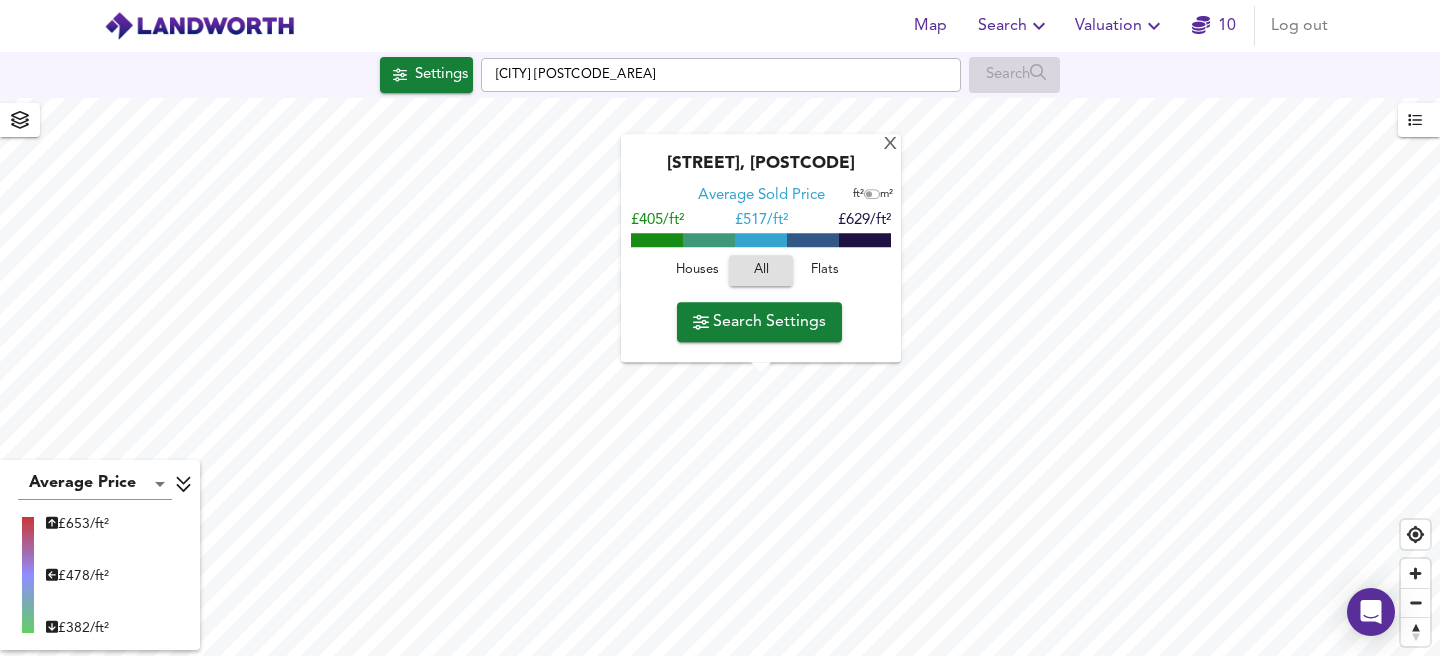 click on "Flats" at bounding box center [697, 271] 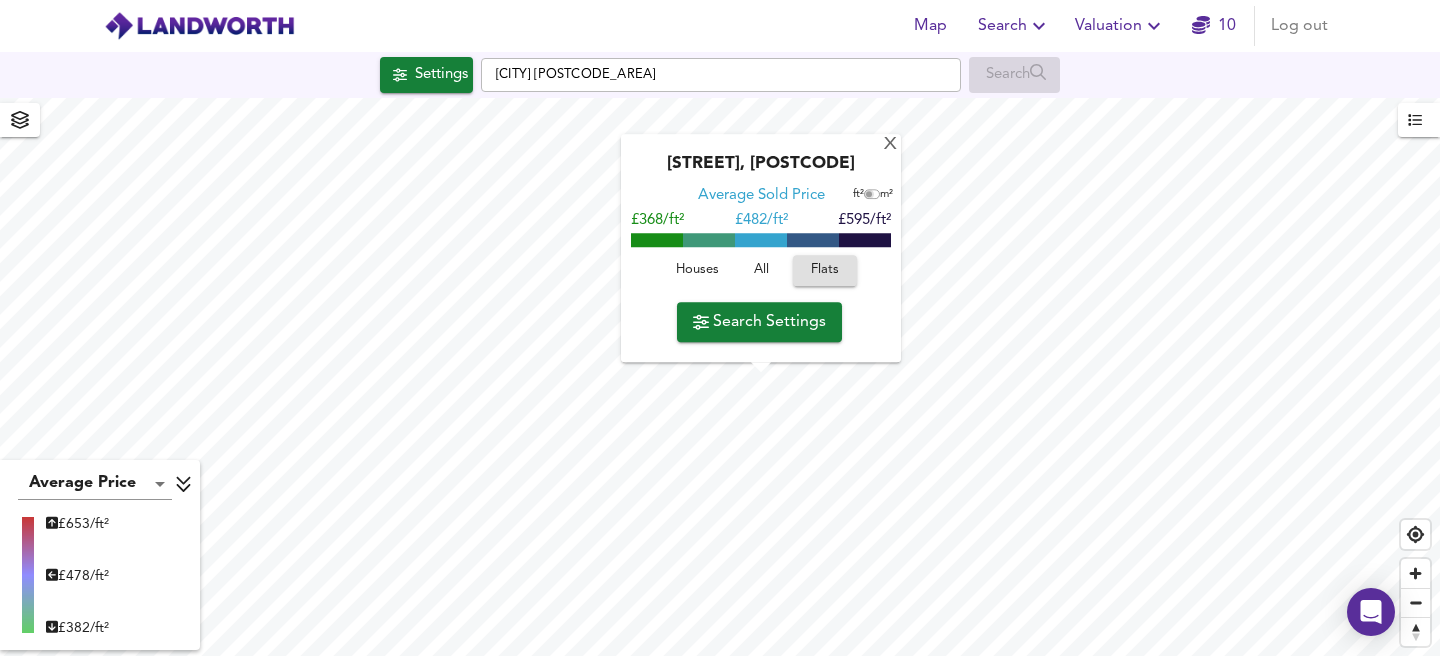 click at bounding box center (869, 195) 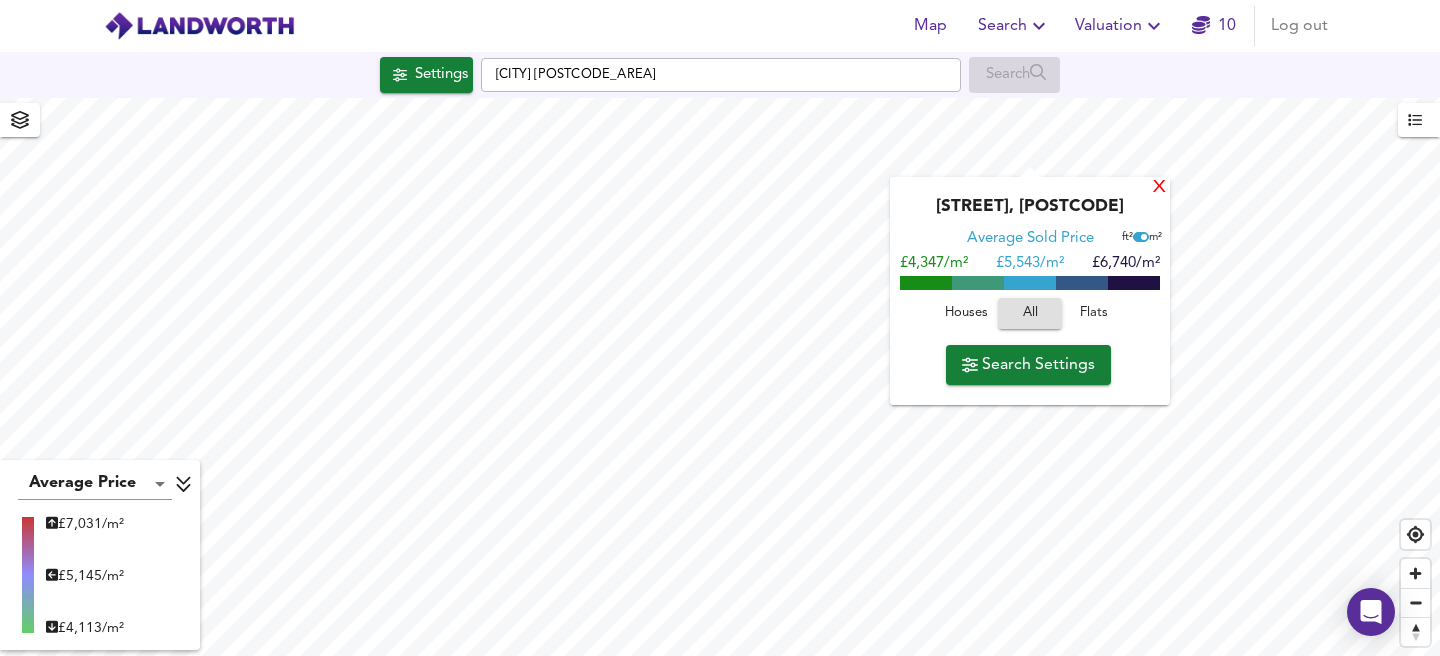 click on "X" at bounding box center (1159, 188) 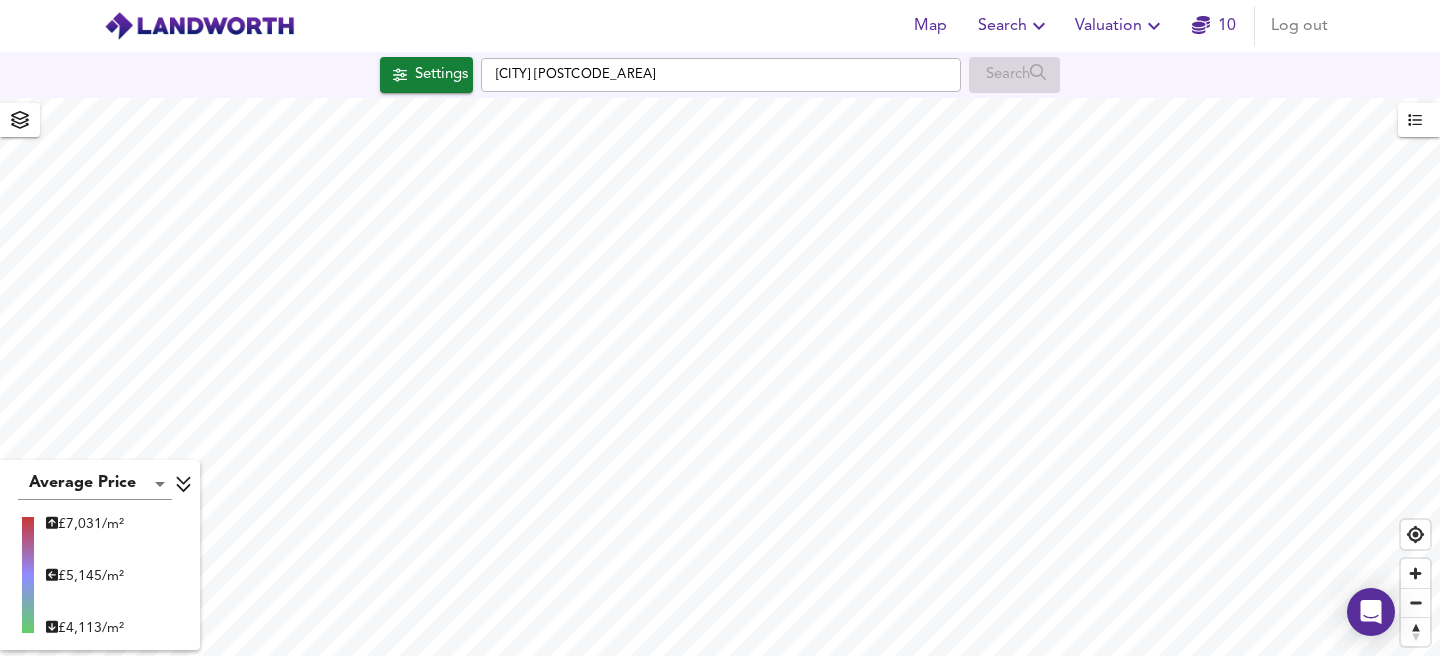 click at bounding box center [1039, 26] 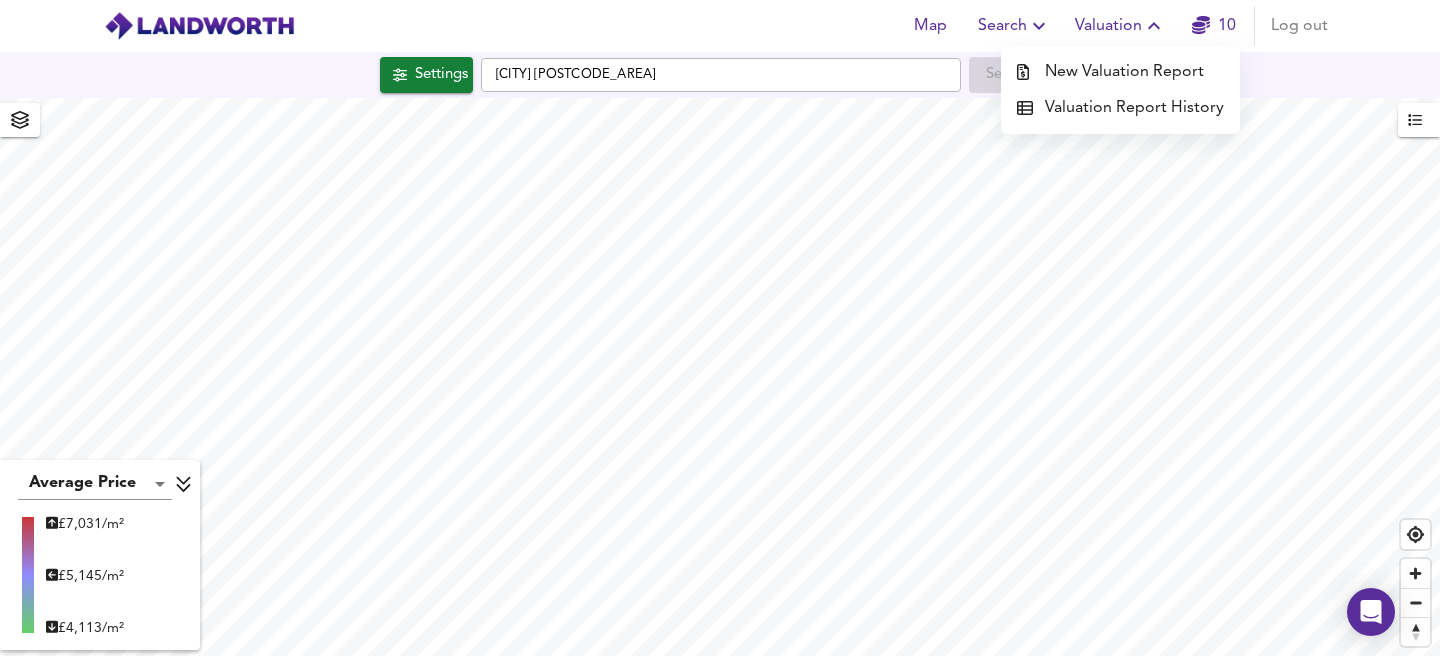 click on "Valuation Report History" at bounding box center (1120, 108) 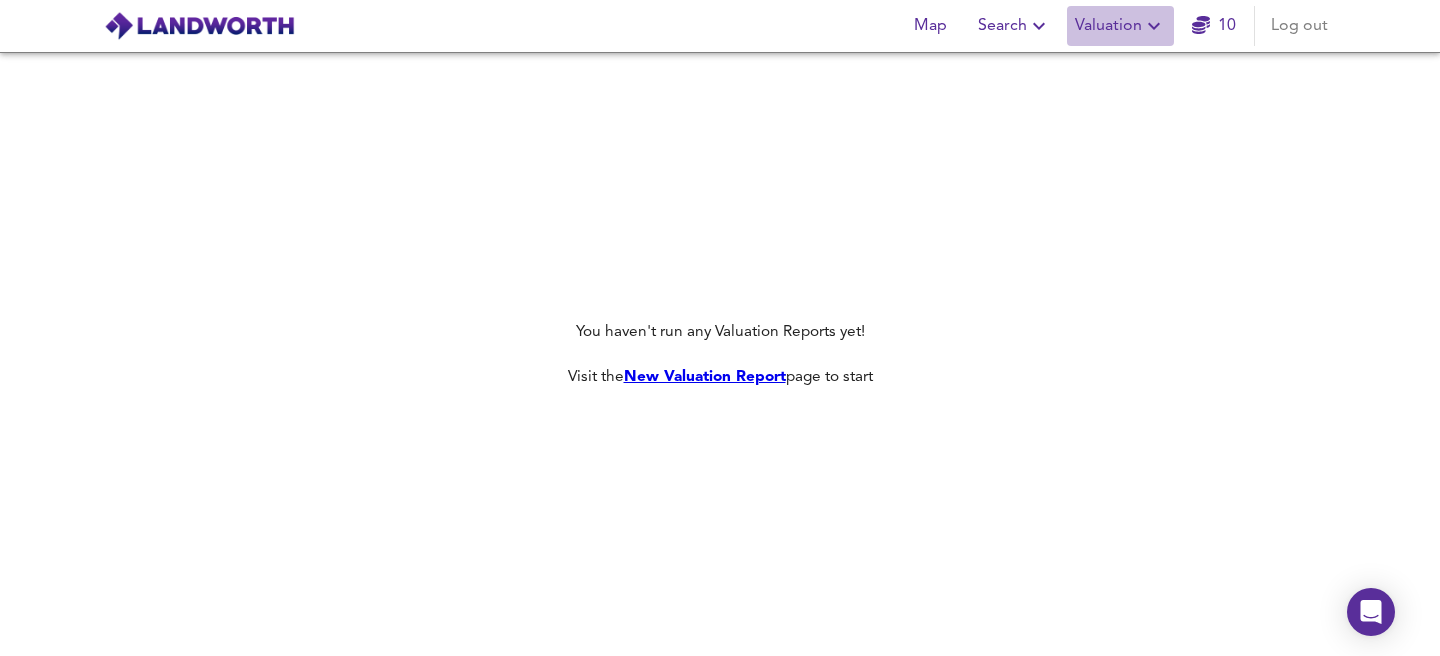 click on "Valuation" at bounding box center (1014, 26) 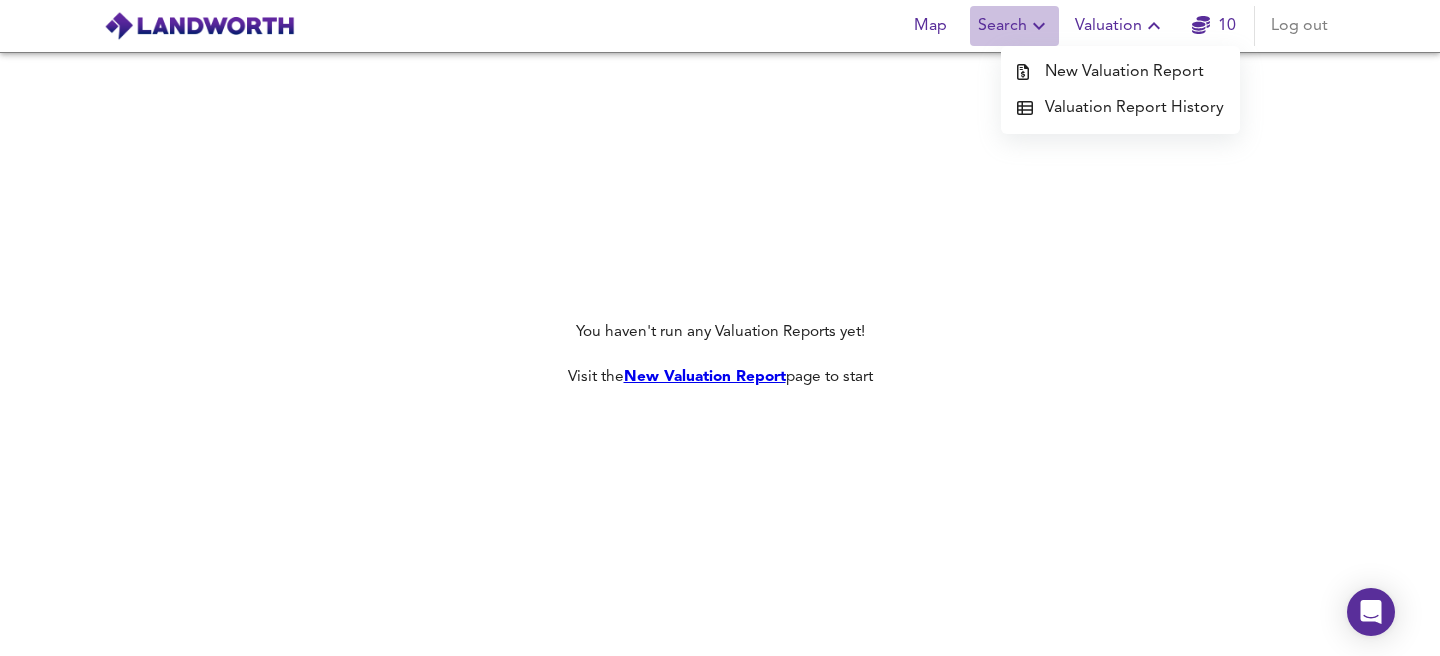 click at bounding box center [1039, 26] 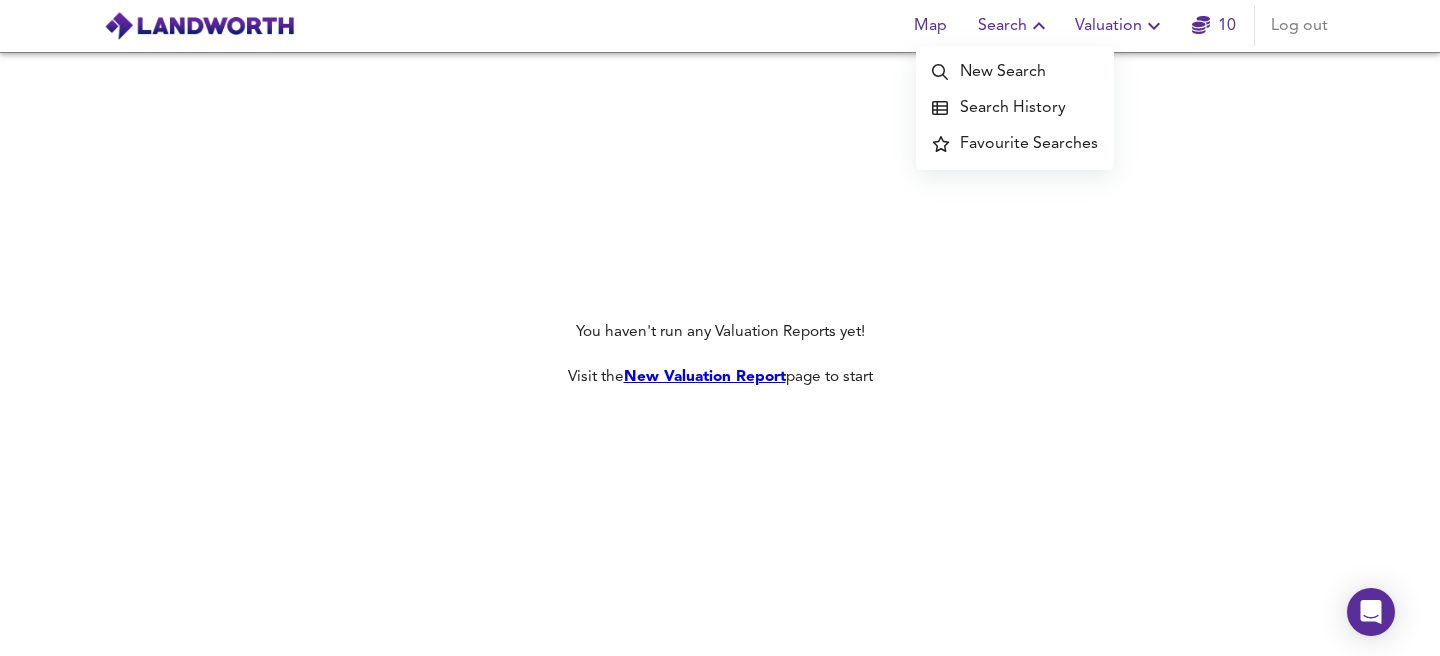 click on "Valuation" at bounding box center [1014, 26] 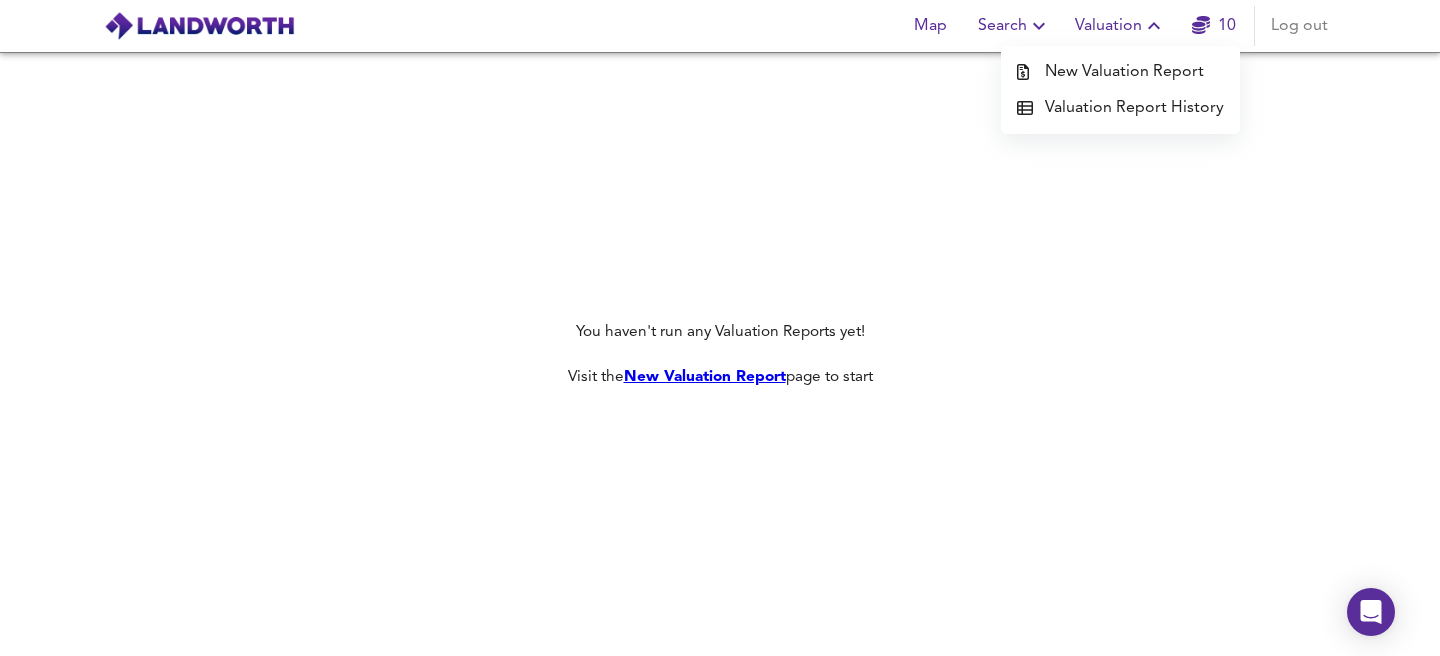 click on "New Valuation Report" at bounding box center (1120, 72) 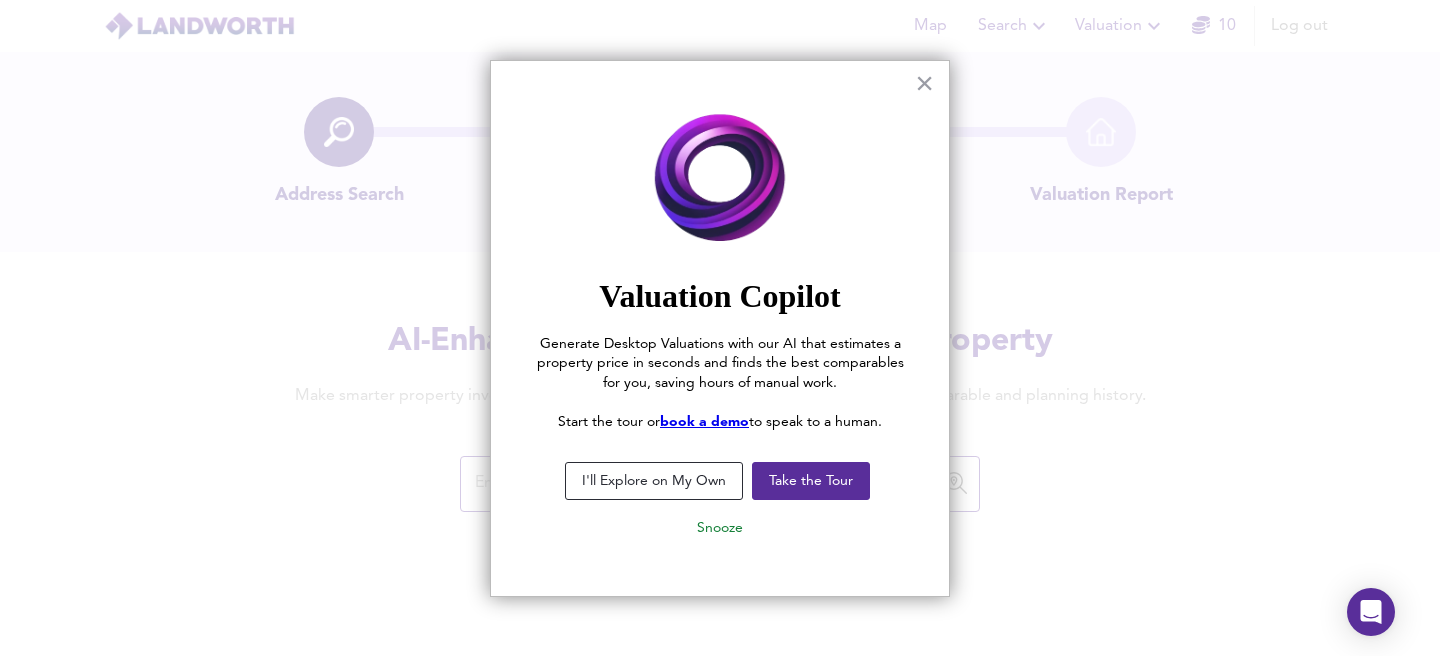 click on "I'll Explore on My Own" at bounding box center (654, 481) 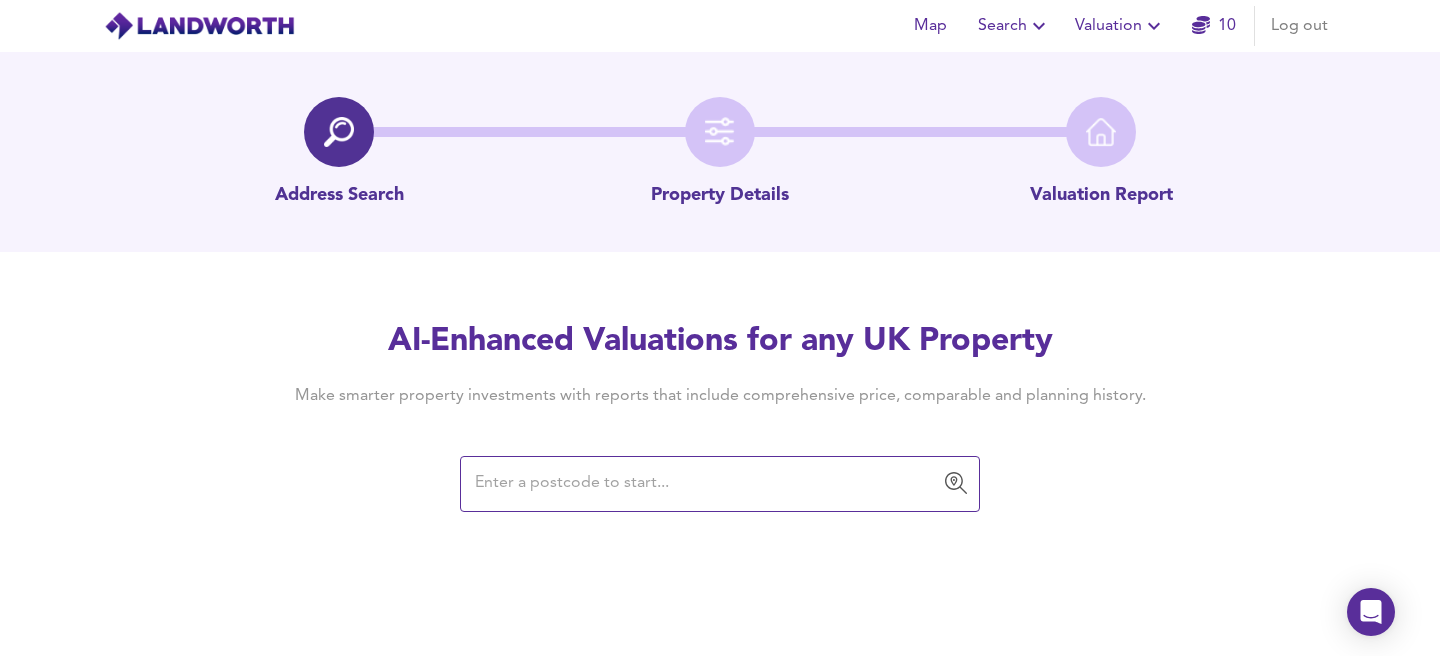 click at bounding box center [705, 484] 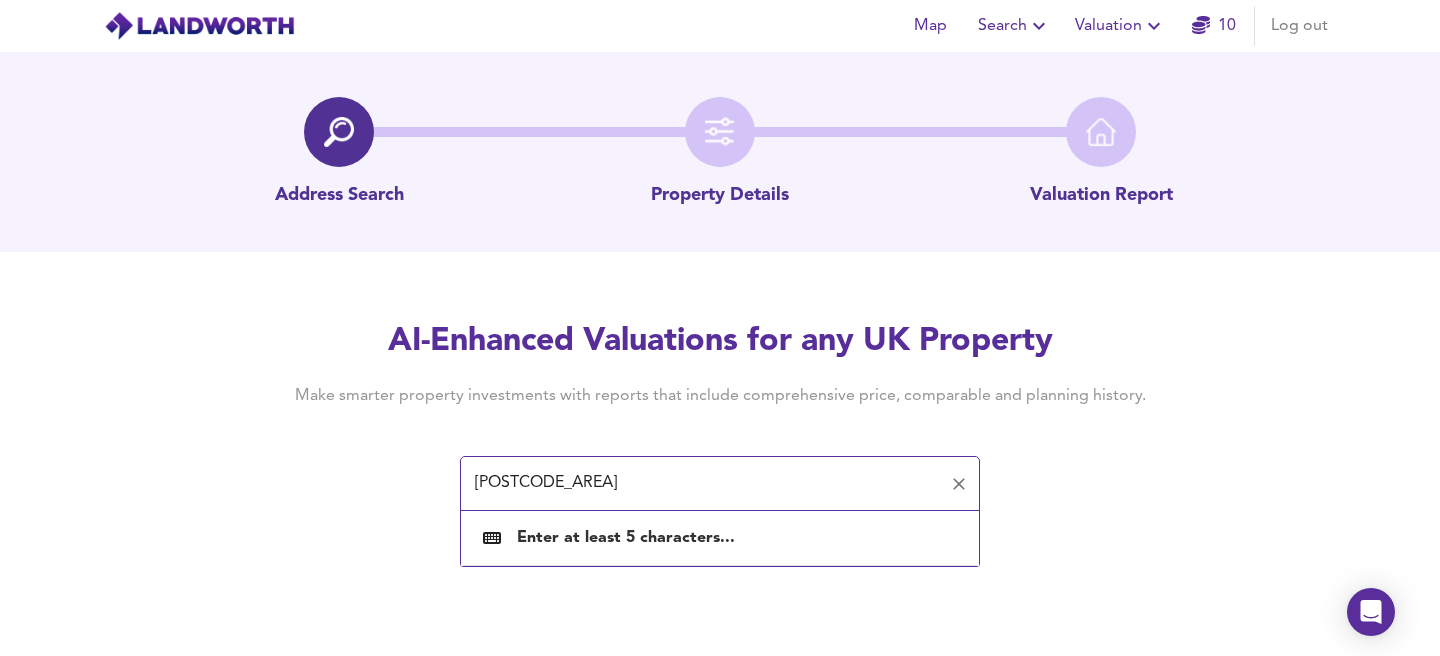 type on "ub3" 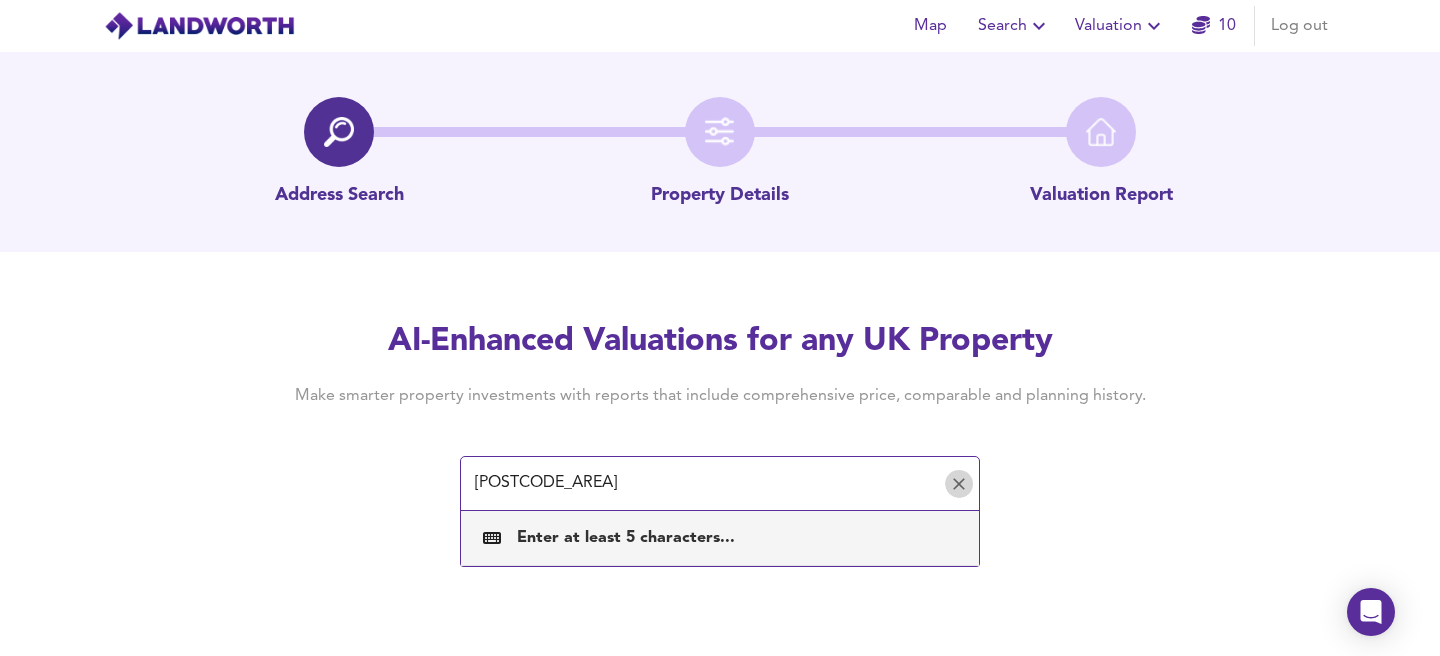 click at bounding box center [959, 484] 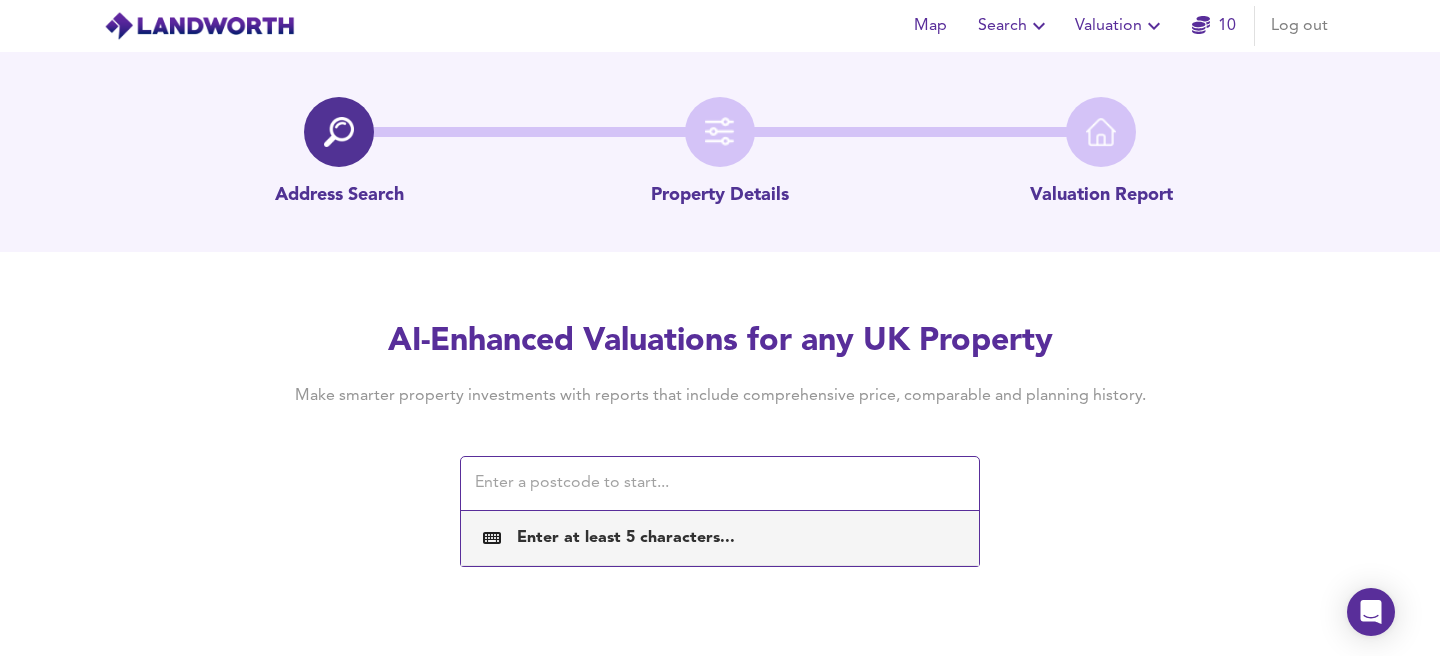 click at bounding box center (705, 484) 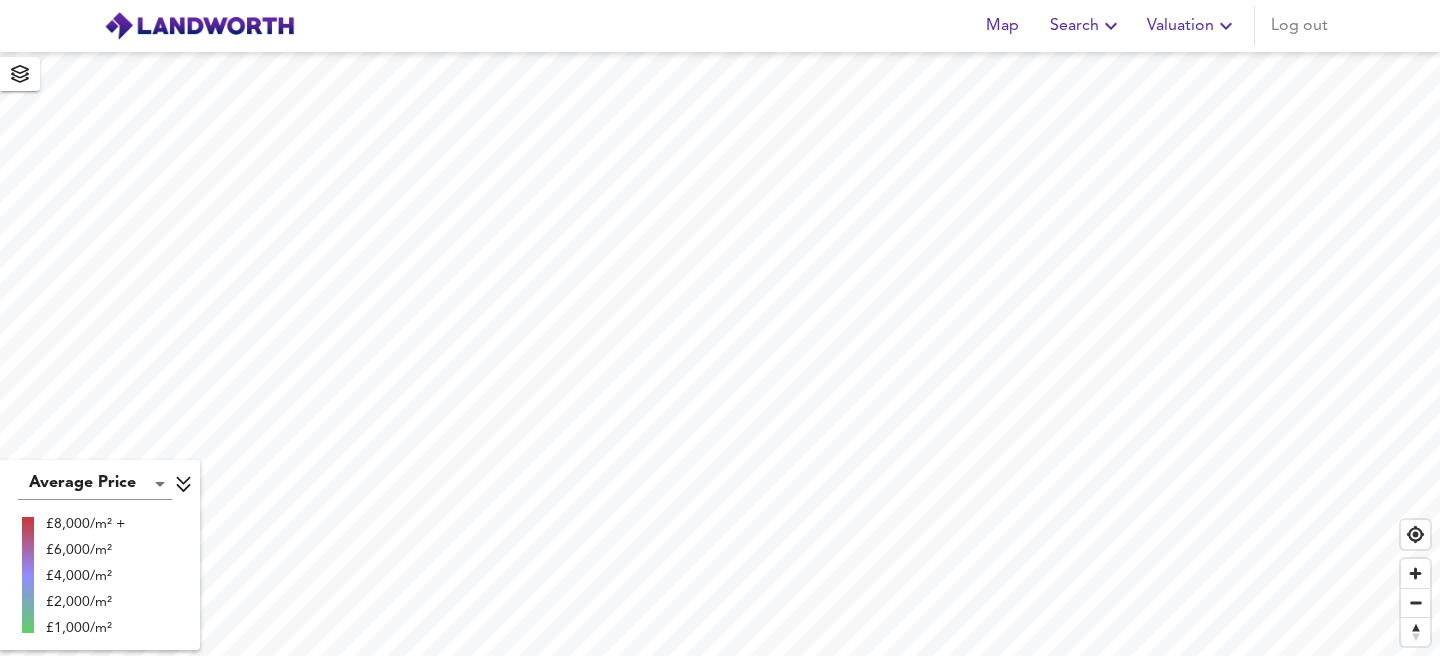 scroll, scrollTop: 0, scrollLeft: 0, axis: both 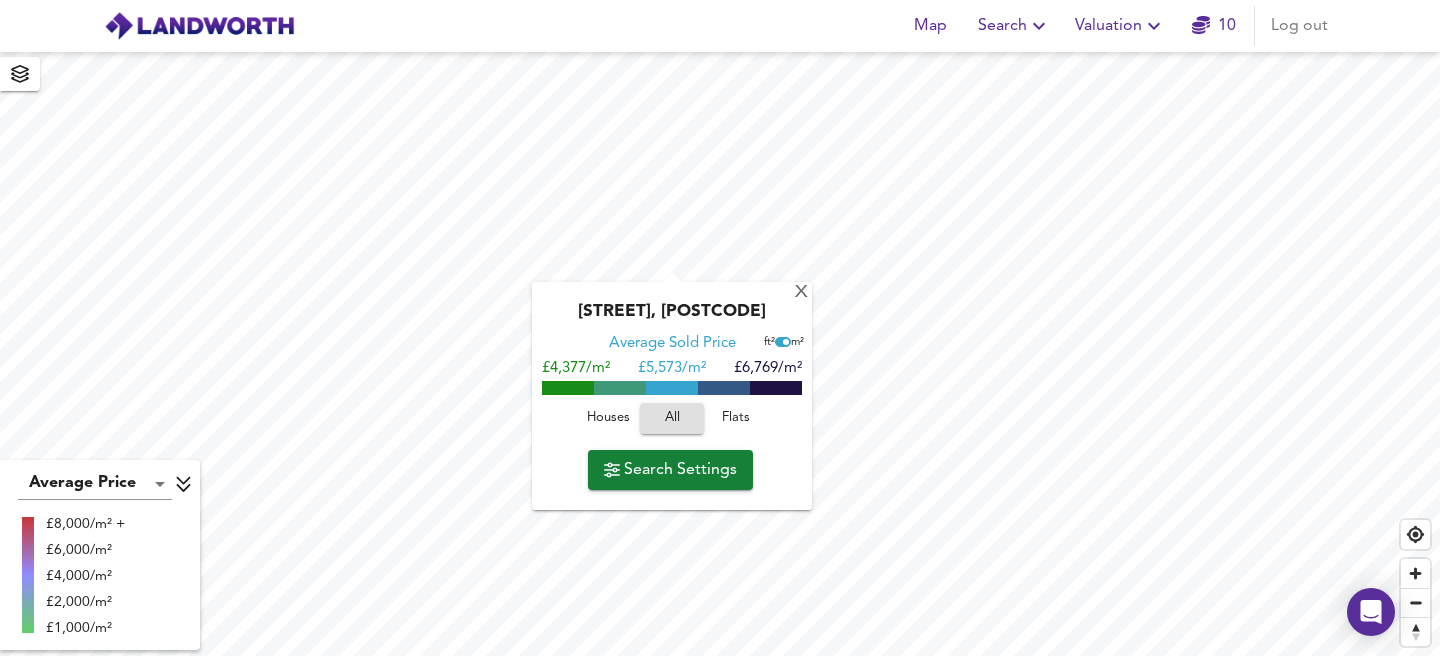 click on "Valuation" at bounding box center [1014, 26] 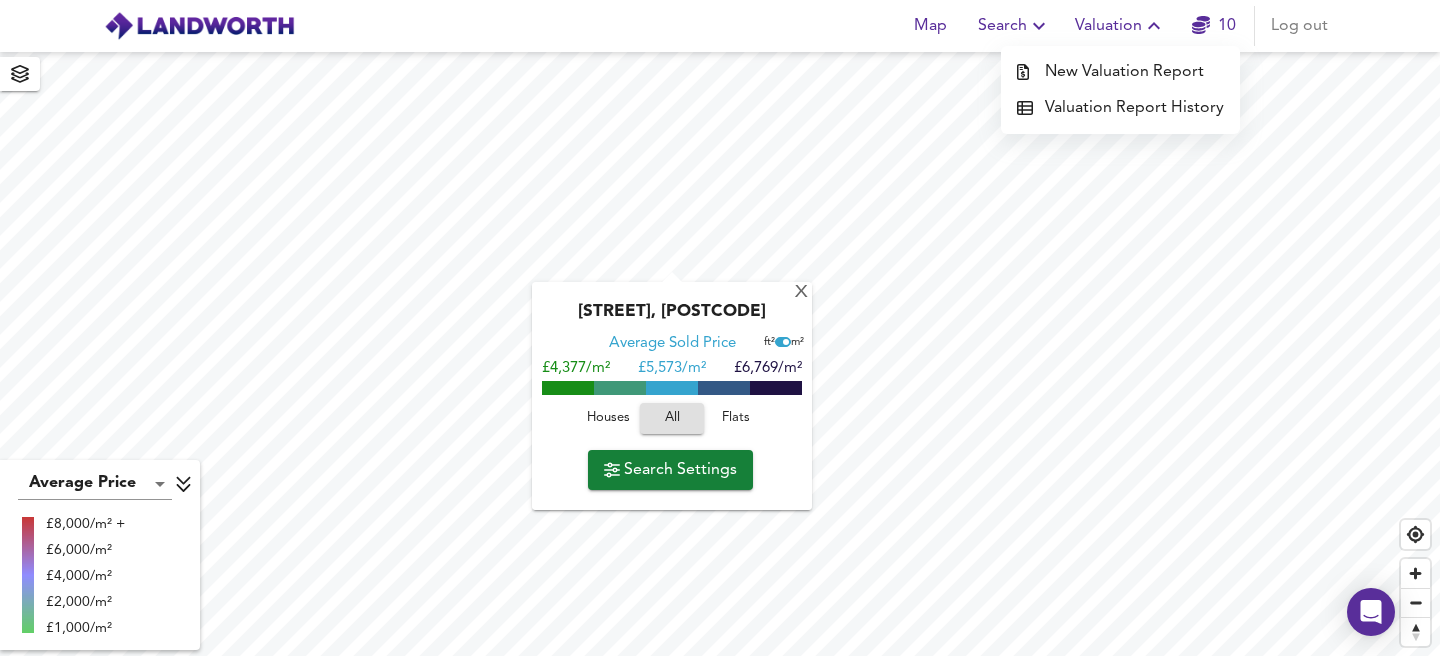 click on "New Valuation Report" at bounding box center (1120, 72) 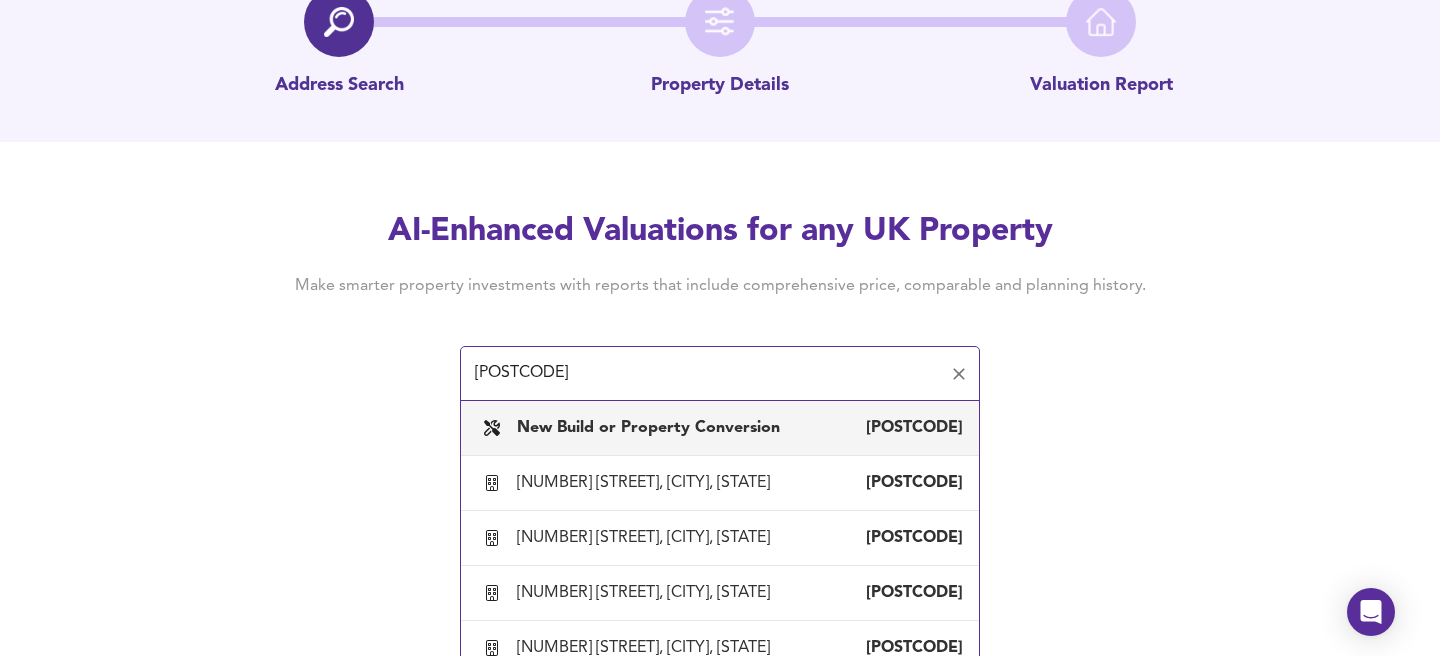 scroll, scrollTop: 116, scrollLeft: 0, axis: vertical 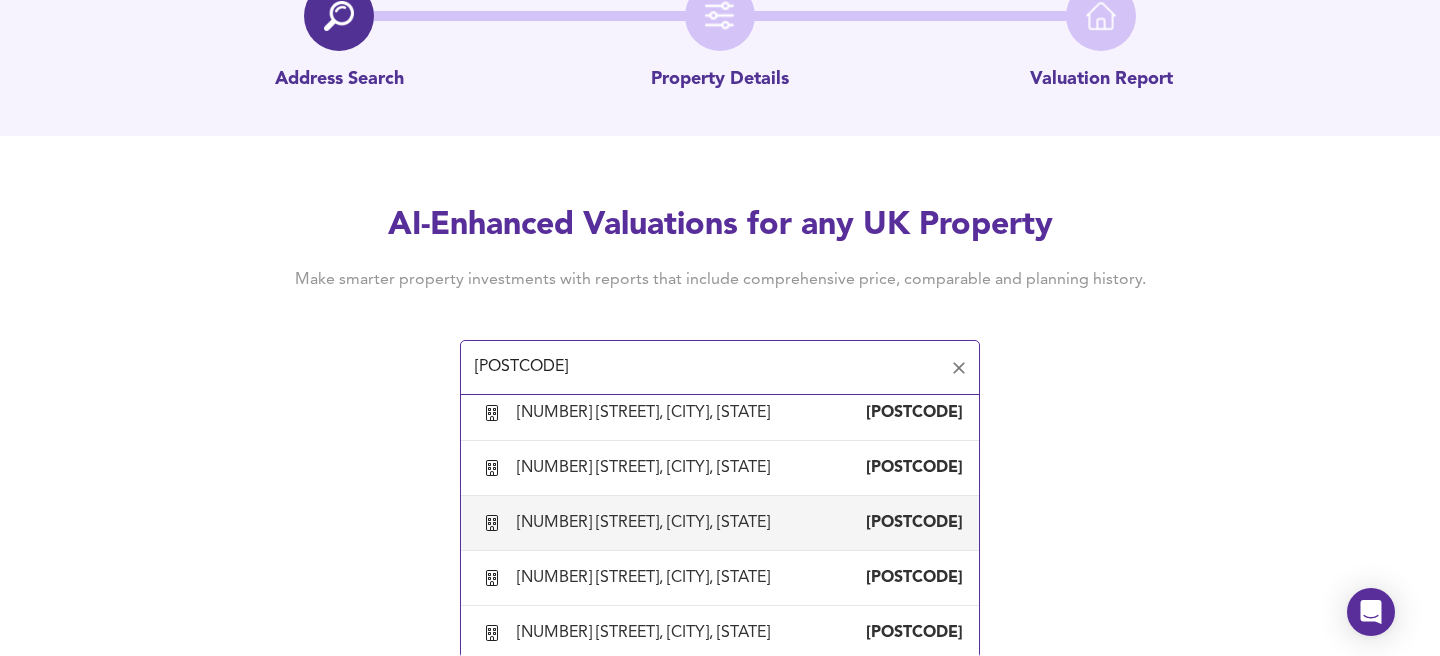 click on "[NUMBER] [STREET], [CITY], [STATE]     [POSTCODE]" at bounding box center [740, 523] 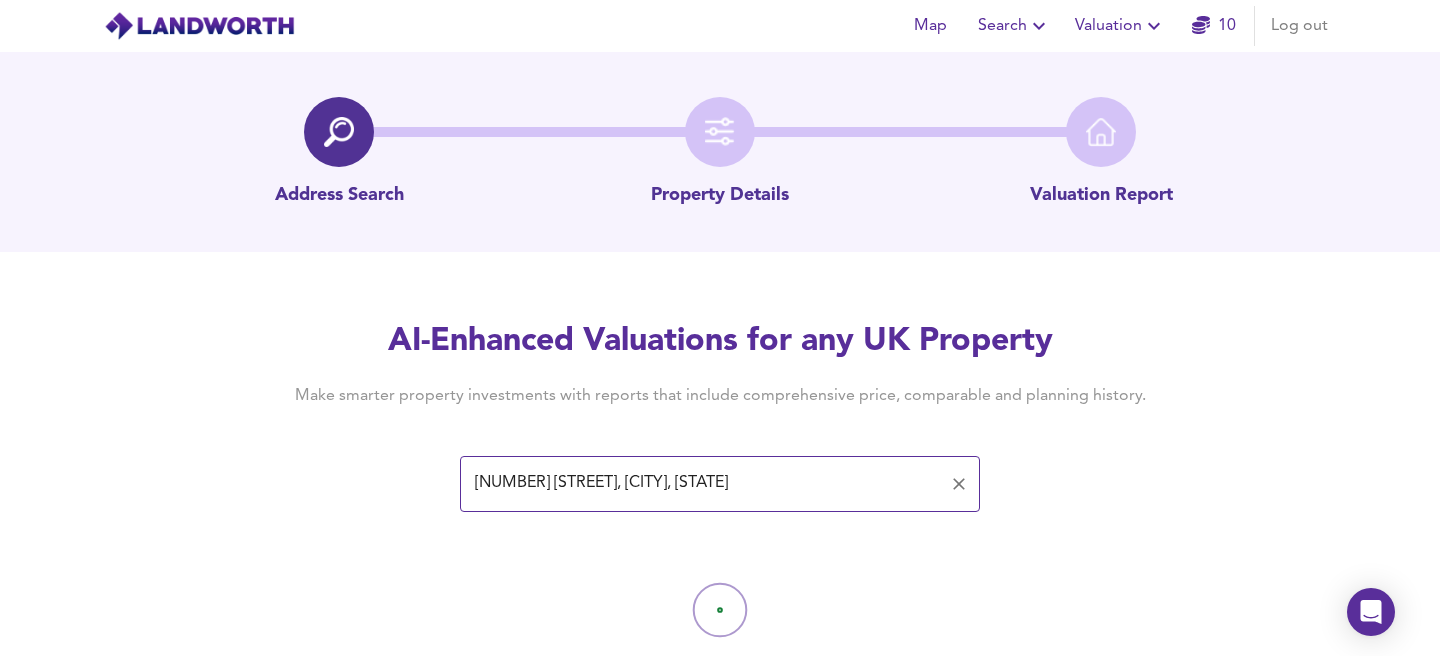 scroll, scrollTop: 54, scrollLeft: 0, axis: vertical 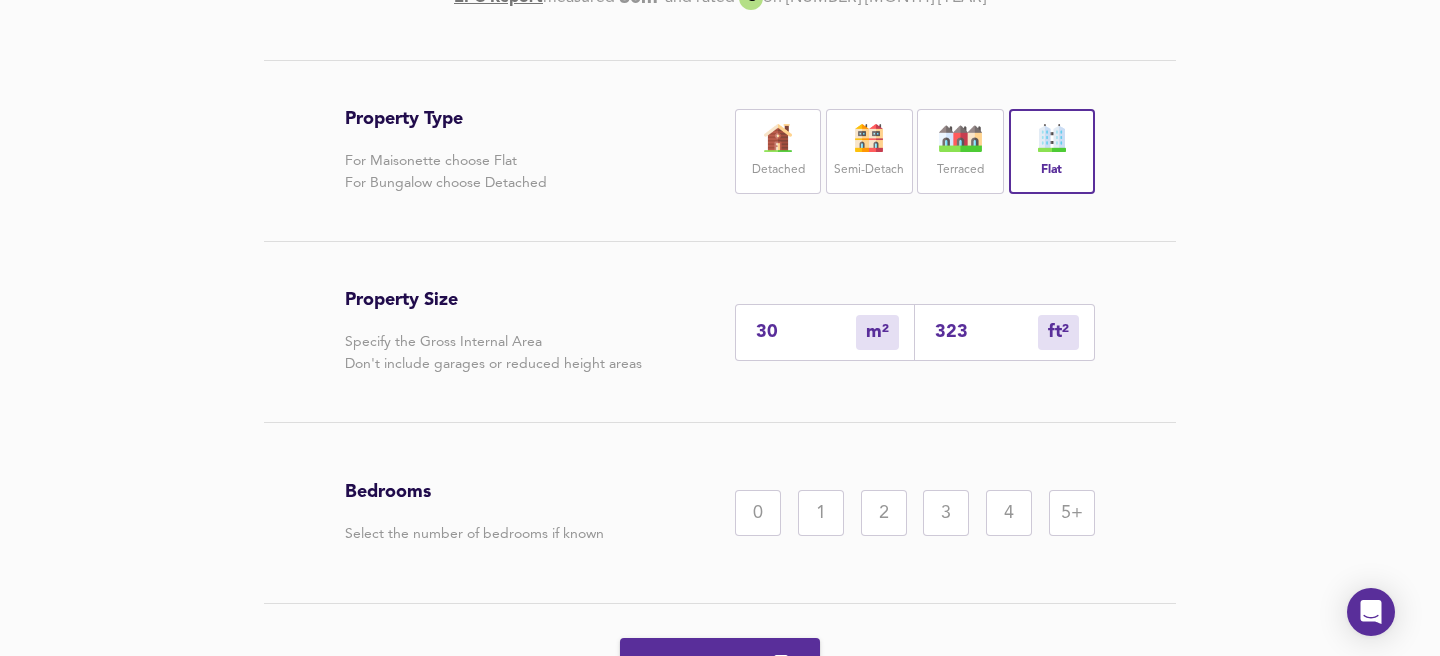 click on "30" at bounding box center (806, 332) 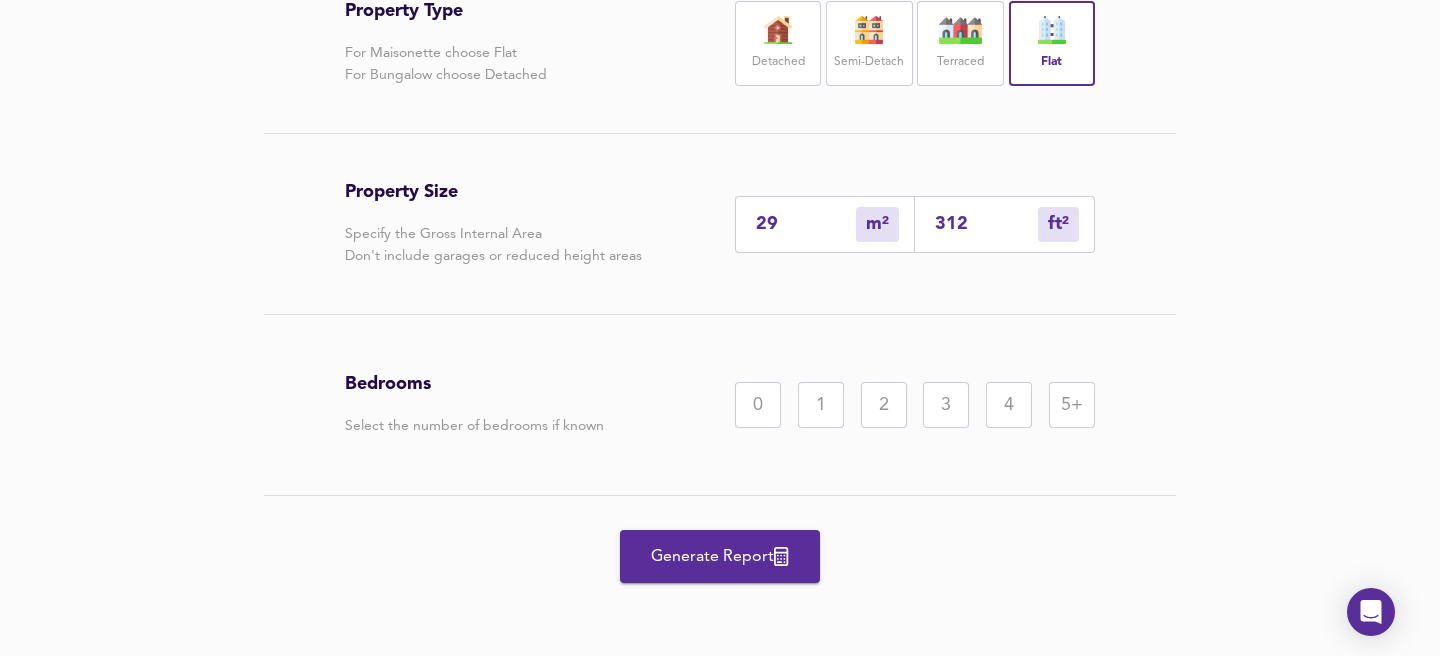 scroll, scrollTop: 490, scrollLeft: 0, axis: vertical 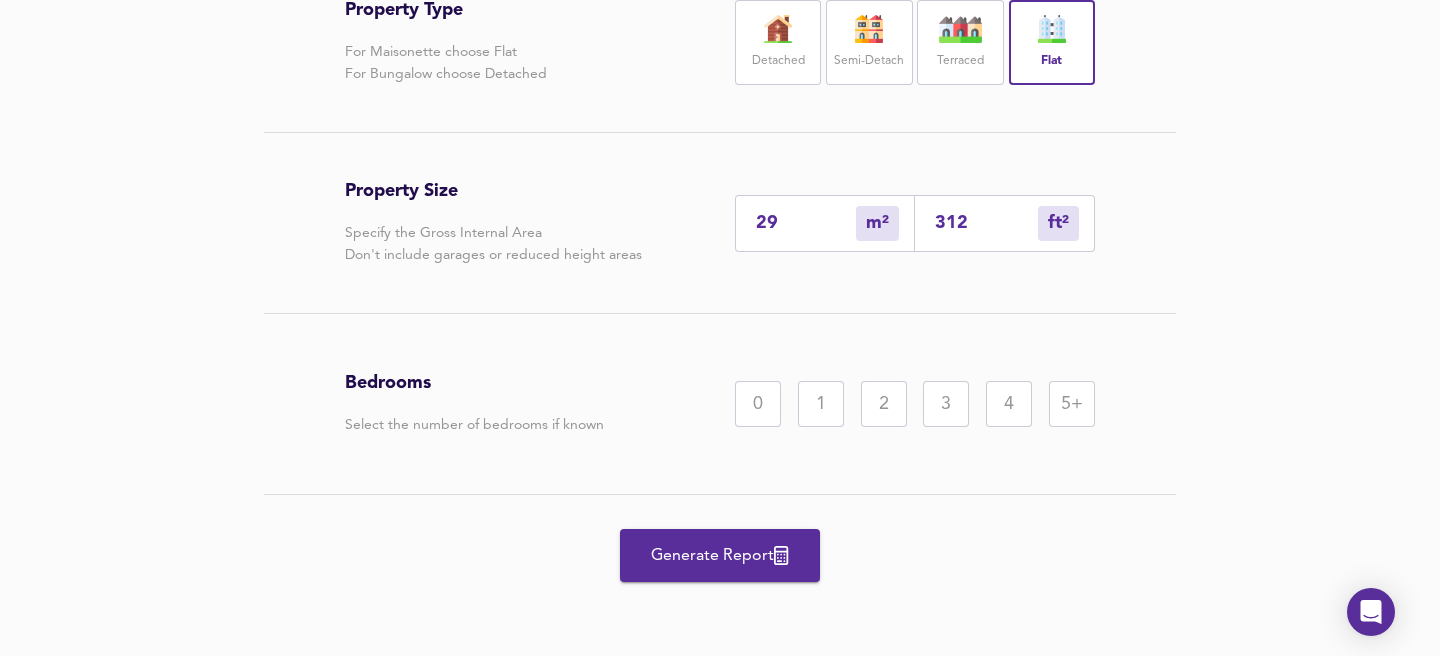 type on "29" 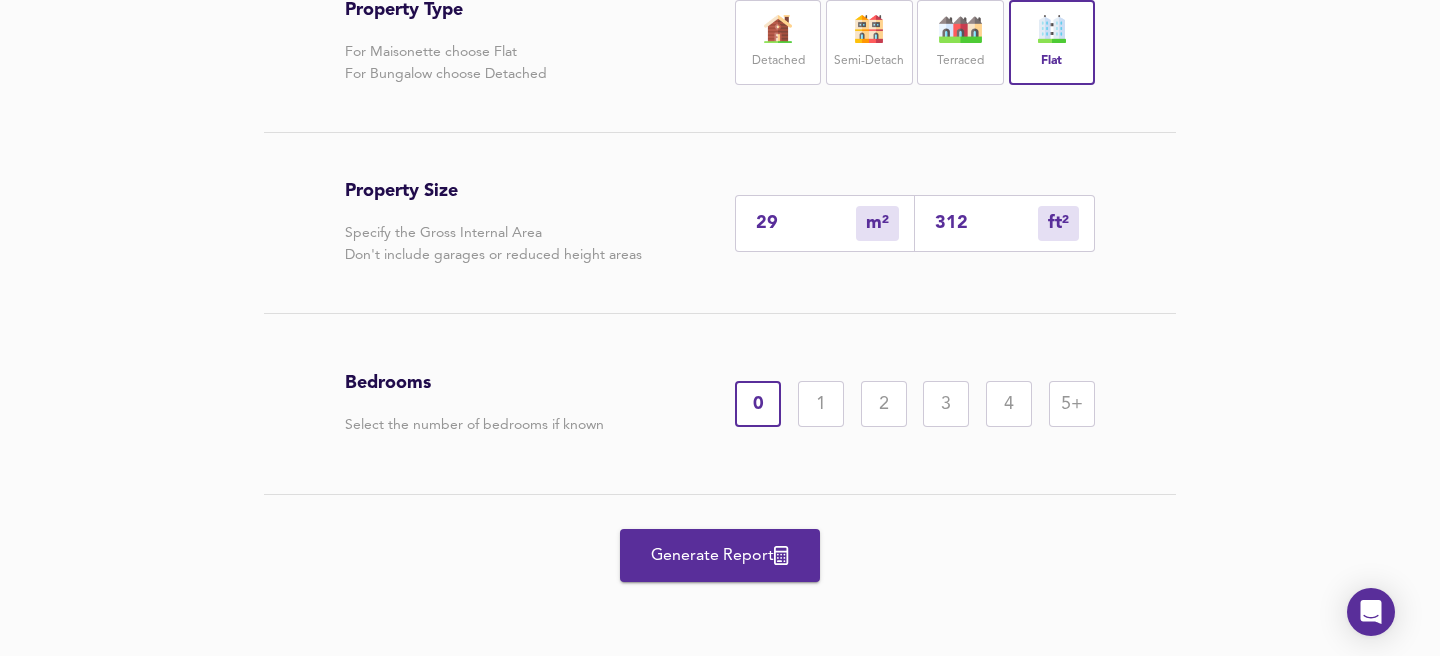 click on "Generate Report" at bounding box center (720, 556) 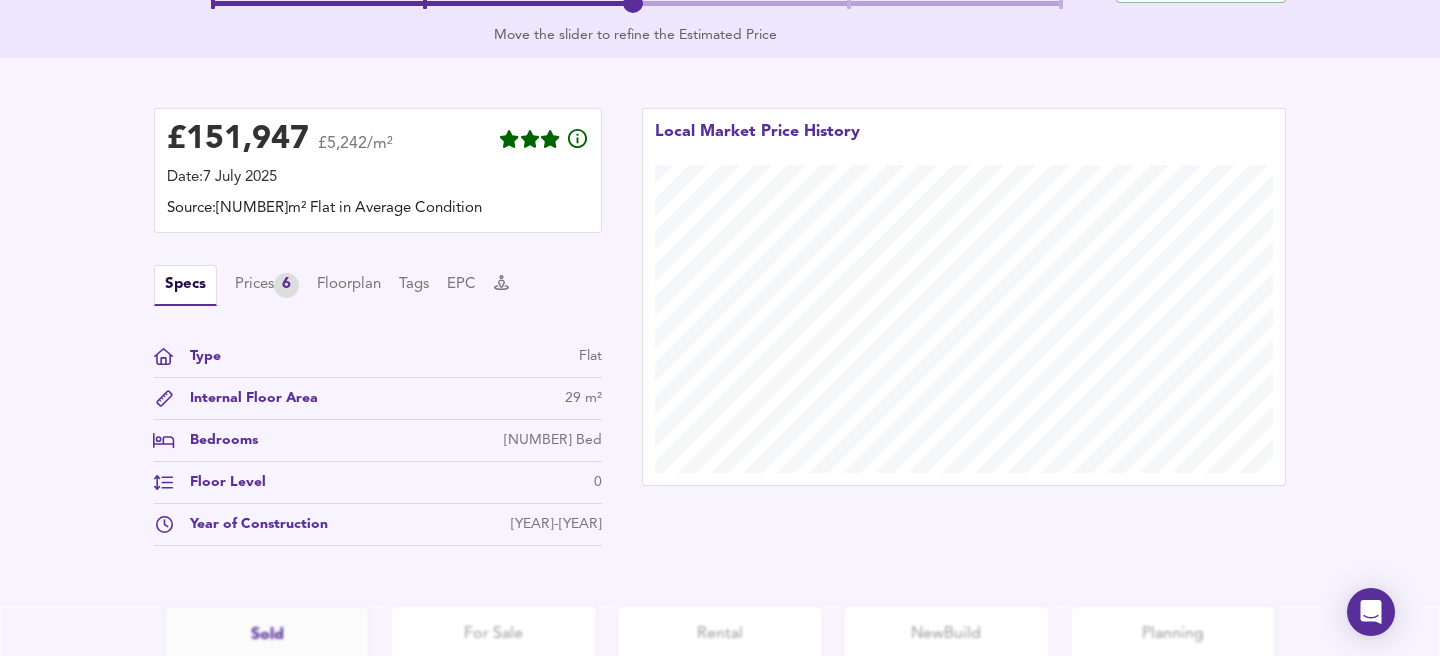 scroll, scrollTop: 507, scrollLeft: 0, axis: vertical 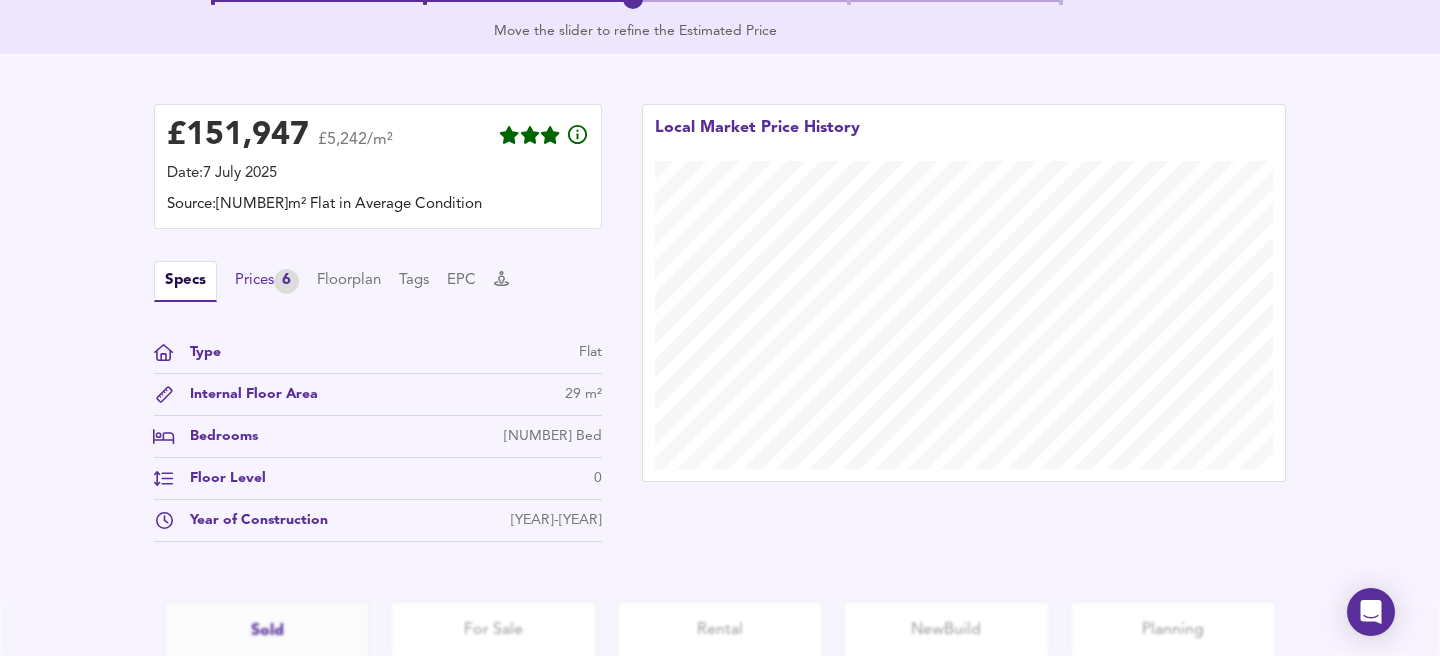 click on "Prices   6" at bounding box center [267, 281] 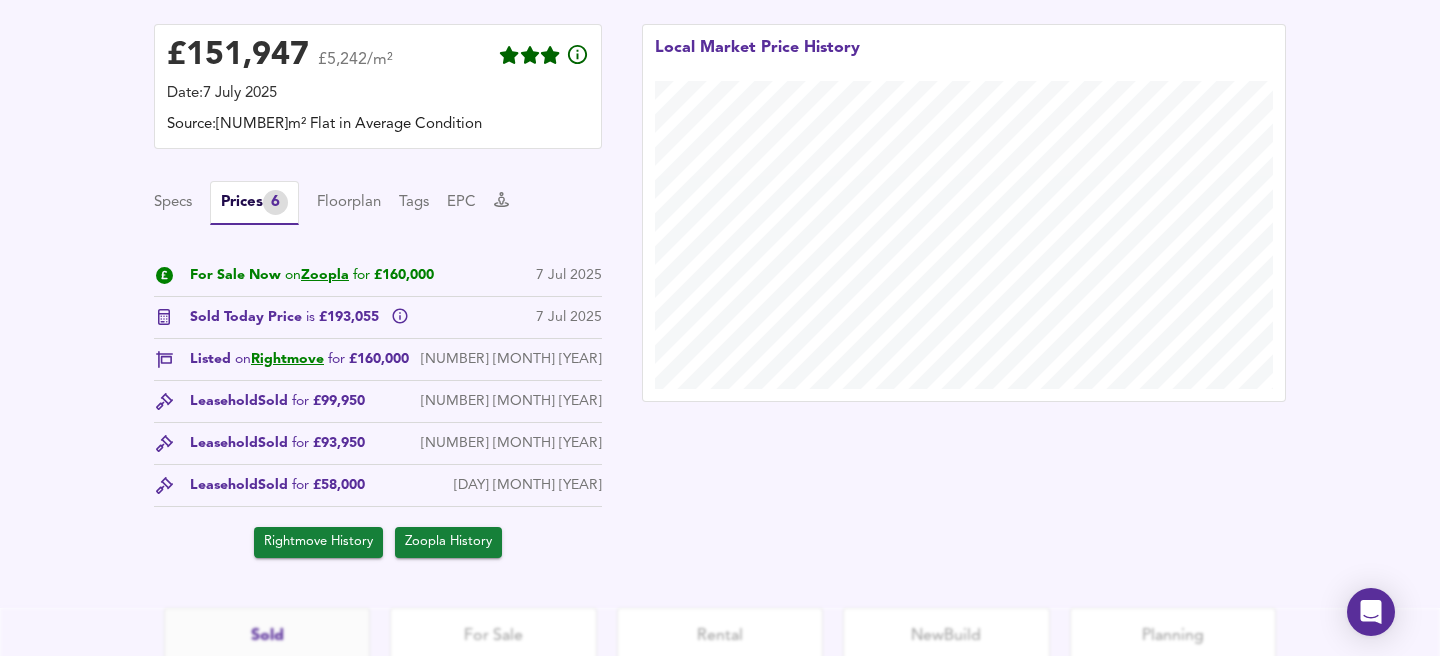 scroll, scrollTop: 574, scrollLeft: 0, axis: vertical 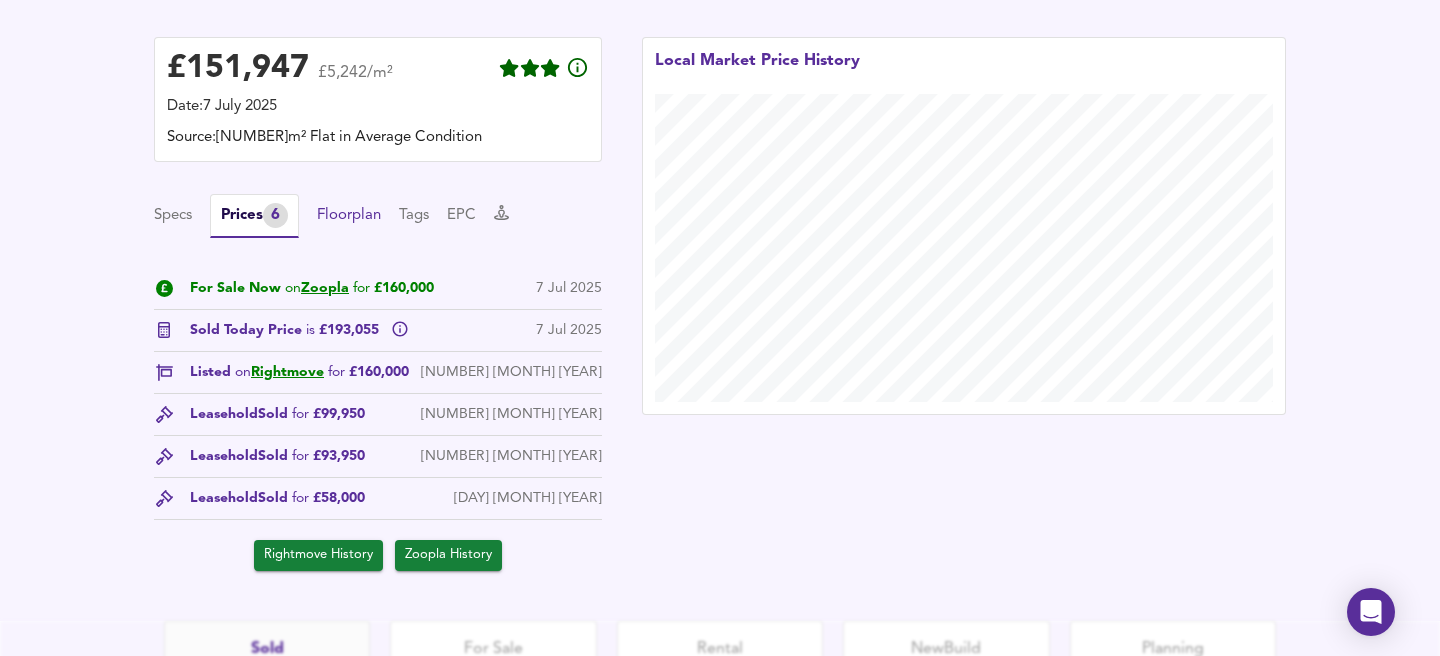 click on "Floorplan" at bounding box center [349, 216] 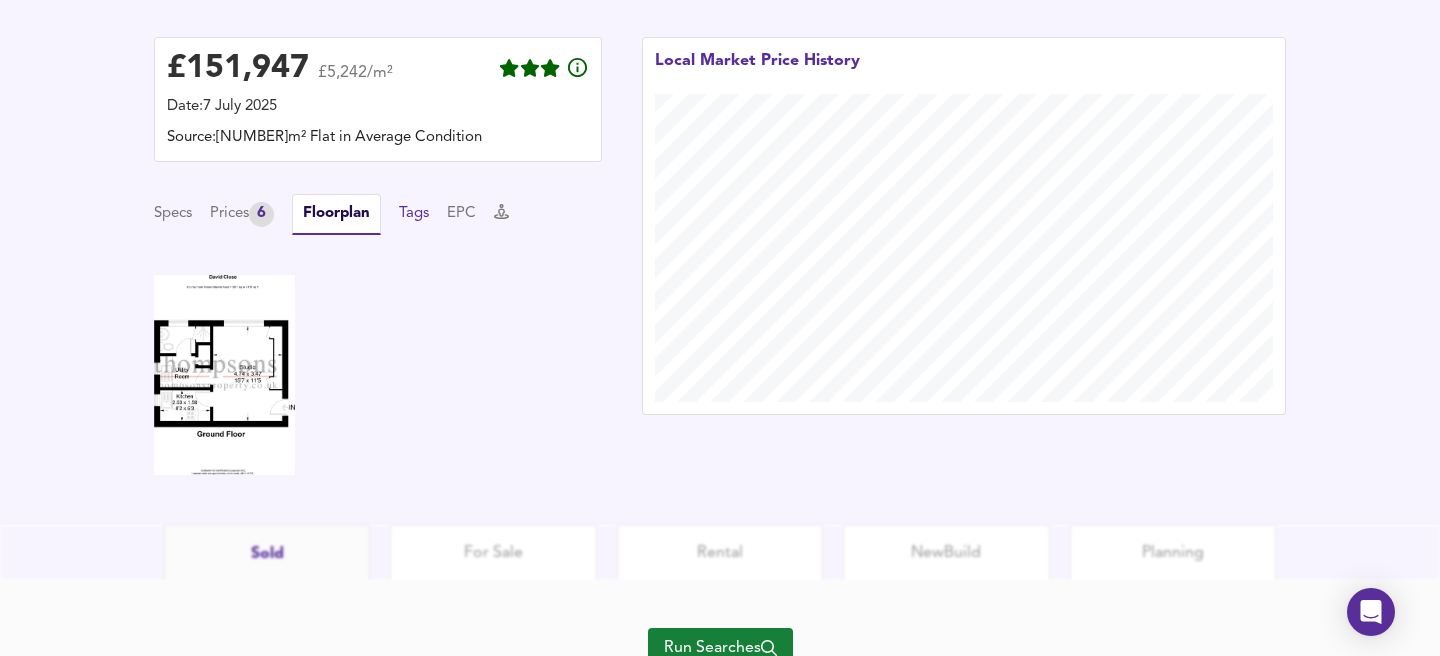 click on "Tags" at bounding box center (414, 214) 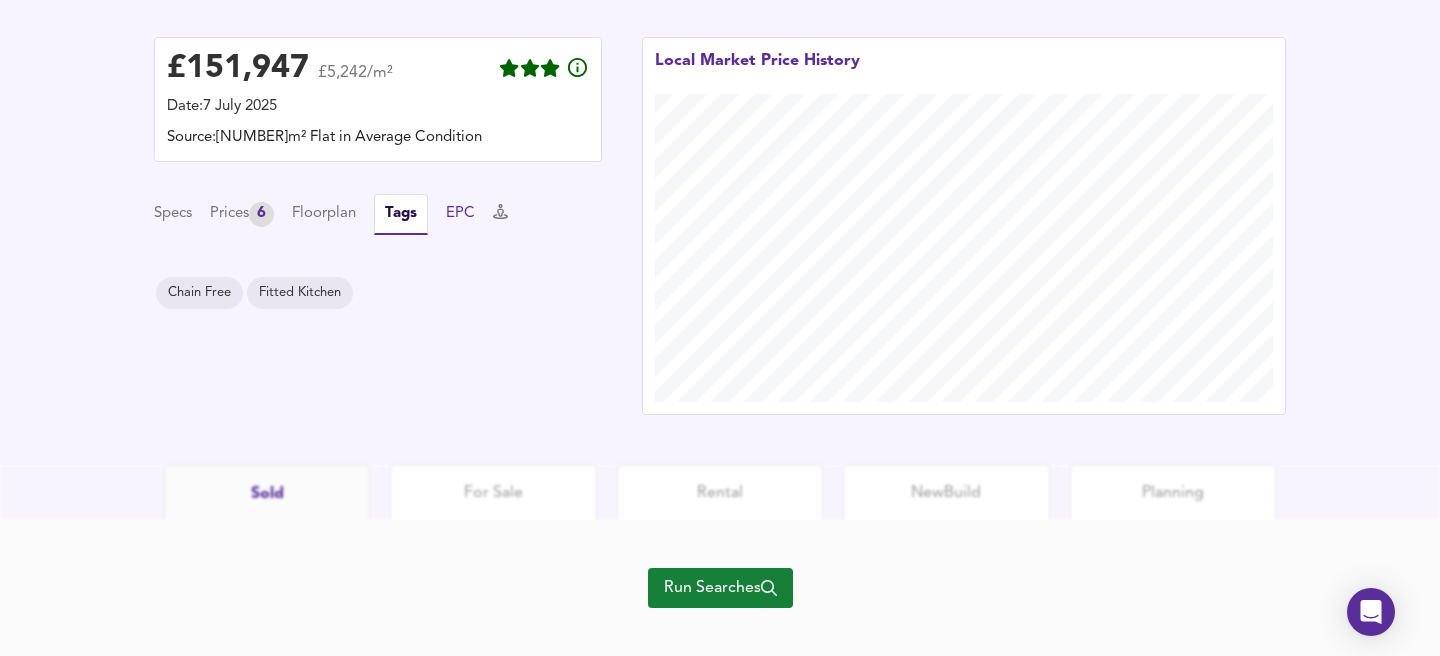 click on "EPC" at bounding box center [460, 214] 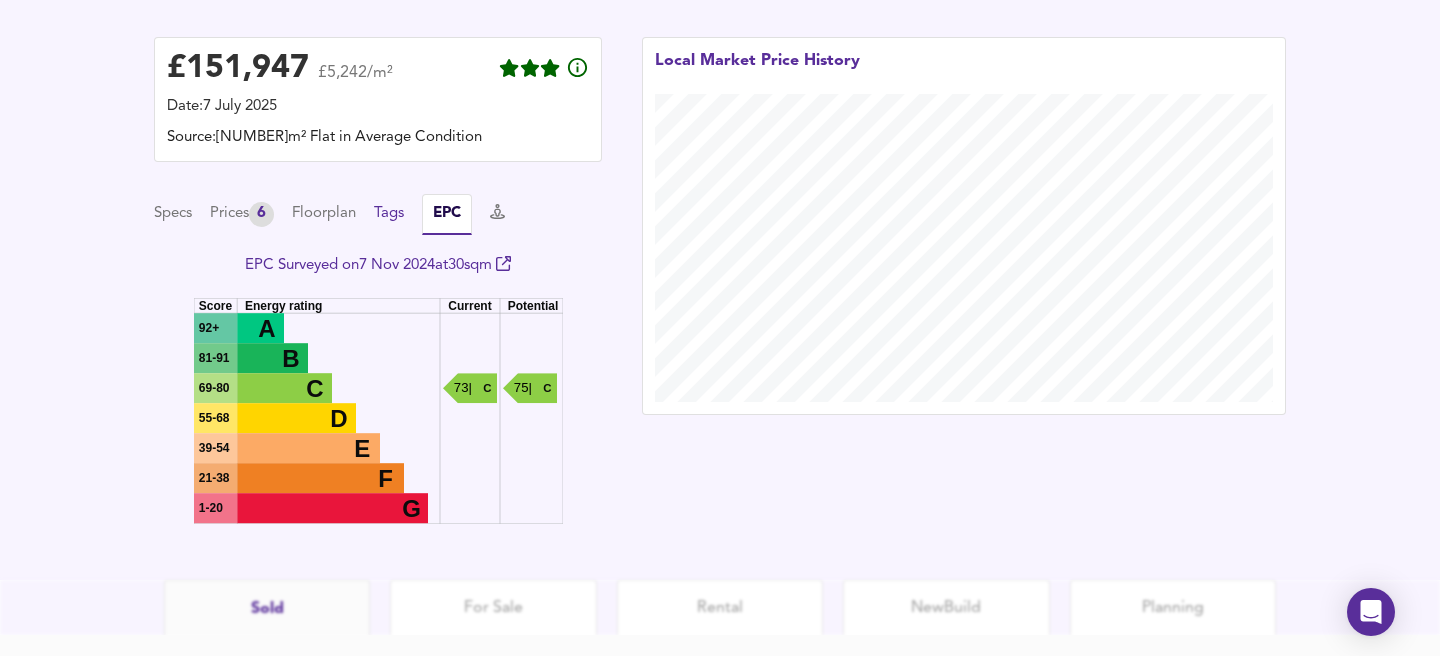 click on "Tags" at bounding box center (389, 214) 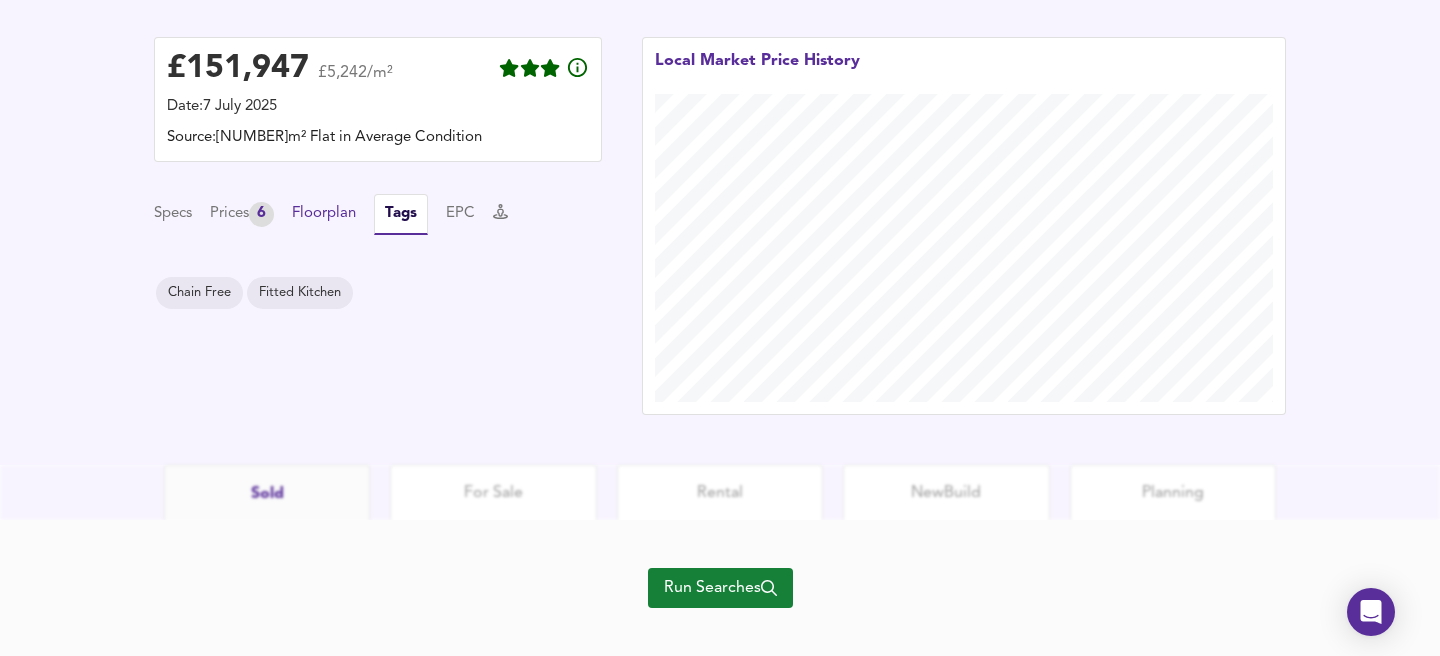 click on "Floorplan" at bounding box center [324, 214] 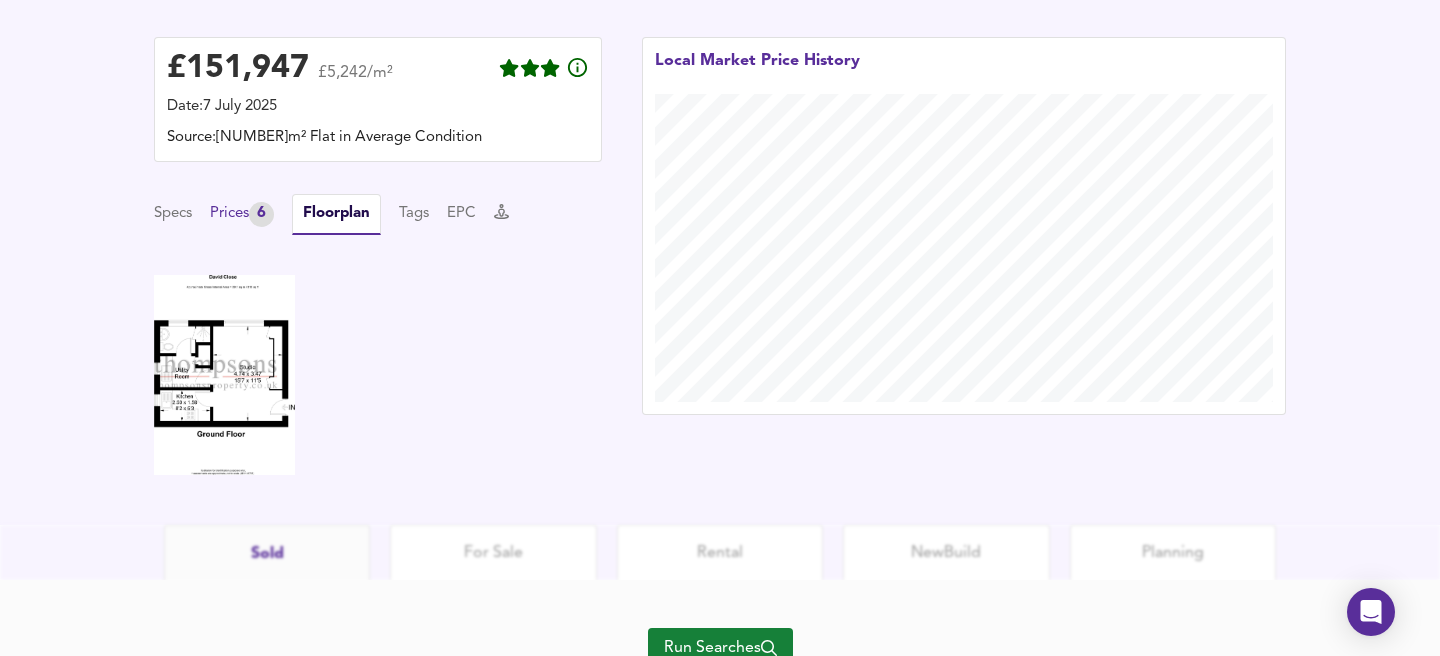 click on "6" at bounding box center (261, 214) 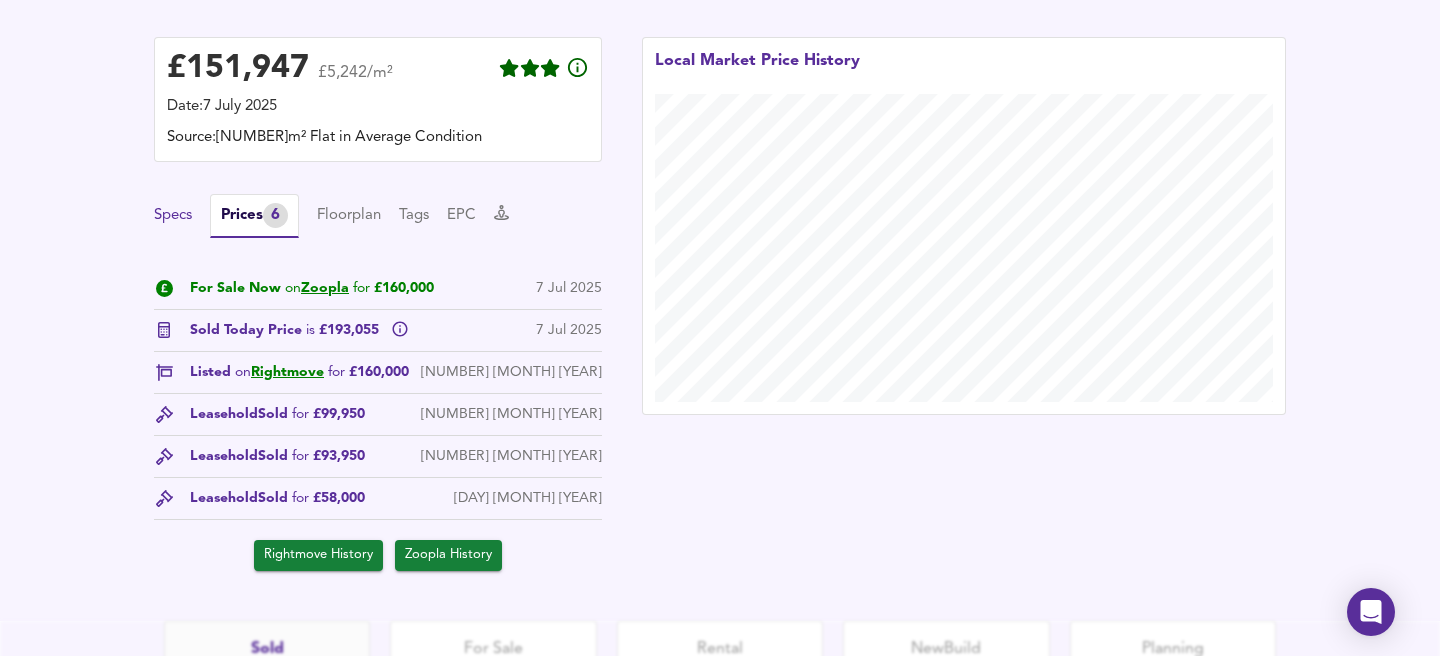 click on "Specs" at bounding box center (173, 216) 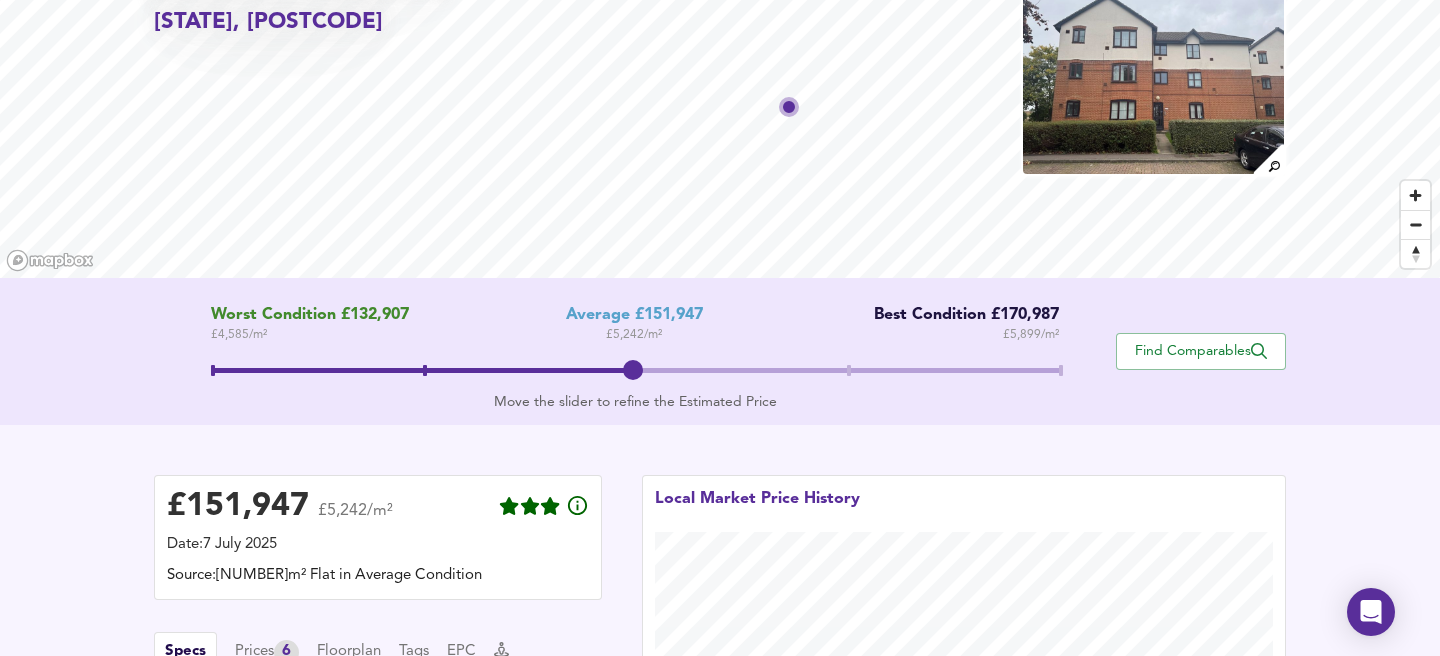 scroll, scrollTop: 124, scrollLeft: 0, axis: vertical 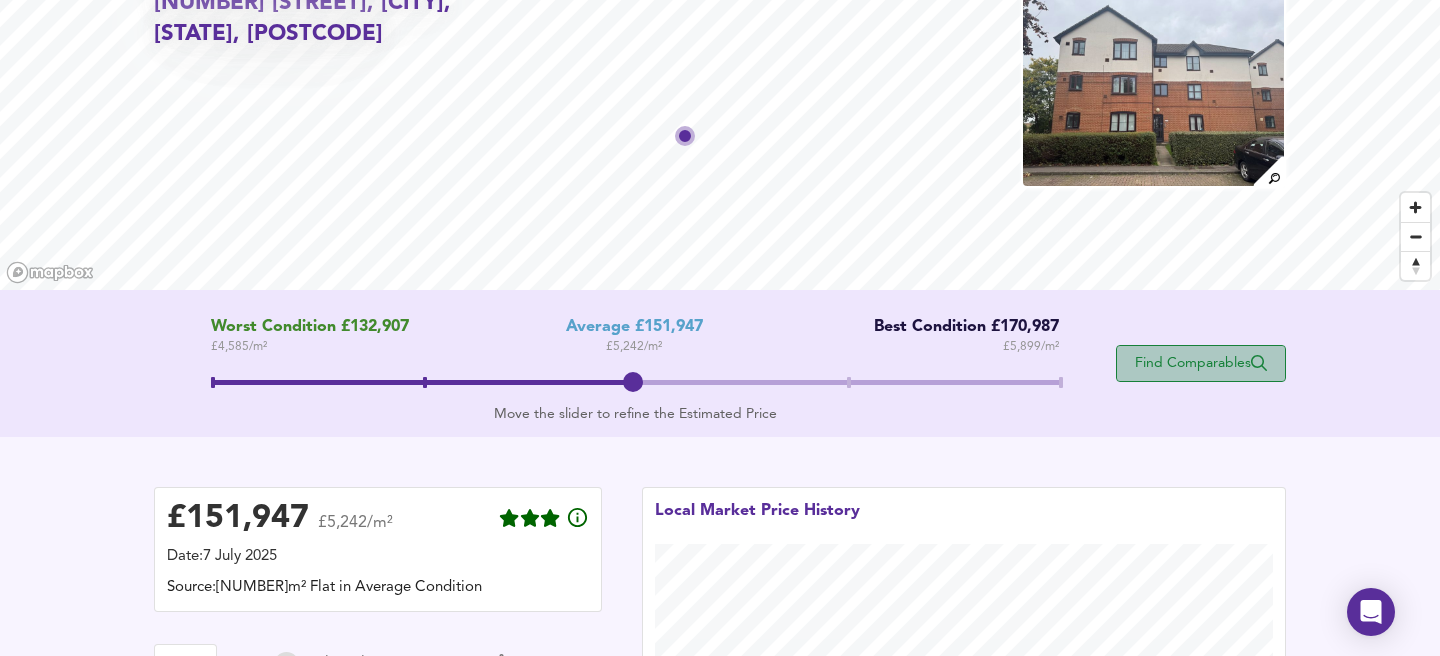 click on "Find Comparables" at bounding box center [1201, 363] 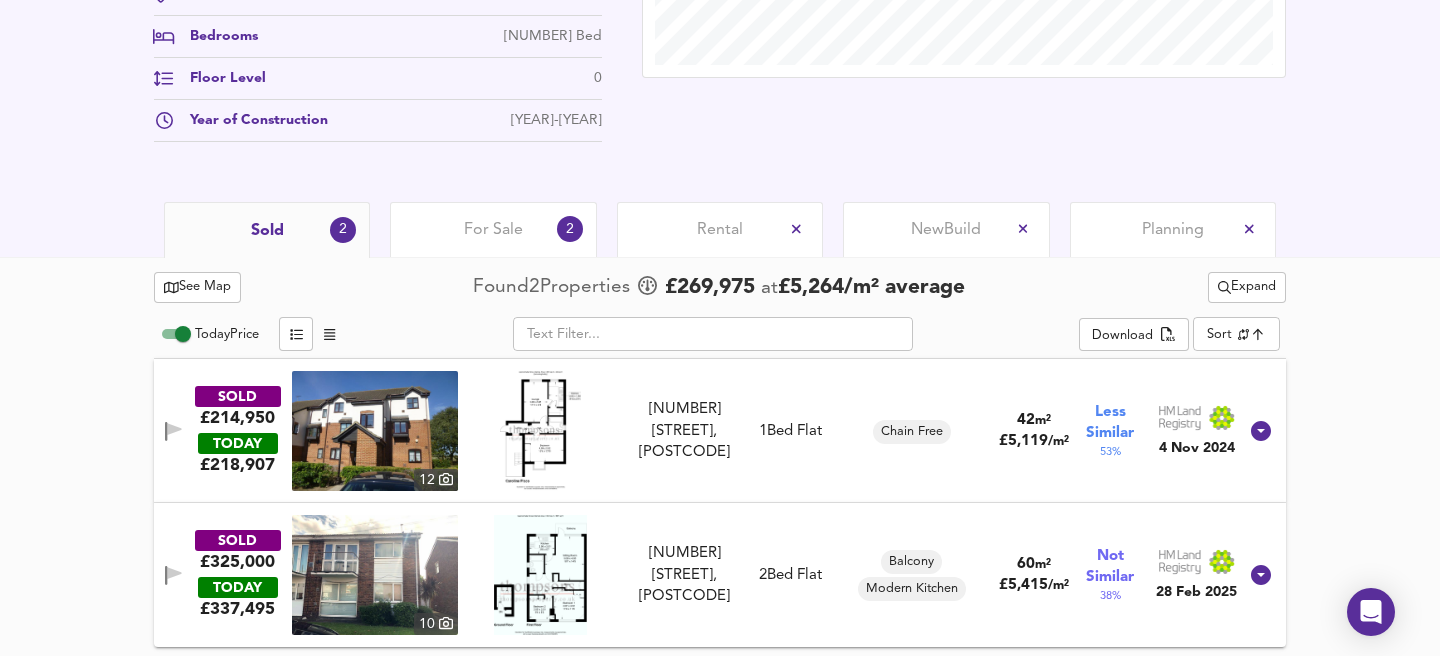 scroll, scrollTop: 818, scrollLeft: 0, axis: vertical 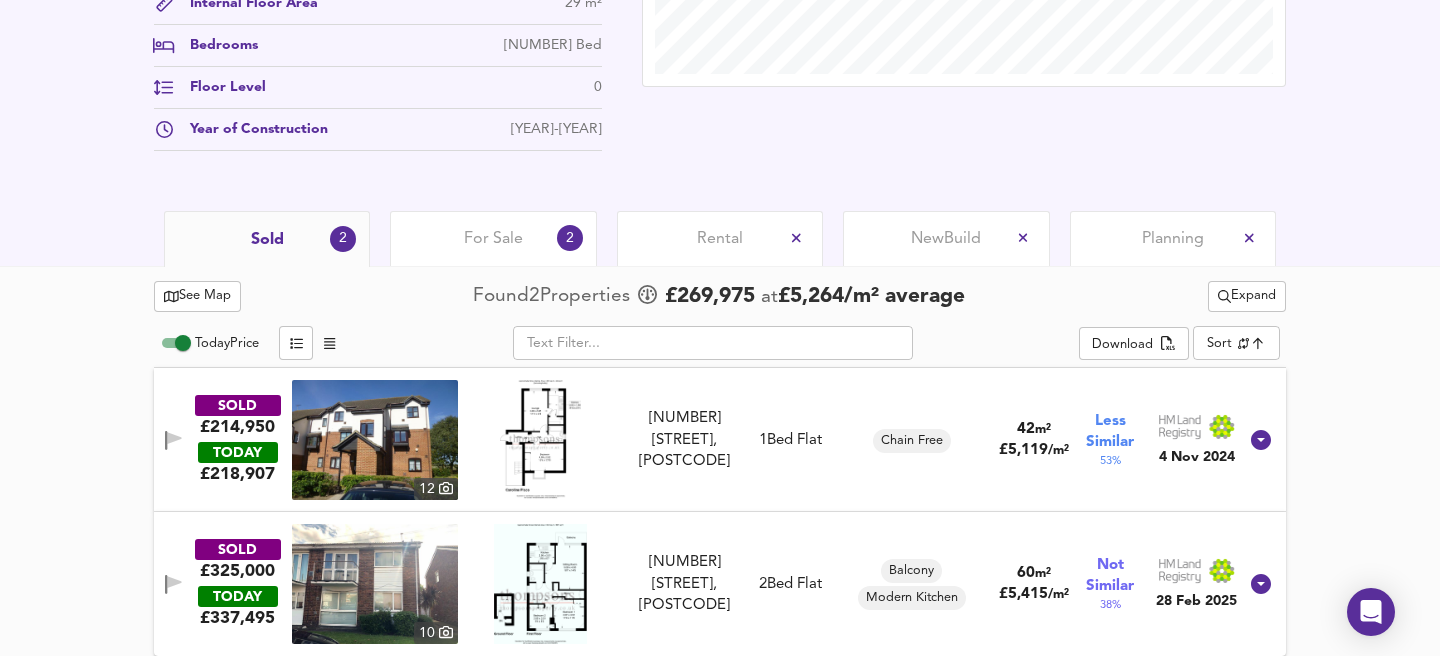 click on "For Sale" at bounding box center (493, 239) 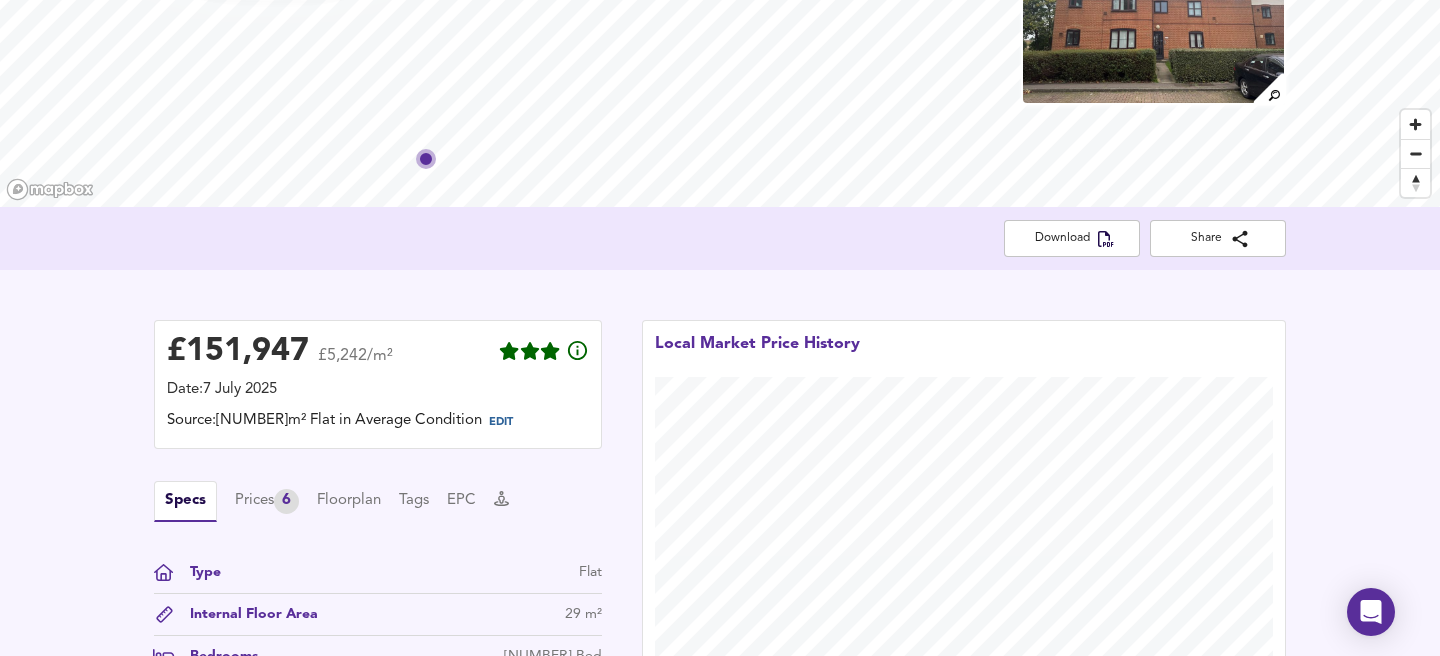 scroll, scrollTop: 0, scrollLeft: 0, axis: both 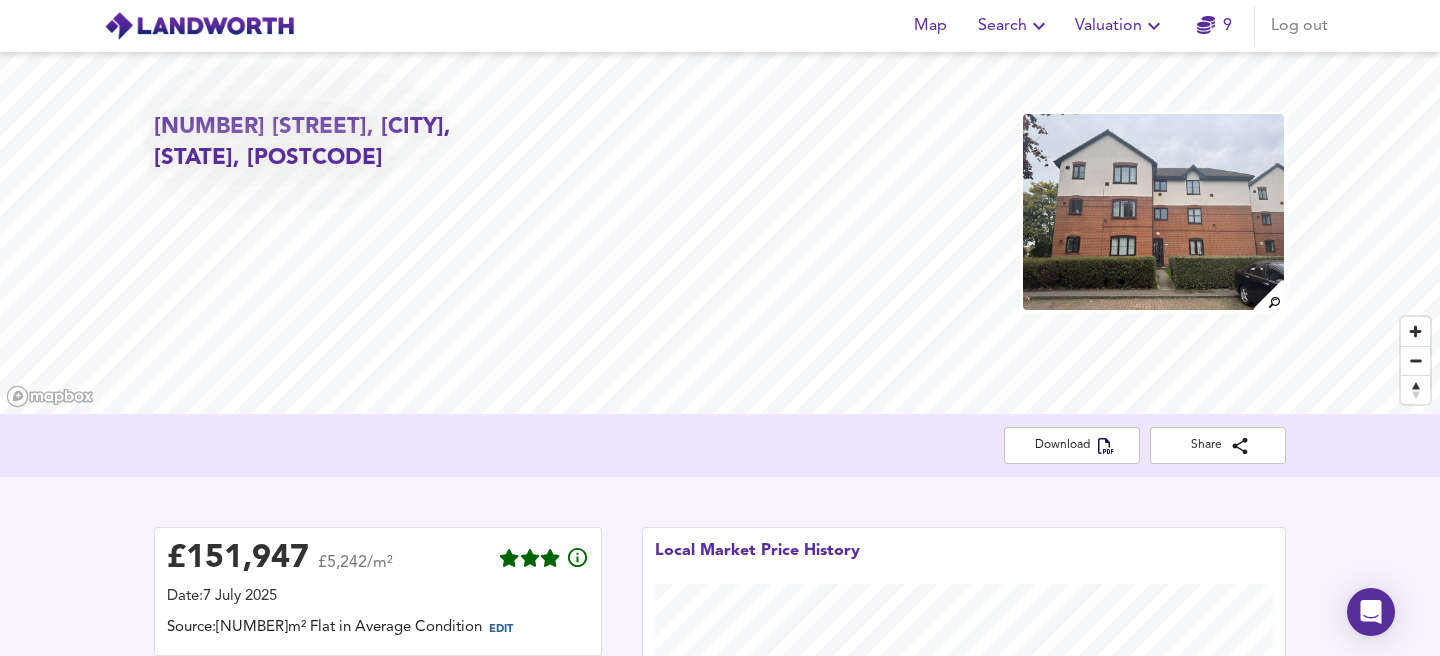 click on "14 David Close, Heathrow, Hillingdon, UB3 5AE Download Share £ 151,947   £5,242/m²   Date:  7 July 2025 Source:  29m² Flat in Average Condition EDIT Specs Prices   6 Floorplan Tags EPC Type Flat Internal Floor Area 29 m² Bedrooms 0 Bed Floor Level 0 Year of Construction 1983-1990   Local Market Price History" at bounding box center (720, 540) 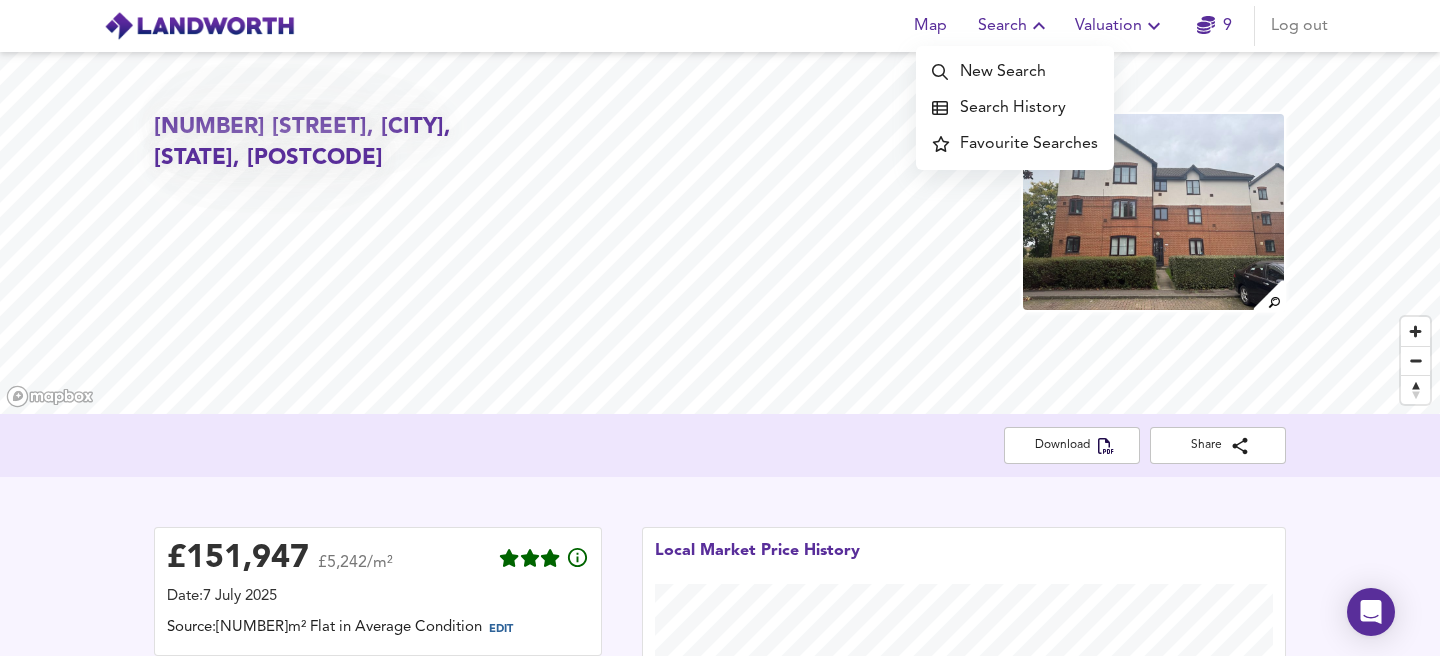 click on "New Search" at bounding box center [1015, 72] 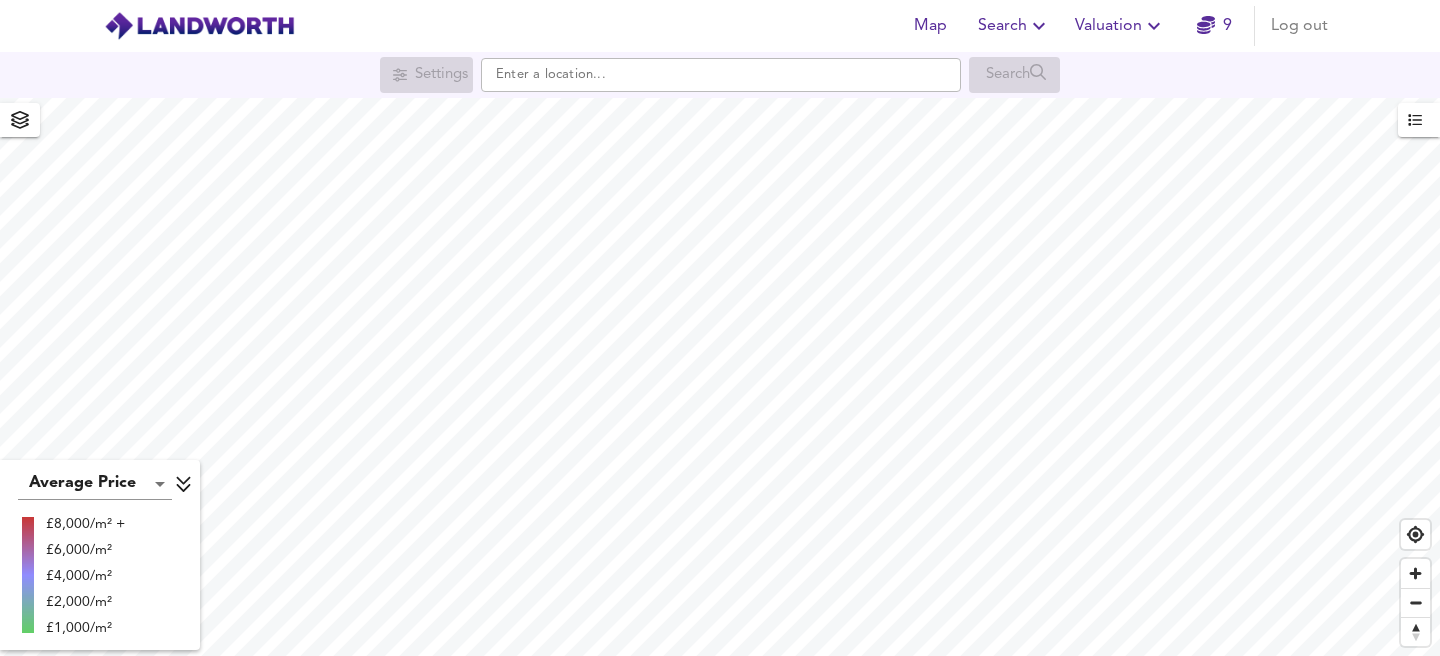 scroll, scrollTop: 0, scrollLeft: 0, axis: both 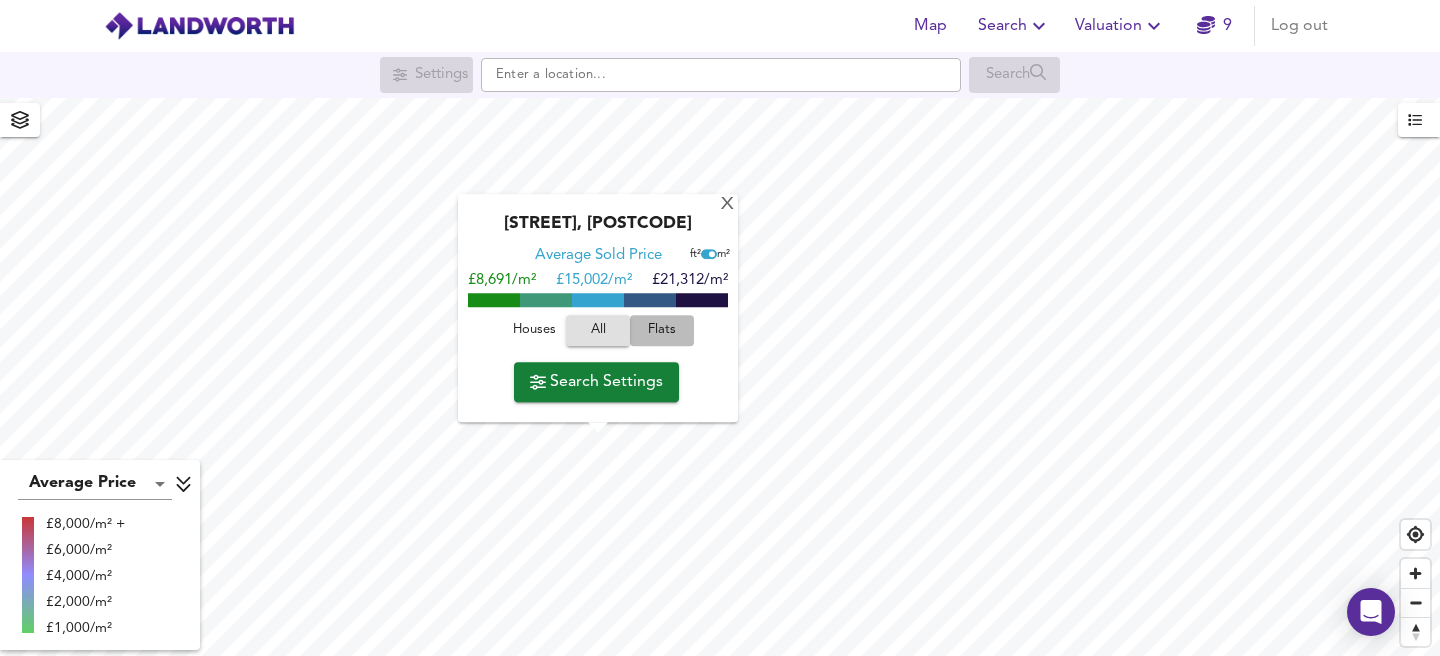 click on "Flats" at bounding box center [534, 331] 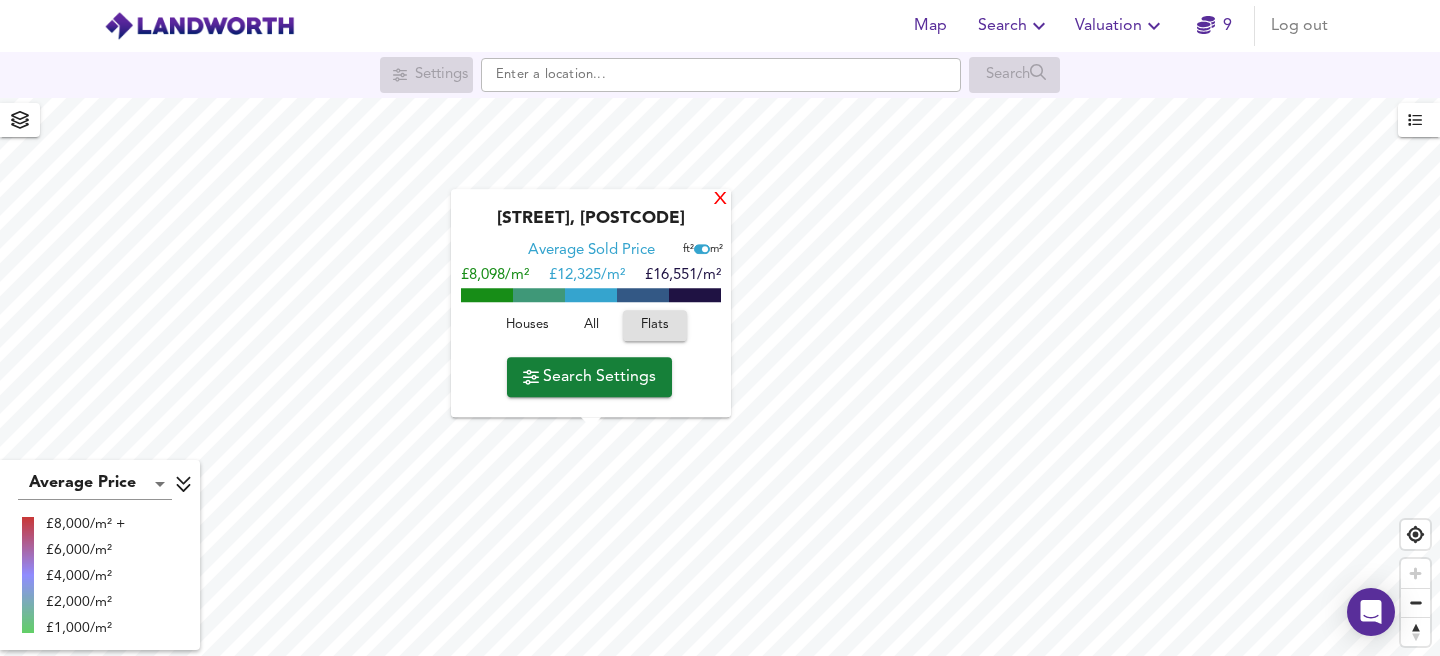 click on "X" at bounding box center (720, 200) 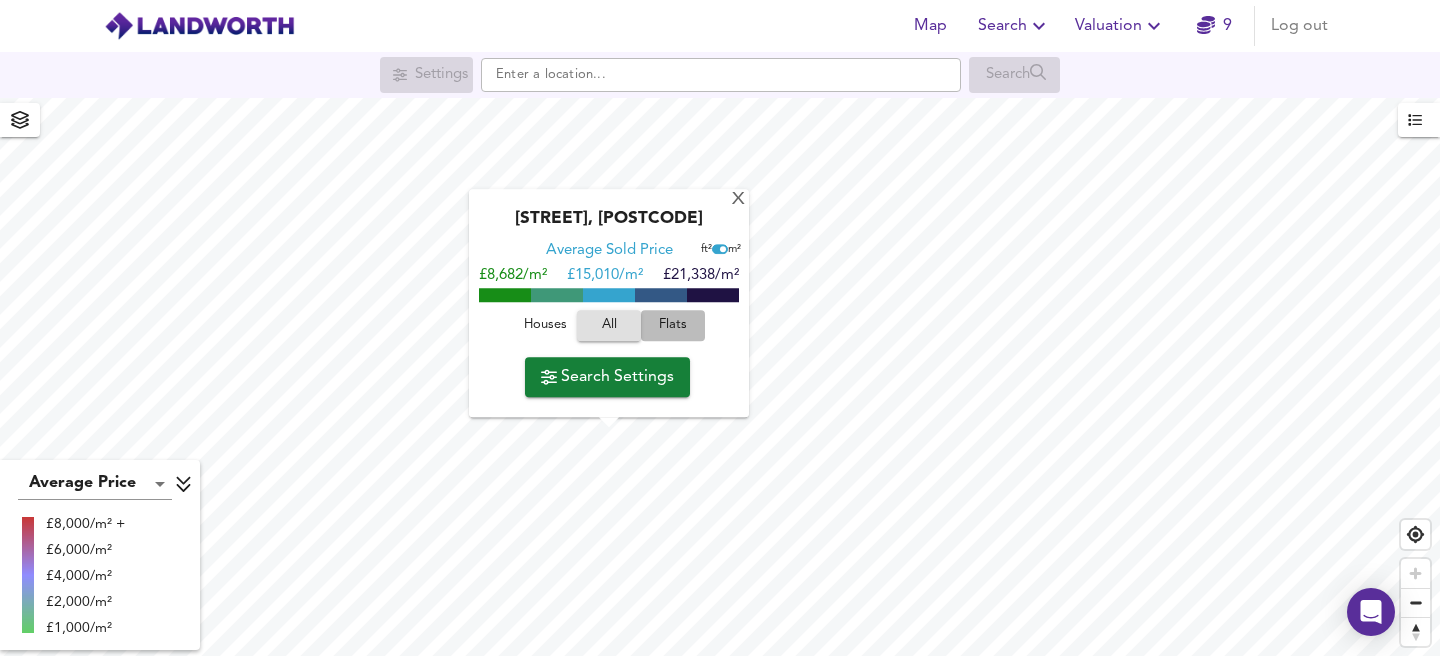 click on "Flats" at bounding box center (545, 326) 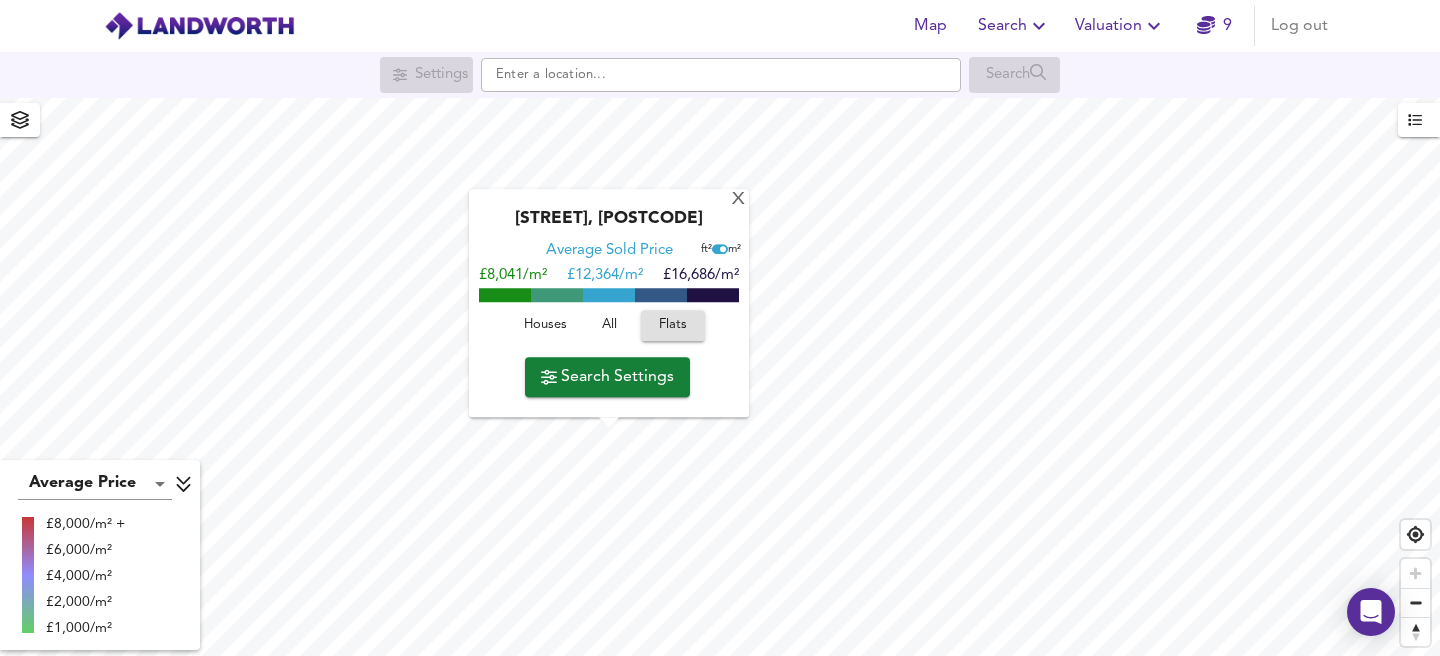 click on "Valuation" at bounding box center (1014, 26) 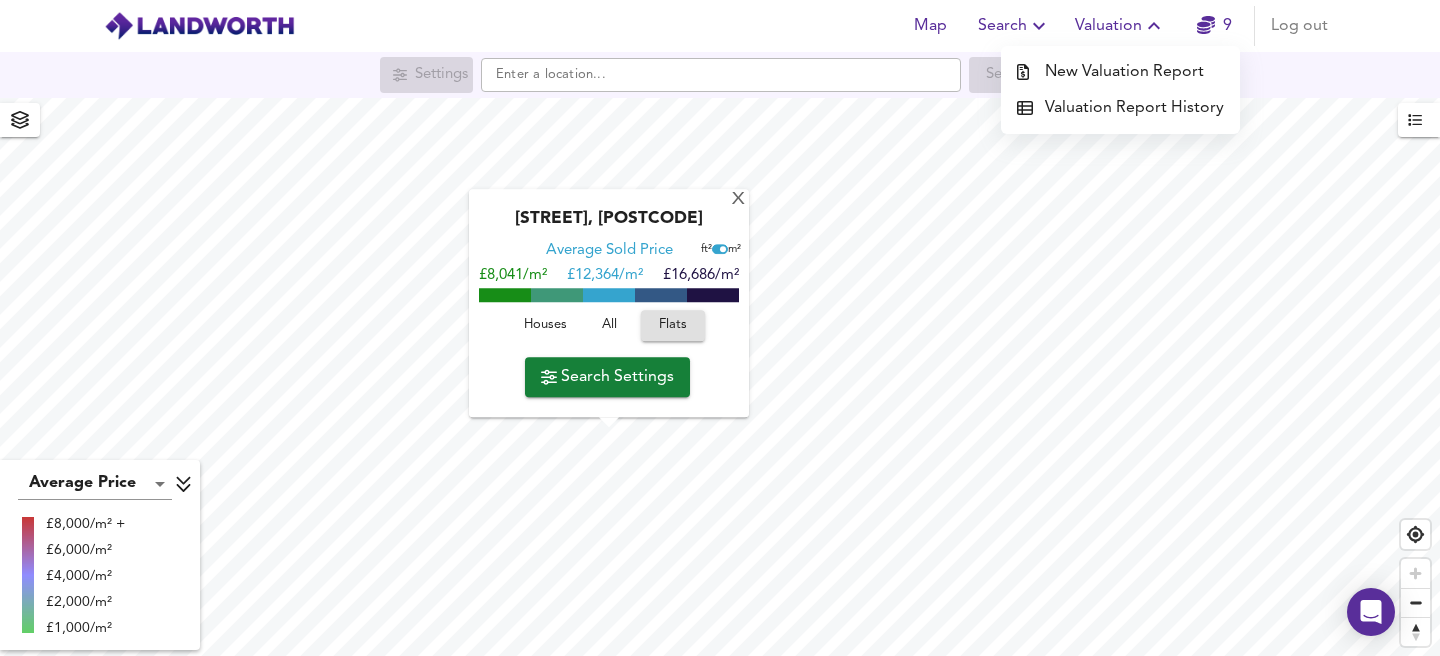 click on "New Valuation Report" at bounding box center (1120, 72) 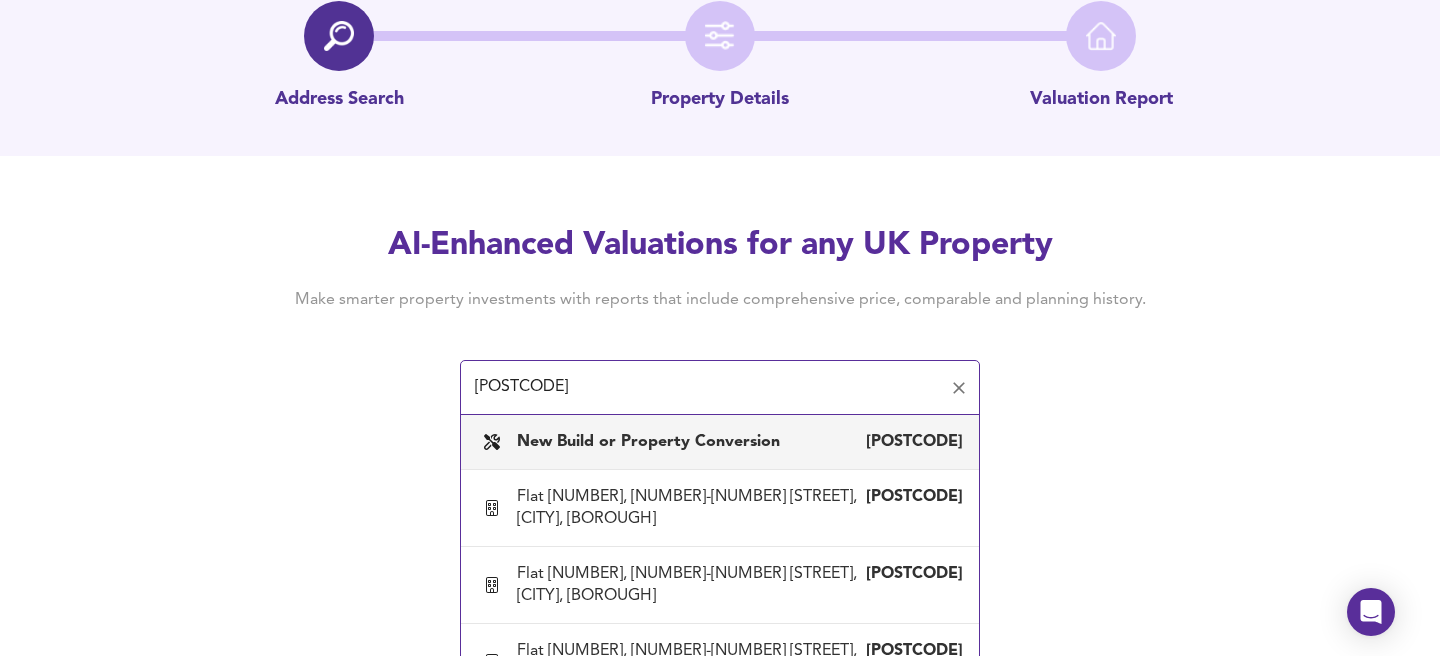 scroll, scrollTop: 116, scrollLeft: 0, axis: vertical 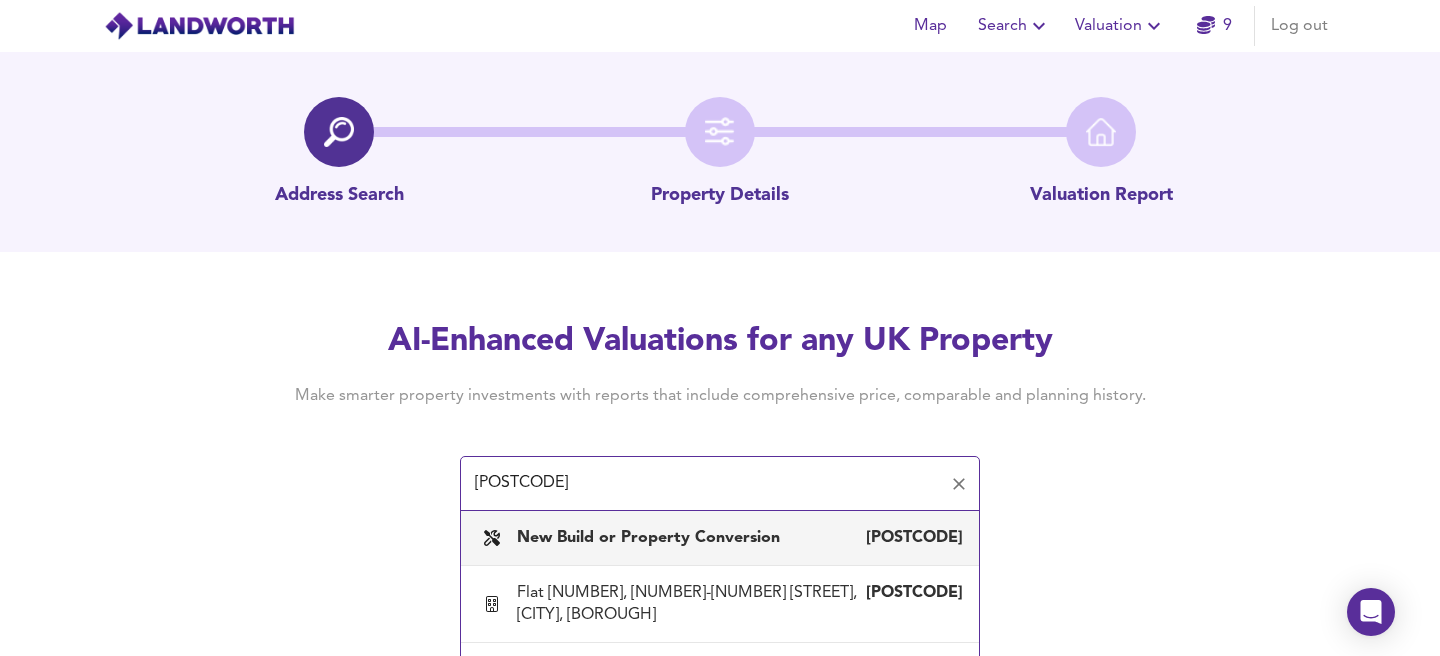 click on "[POSTCODE]" at bounding box center (705, 484) 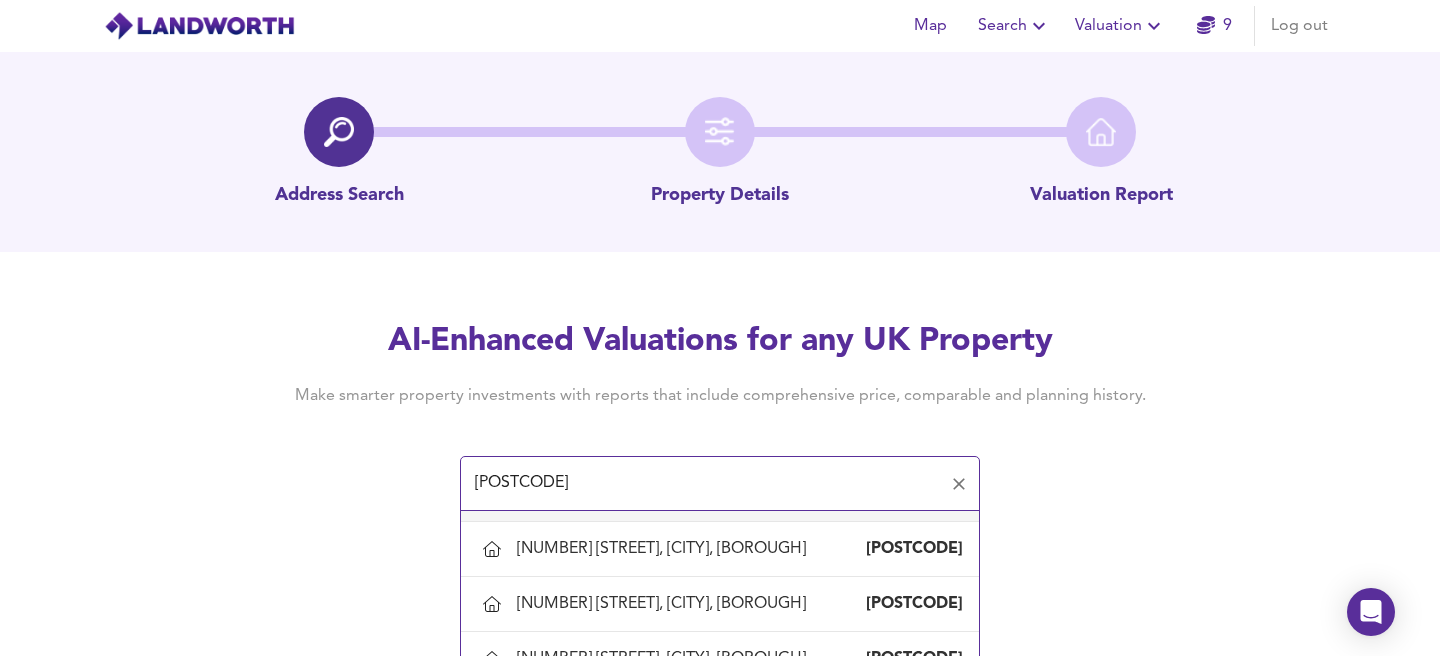 scroll, scrollTop: 0, scrollLeft: 0, axis: both 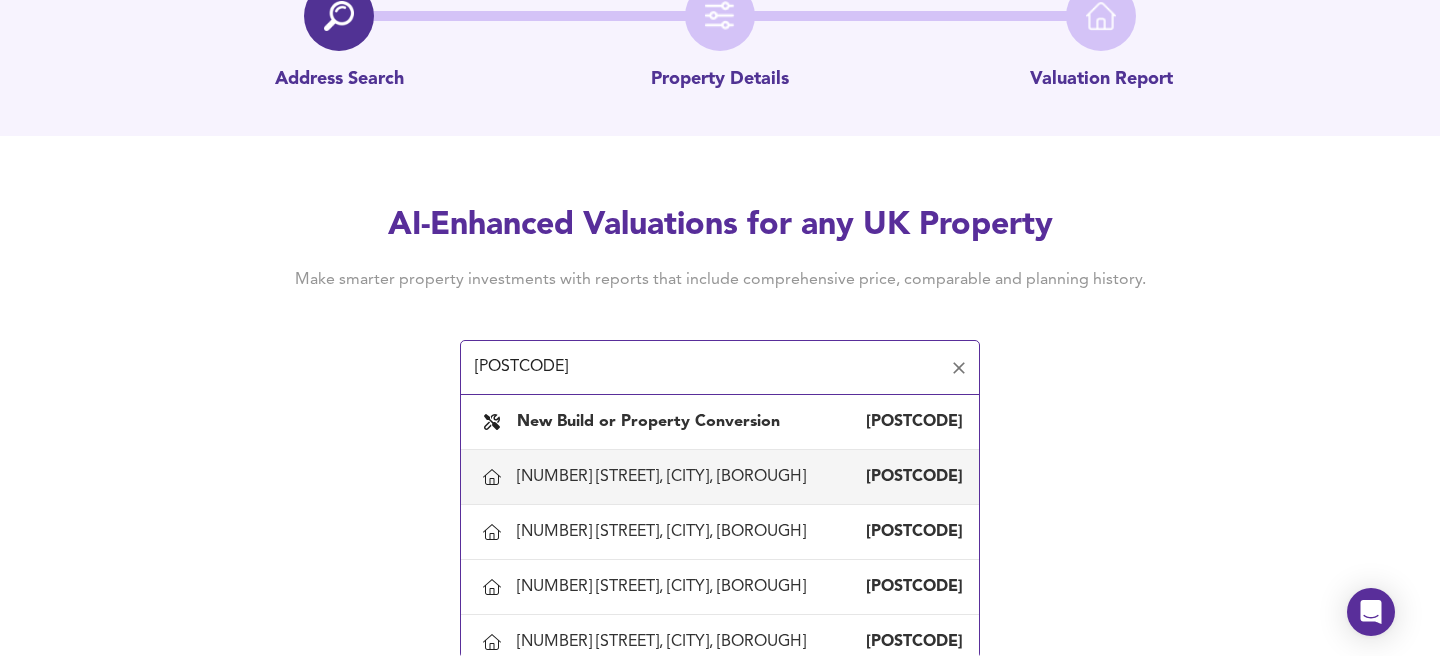 click on "[NUMBER] [STREET], [CITY], [BOROUGH]     [POSTCODE]" at bounding box center [720, 477] 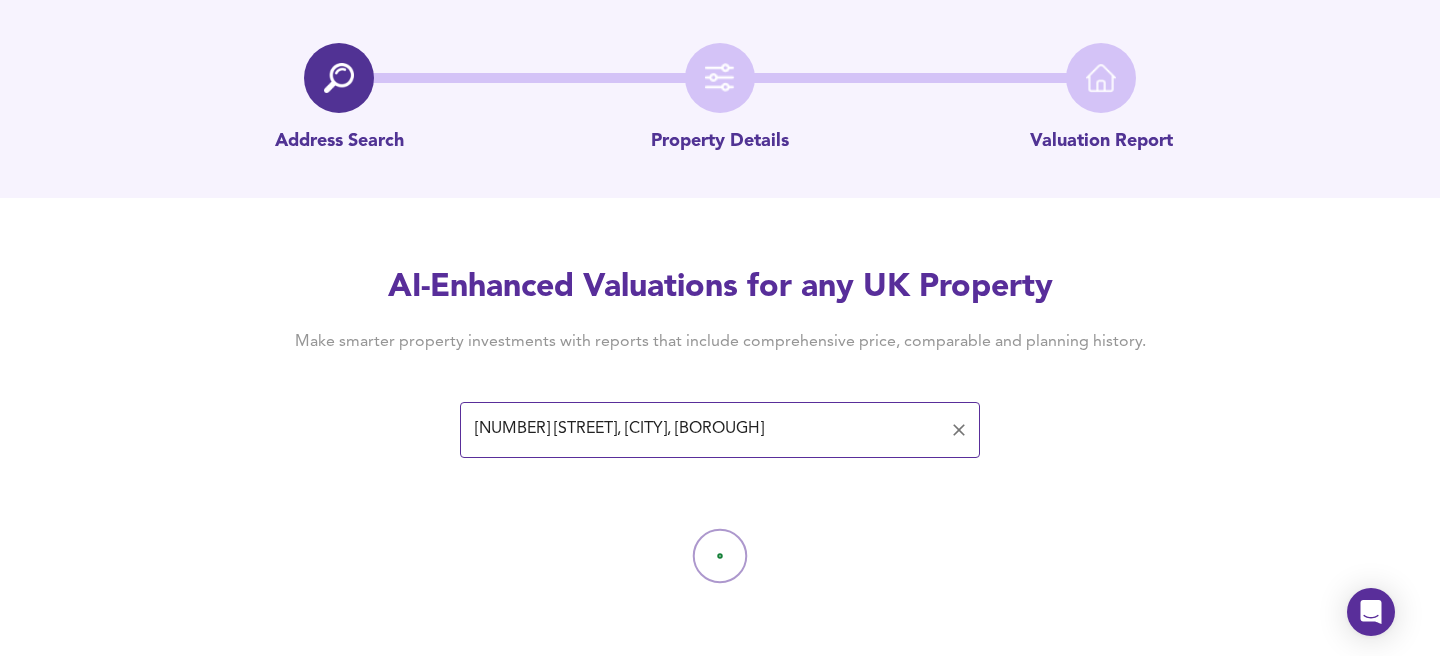 scroll, scrollTop: 0, scrollLeft: 0, axis: both 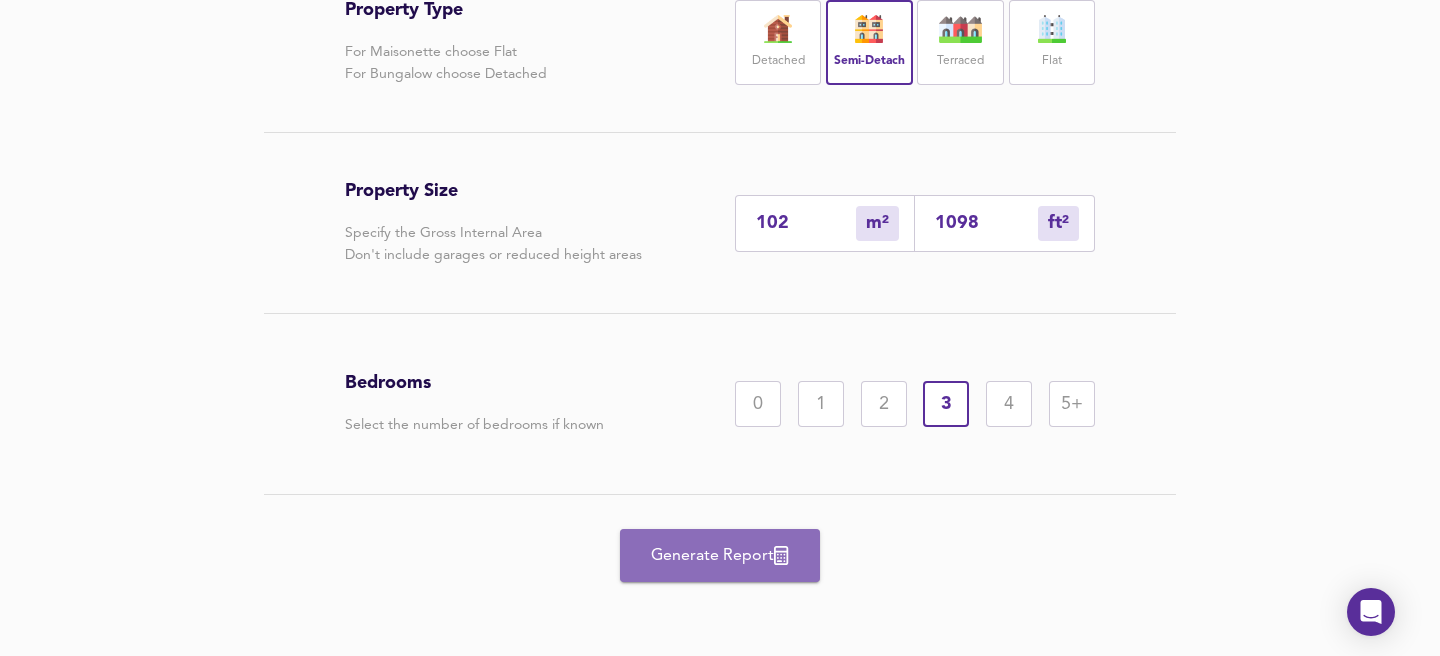 click on "Generate Report" at bounding box center [720, 556] 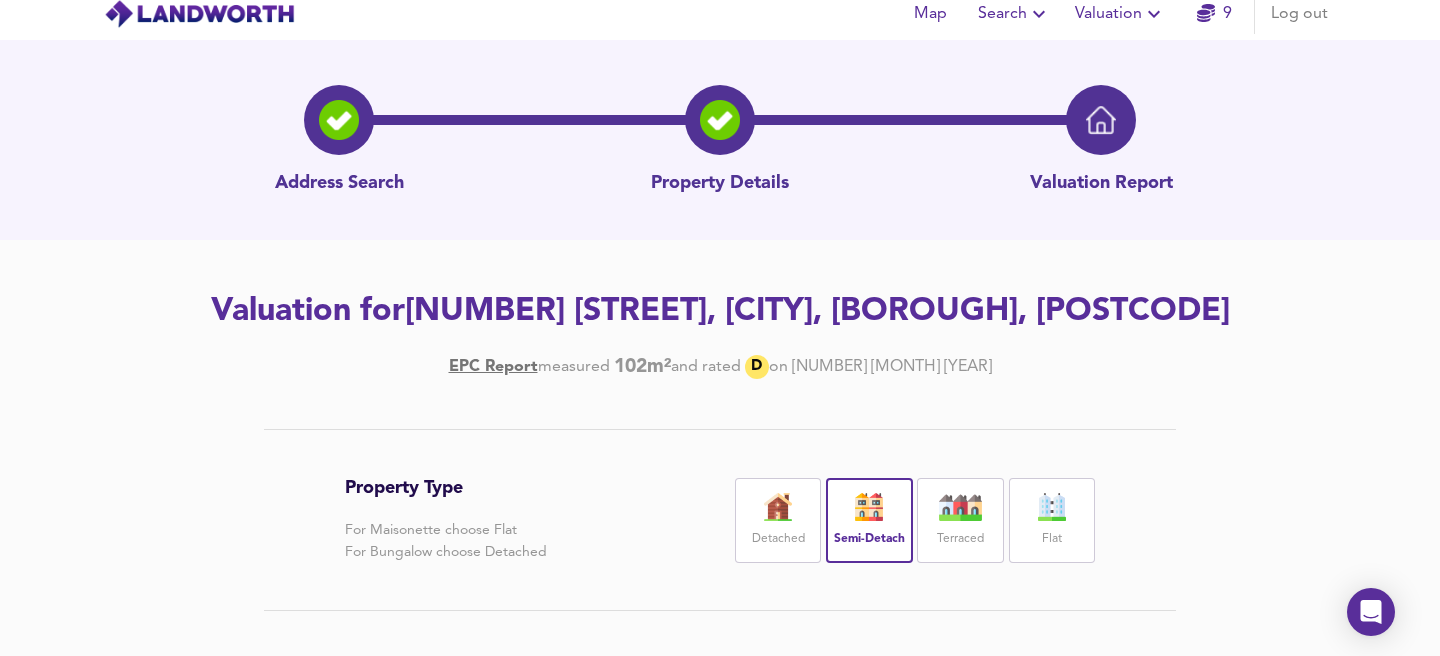scroll, scrollTop: 33, scrollLeft: 0, axis: vertical 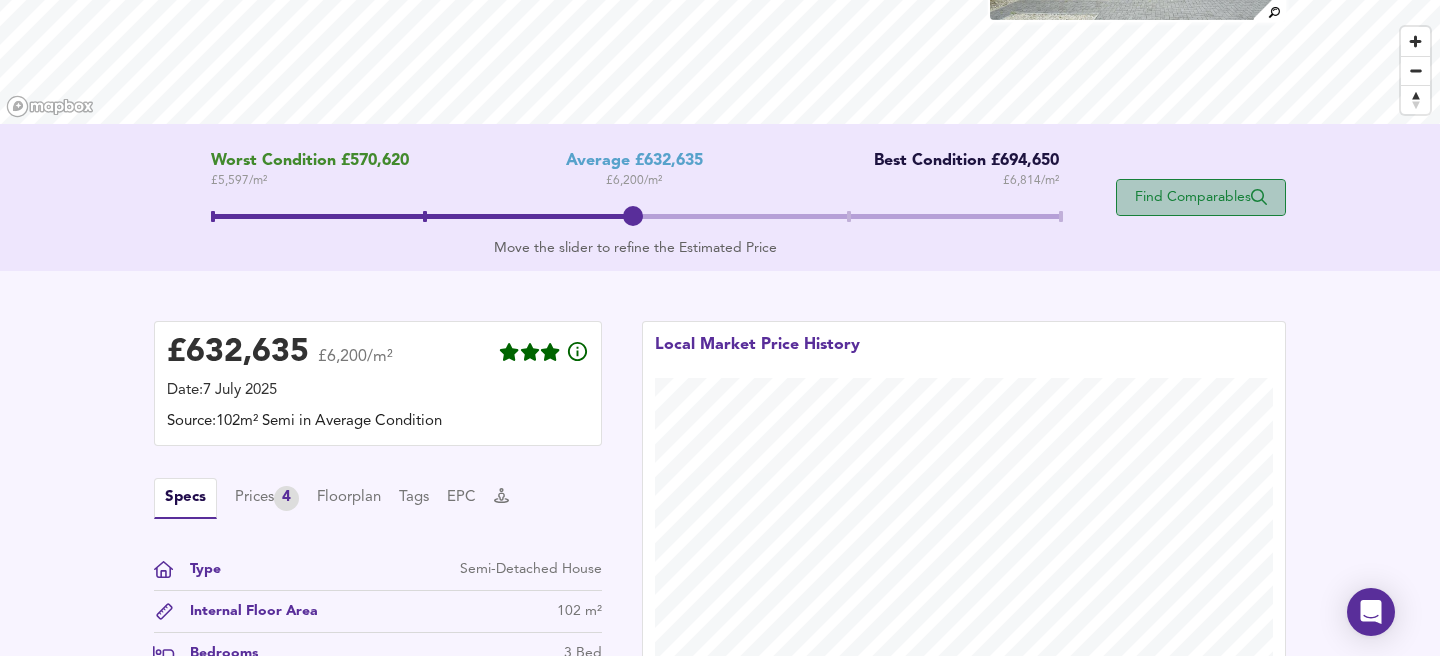click on "Find Comparables" at bounding box center [1201, 197] 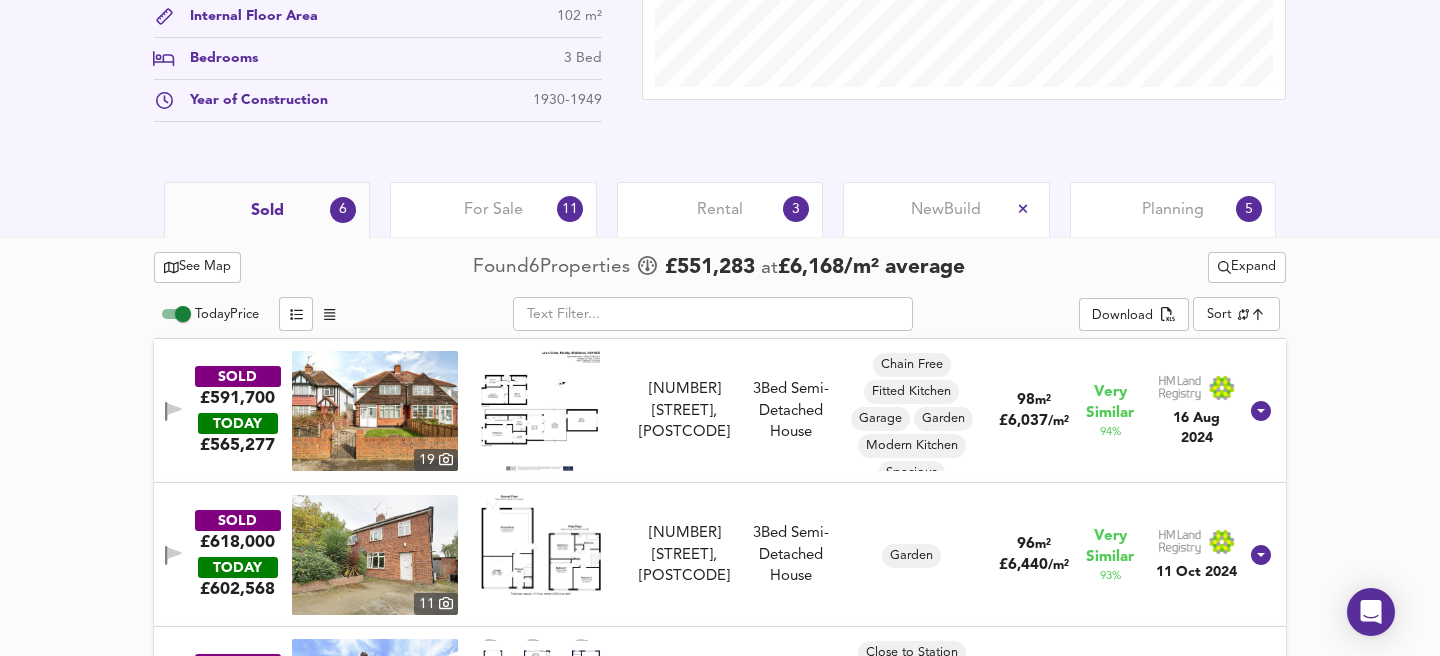 scroll, scrollTop: 794, scrollLeft: 0, axis: vertical 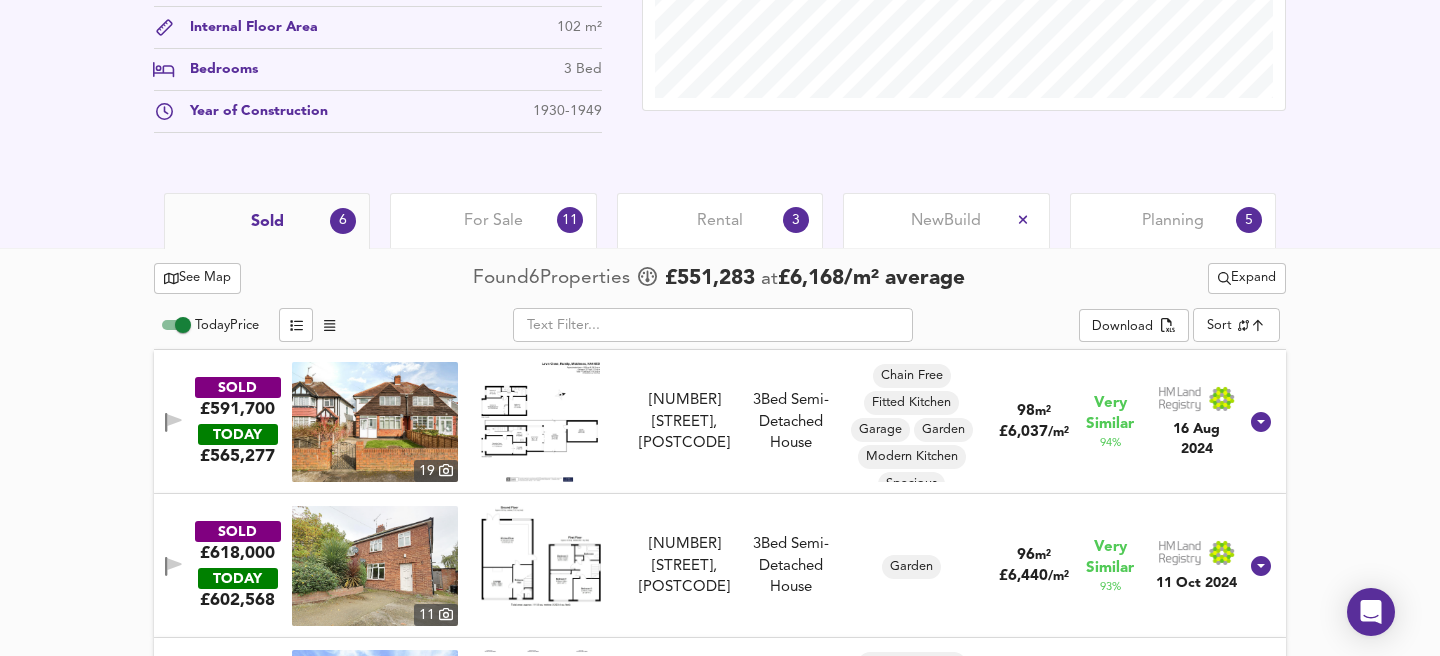 click on "For Sale" at bounding box center (493, 221) 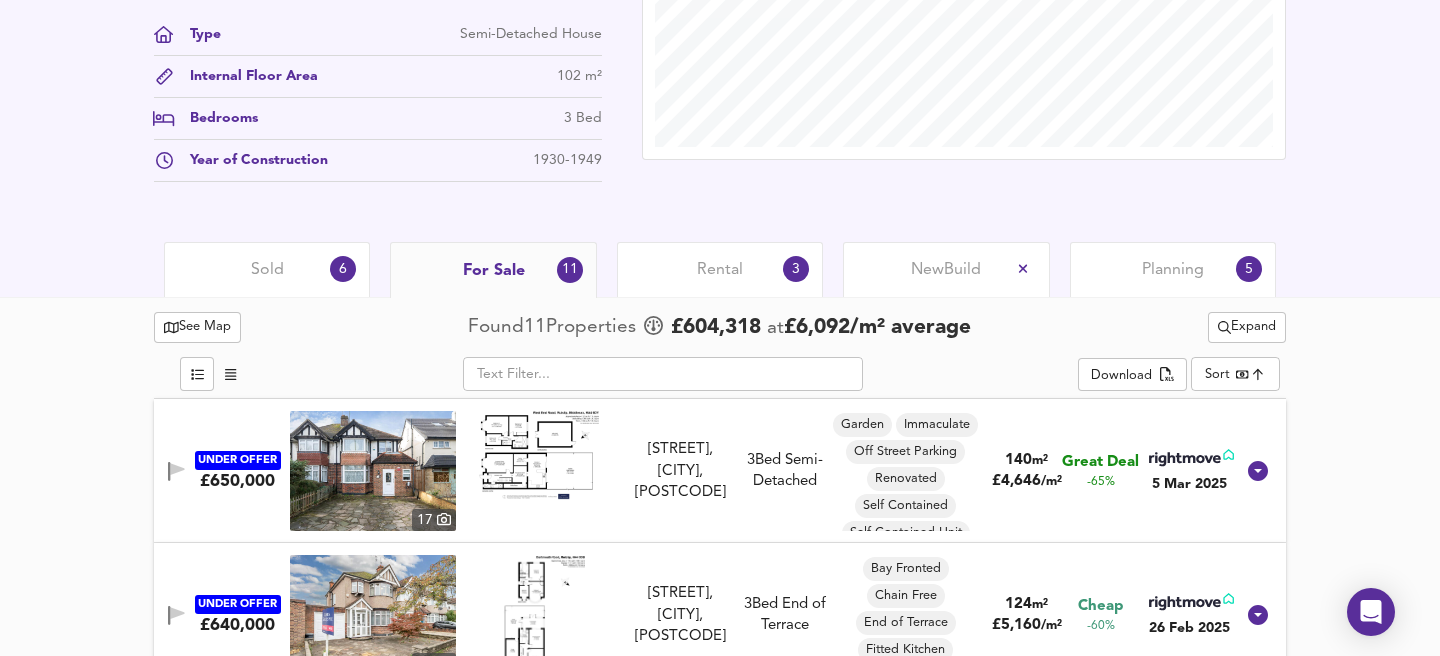 scroll, scrollTop: 740, scrollLeft: 0, axis: vertical 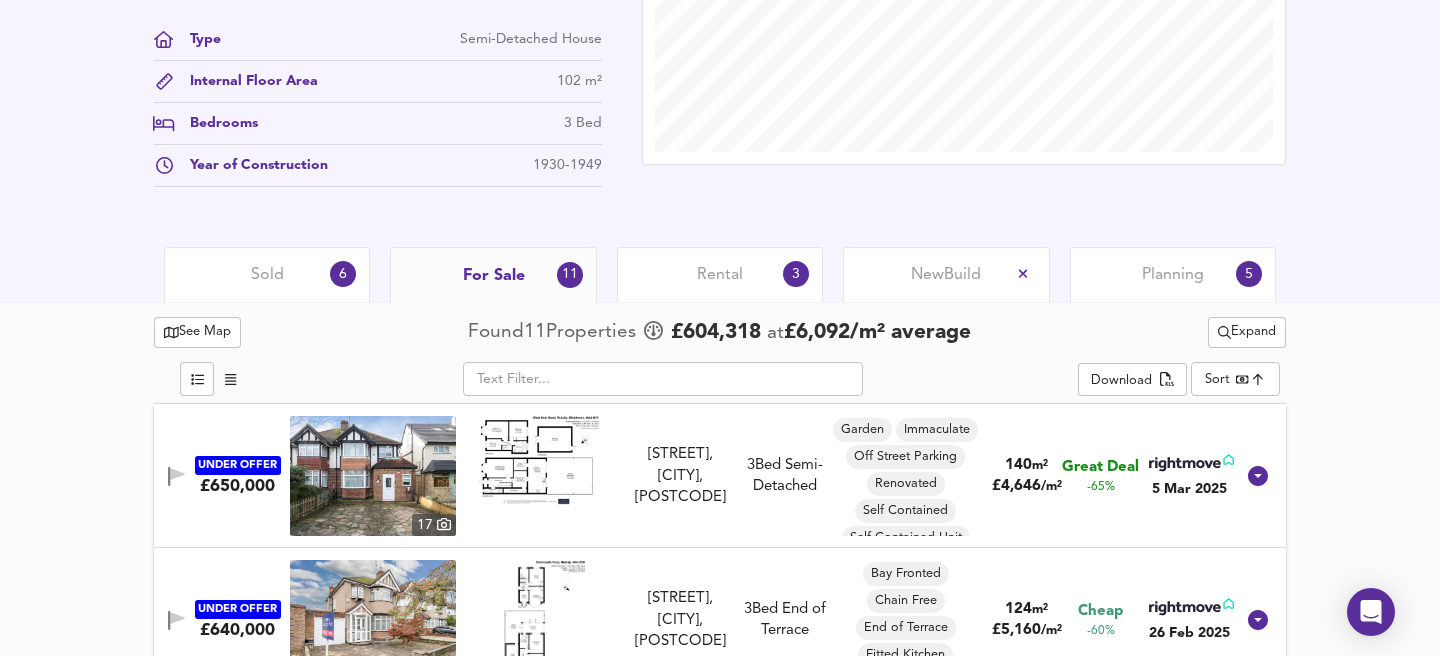 click on "Rental" at bounding box center [267, 275] 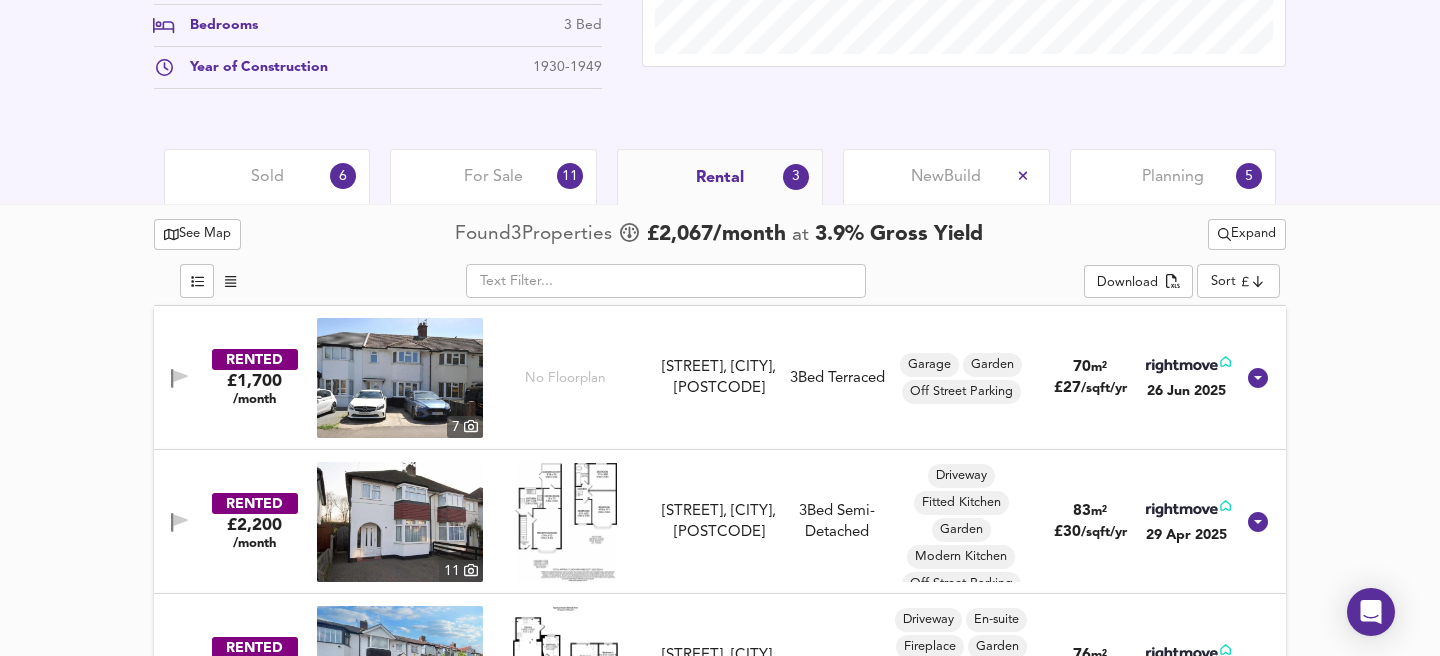 scroll, scrollTop: 822, scrollLeft: 0, axis: vertical 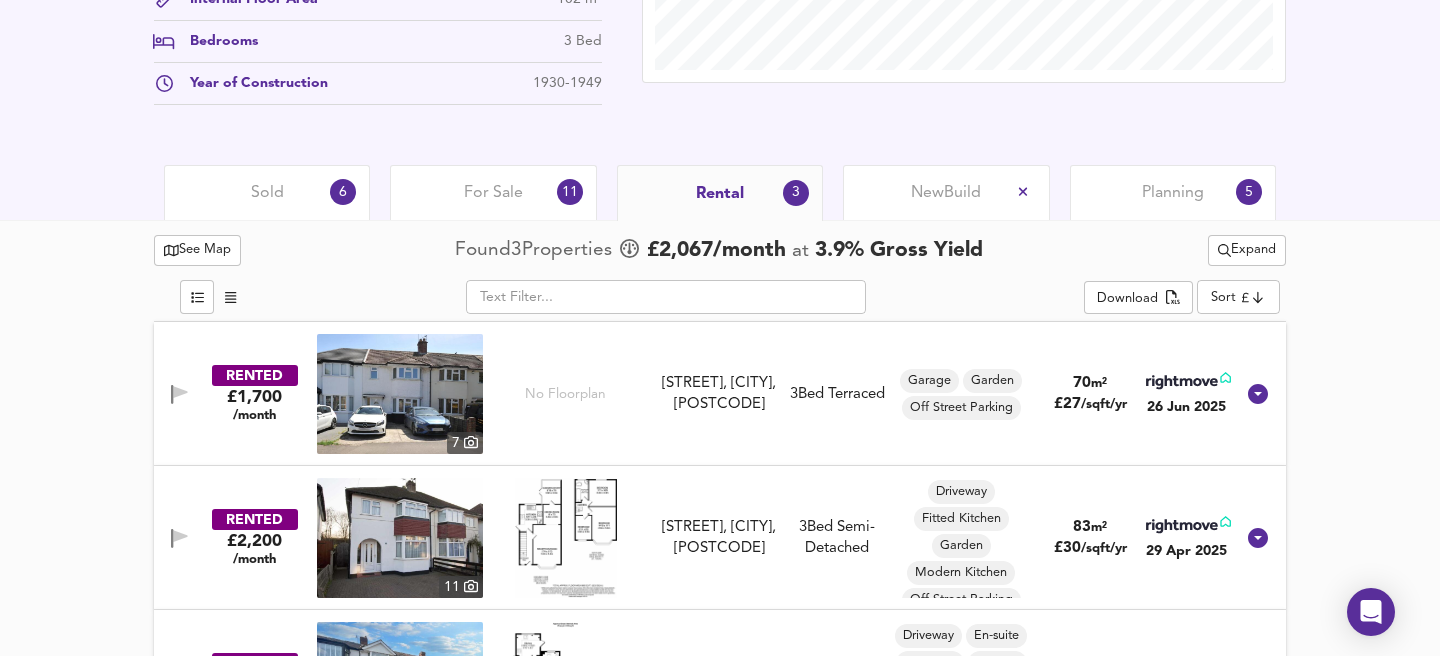 click on "Planning 5" at bounding box center [1173, 192] 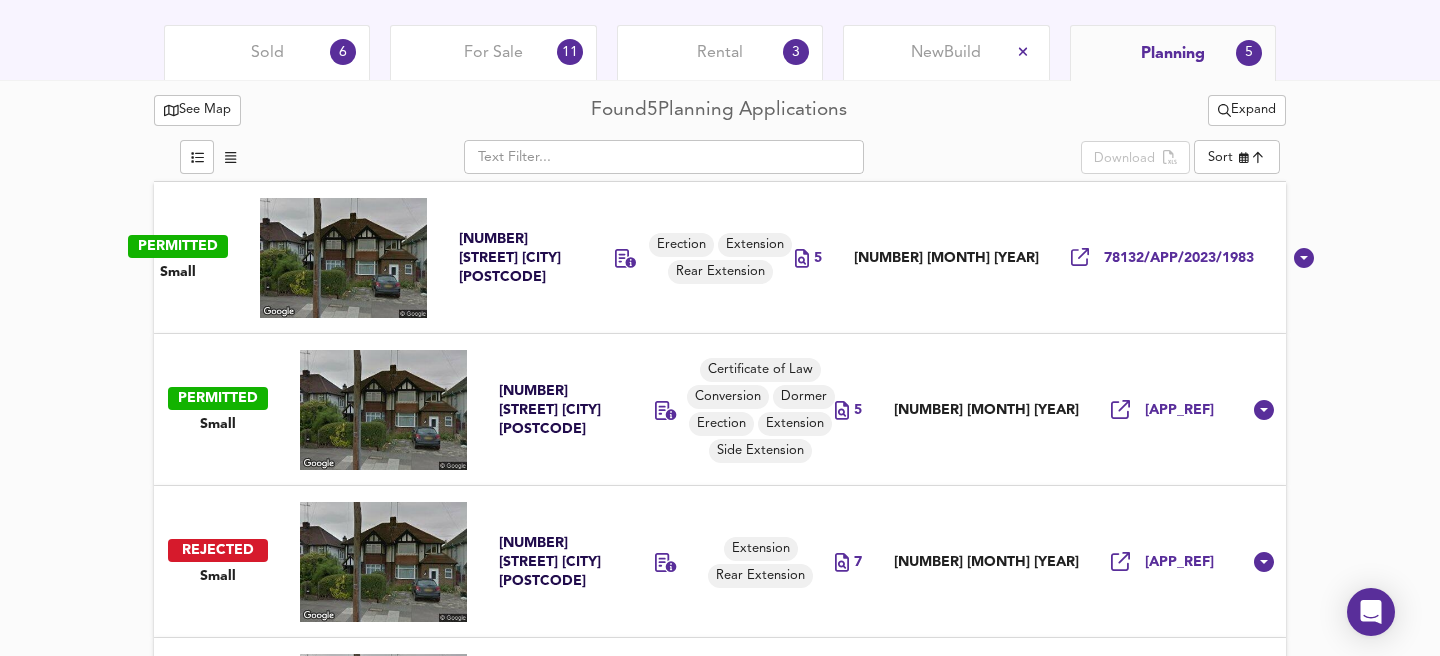 scroll, scrollTop: 969, scrollLeft: 0, axis: vertical 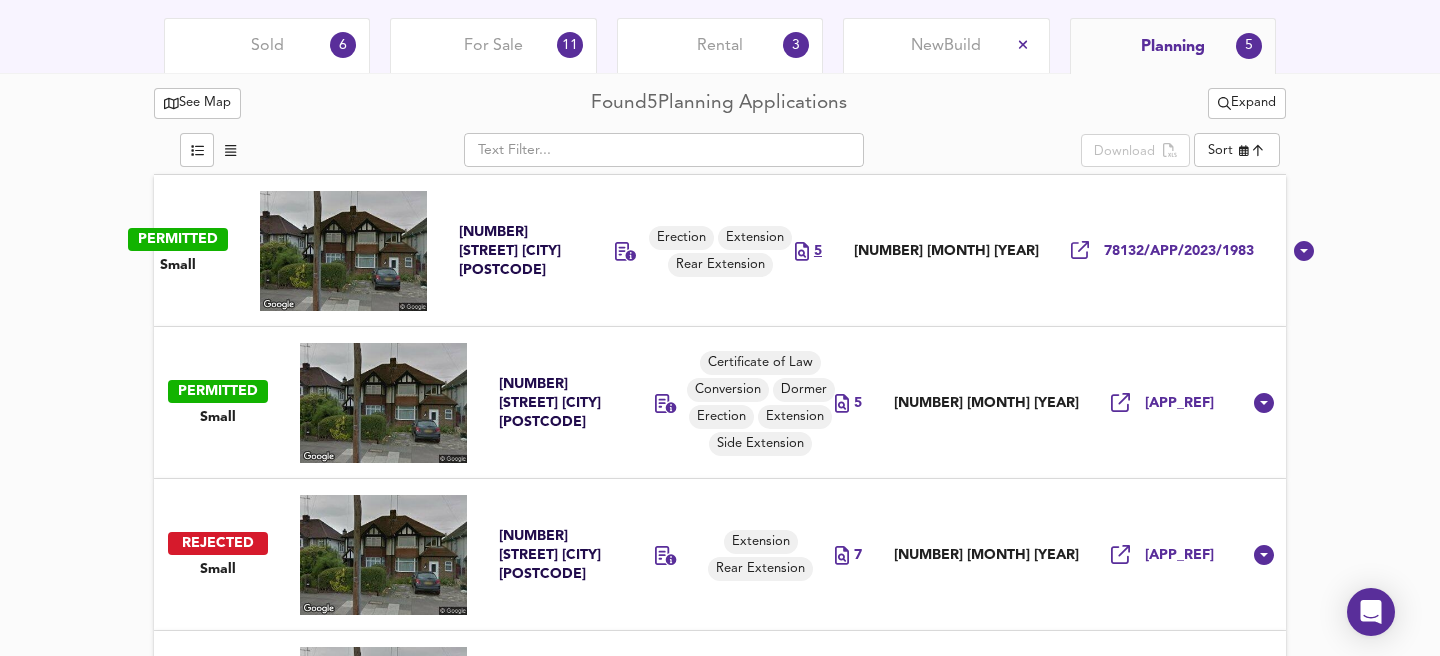 click at bounding box center [802, 251] 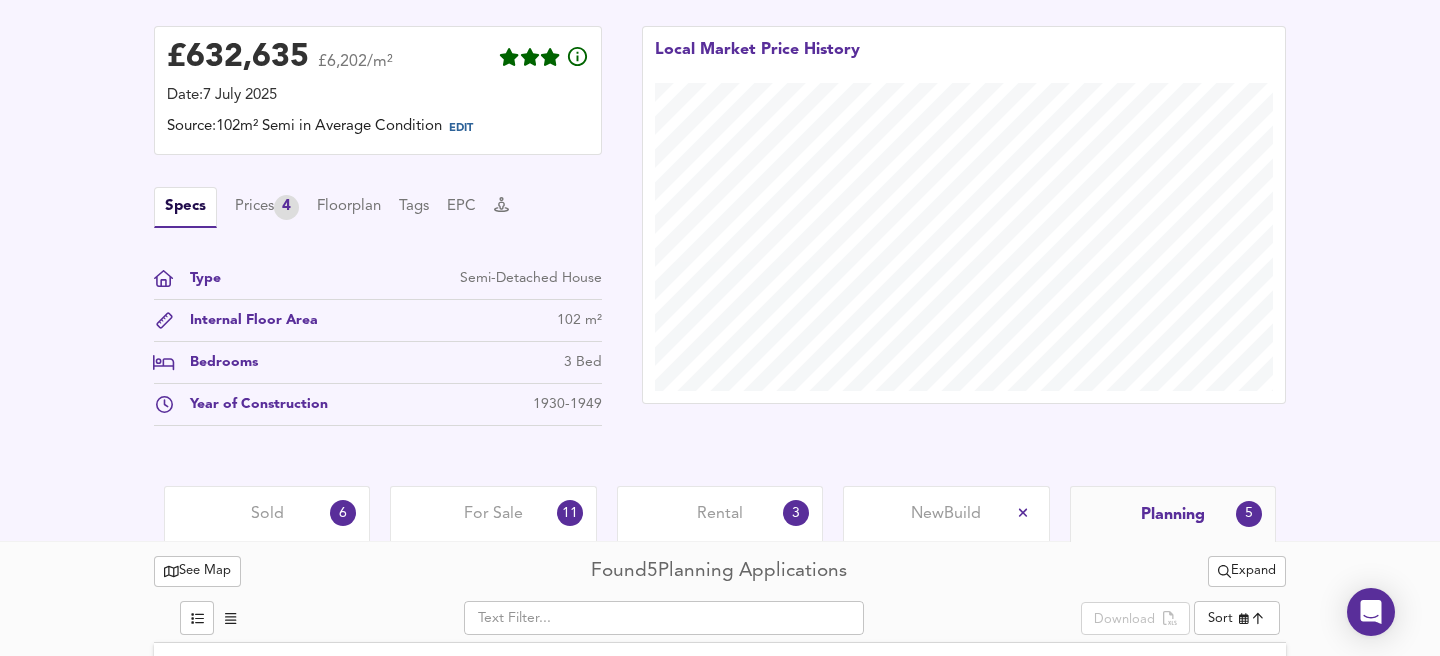 scroll, scrollTop: 503, scrollLeft: 0, axis: vertical 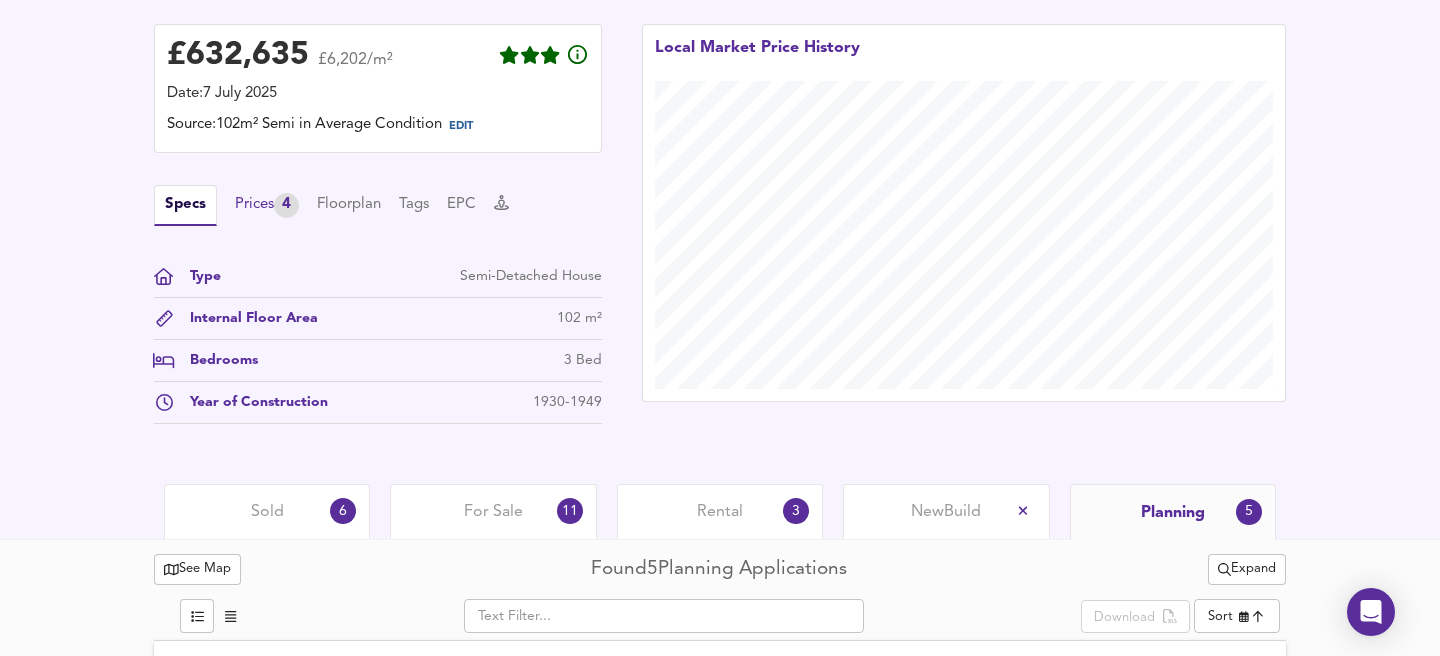 click on "Prices   4" at bounding box center (267, 205) 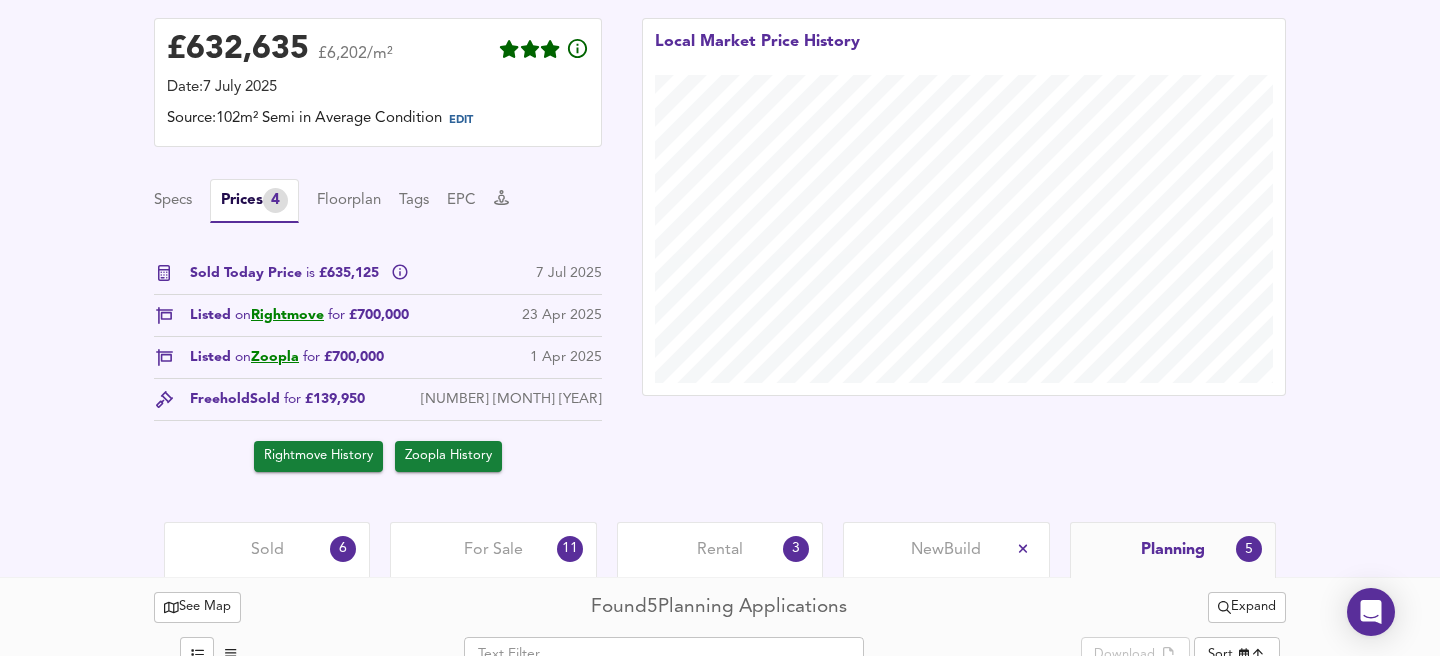 scroll, scrollTop: 514, scrollLeft: 0, axis: vertical 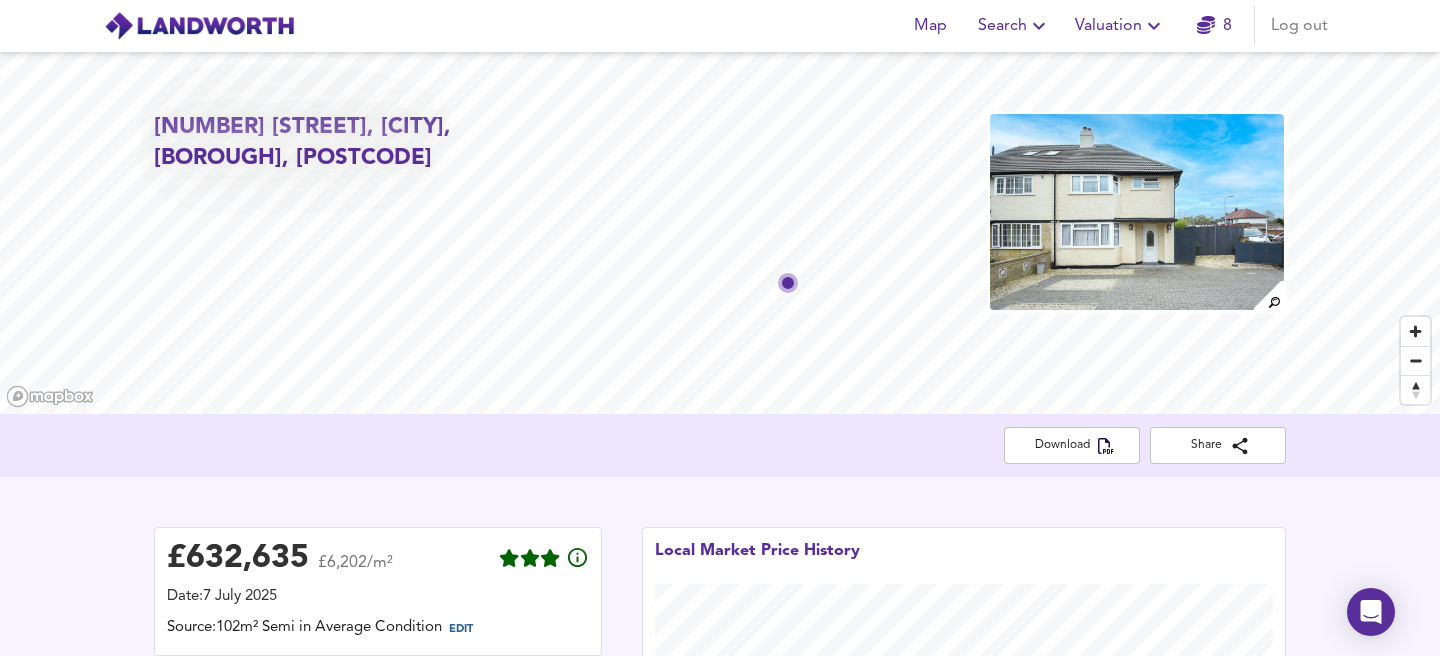 click at bounding box center [1137, 212] 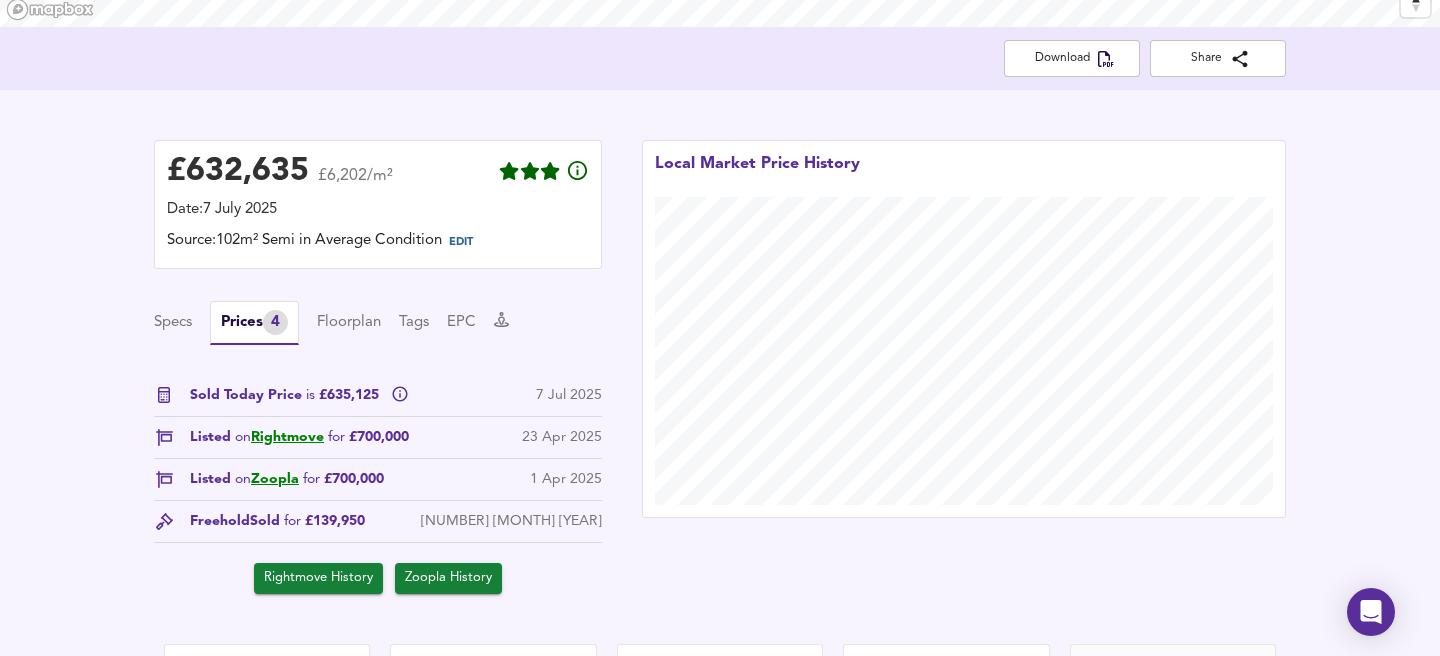 scroll, scrollTop: 426, scrollLeft: 0, axis: vertical 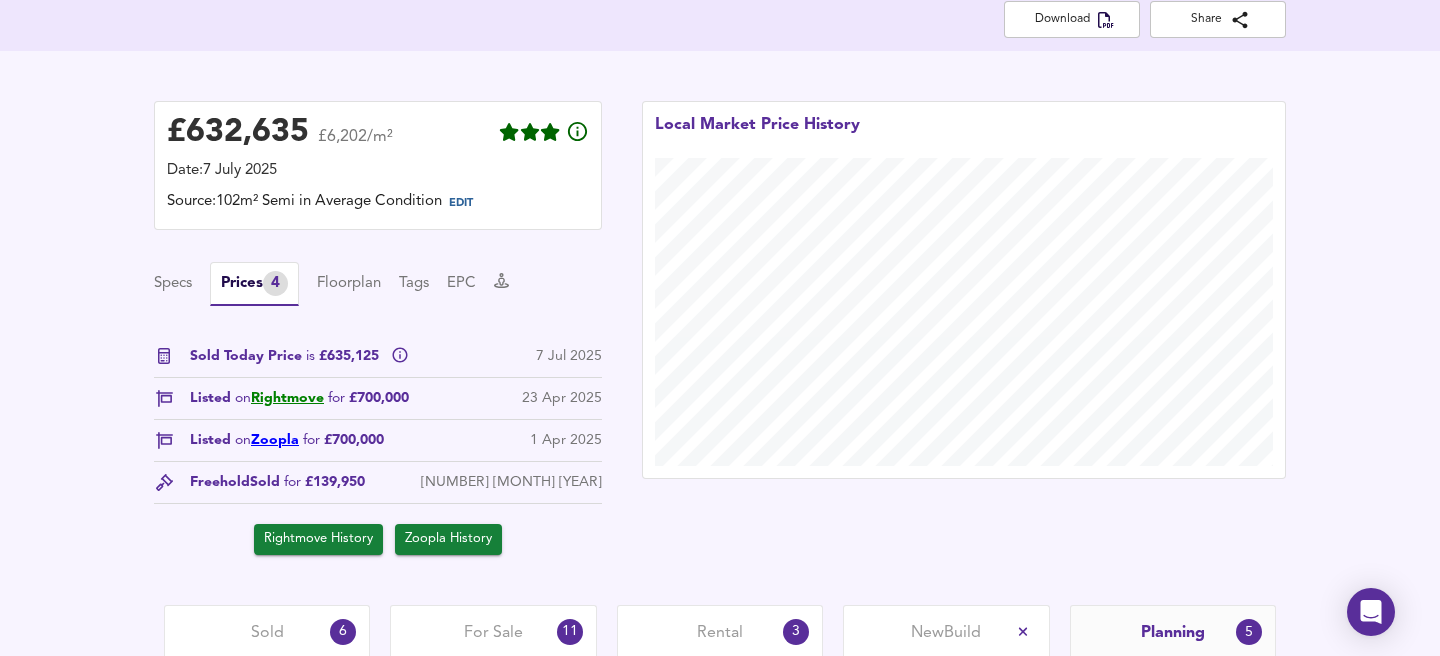 click on "Zoopla" at bounding box center [275, 440] 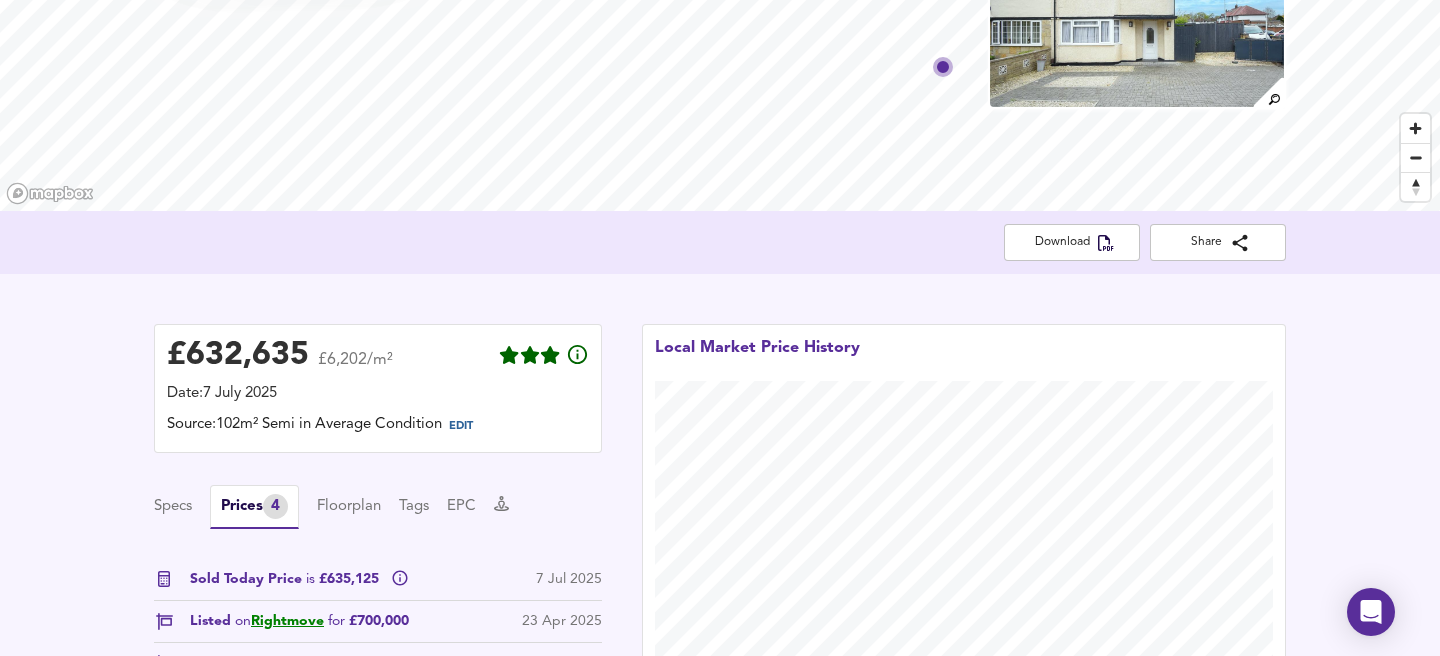 scroll, scrollTop: 0, scrollLeft: 0, axis: both 